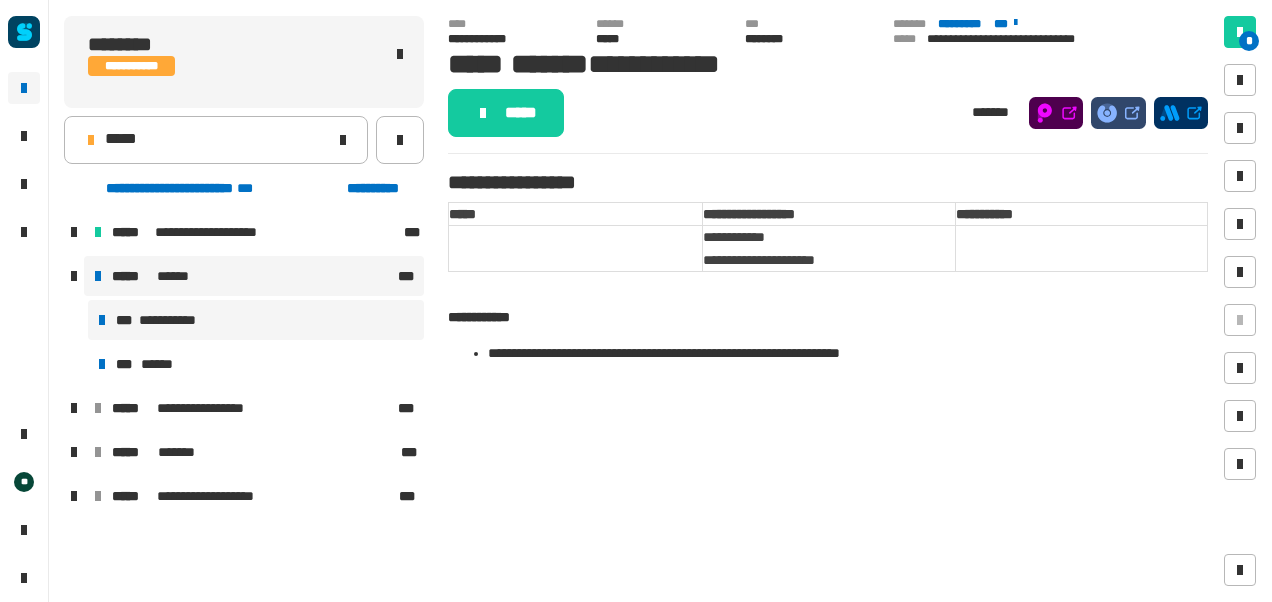 scroll, scrollTop: 0, scrollLeft: 0, axis: both 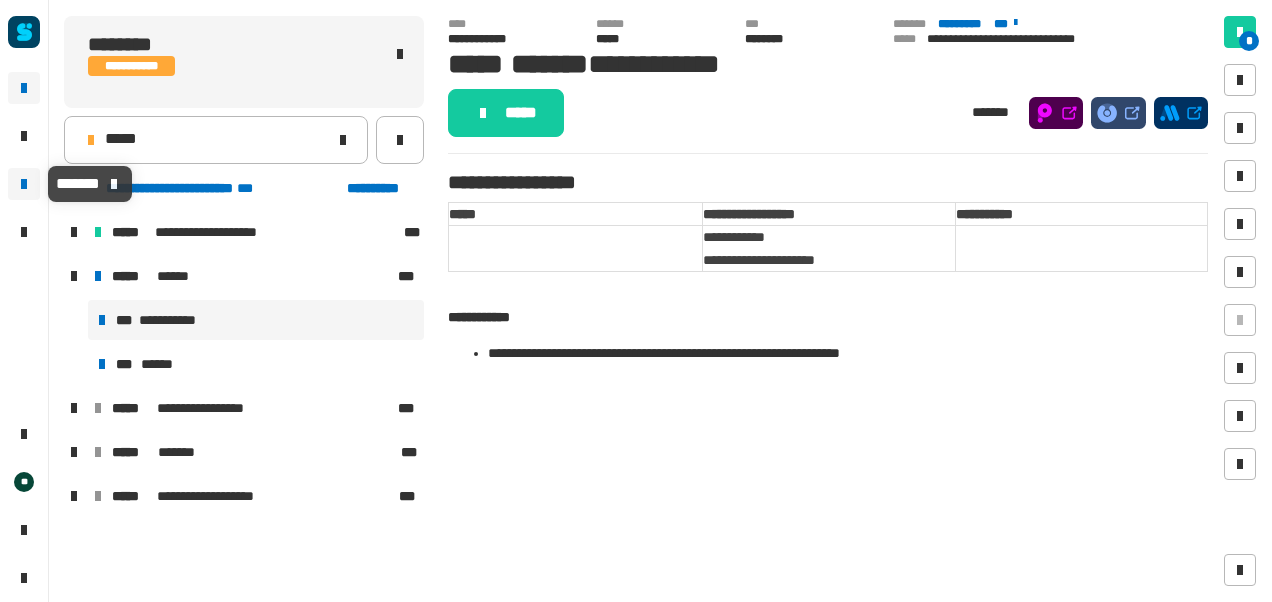 click 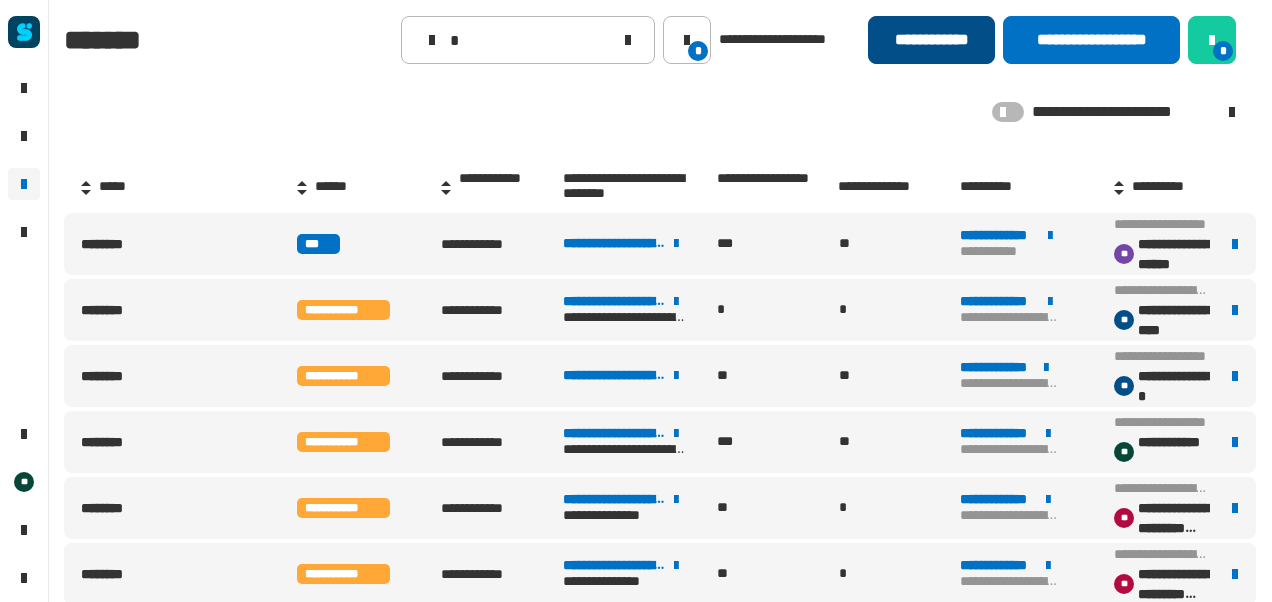 click on "**********" 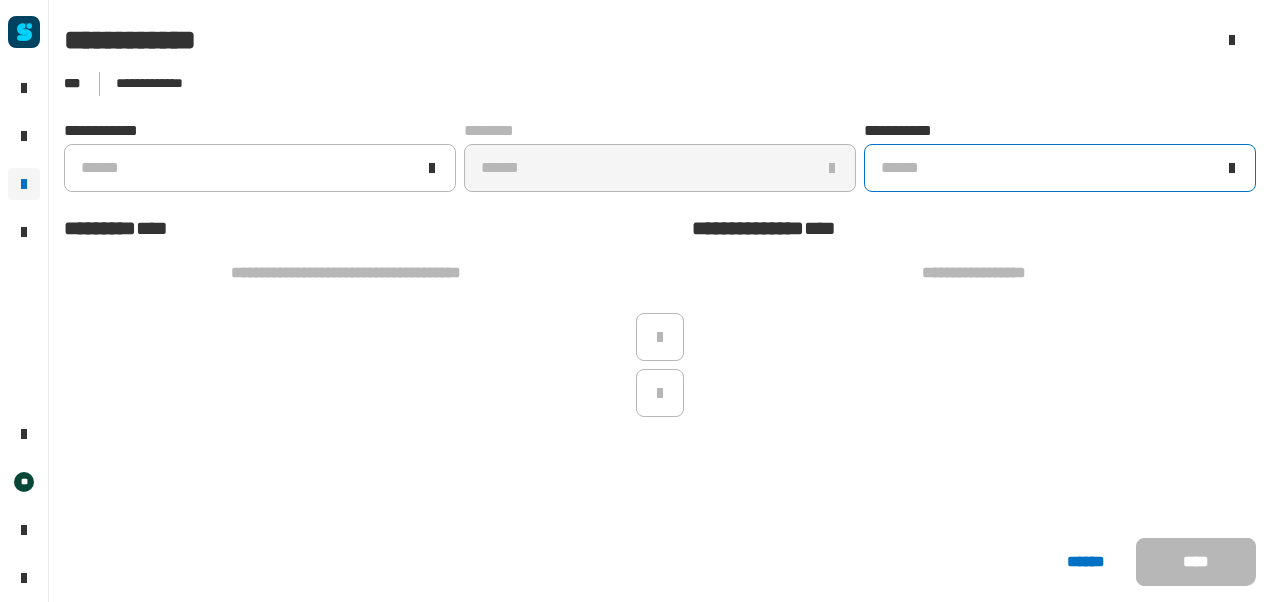 click on "******" 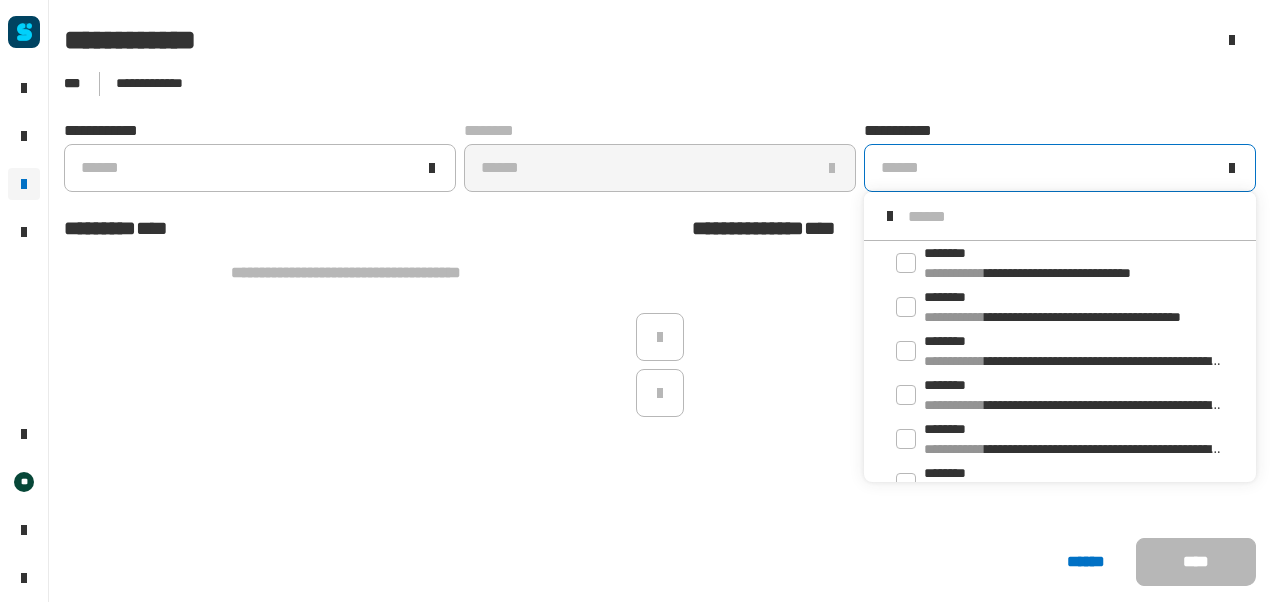 scroll, scrollTop: 16, scrollLeft: 0, axis: vertical 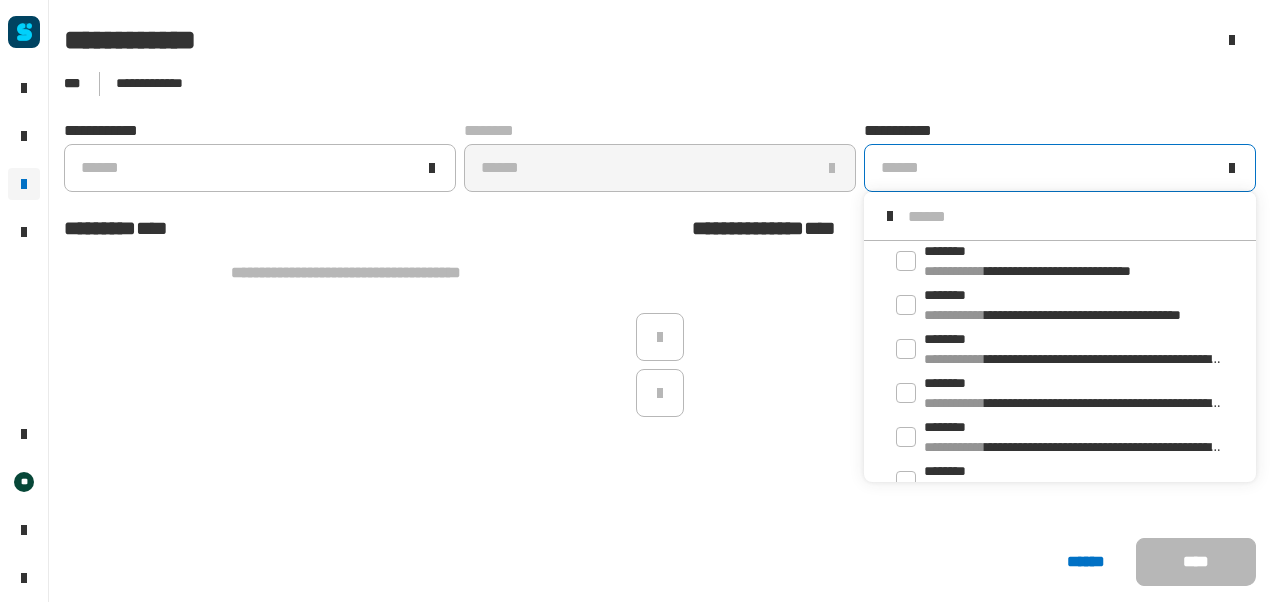 click on "******" 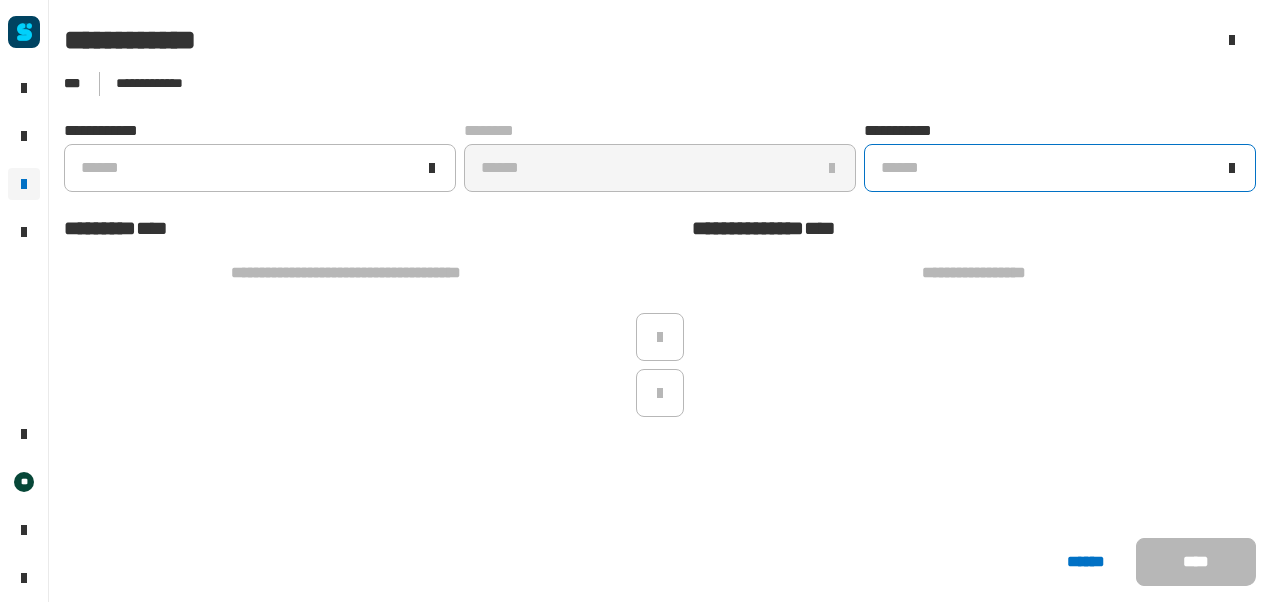click on "******" 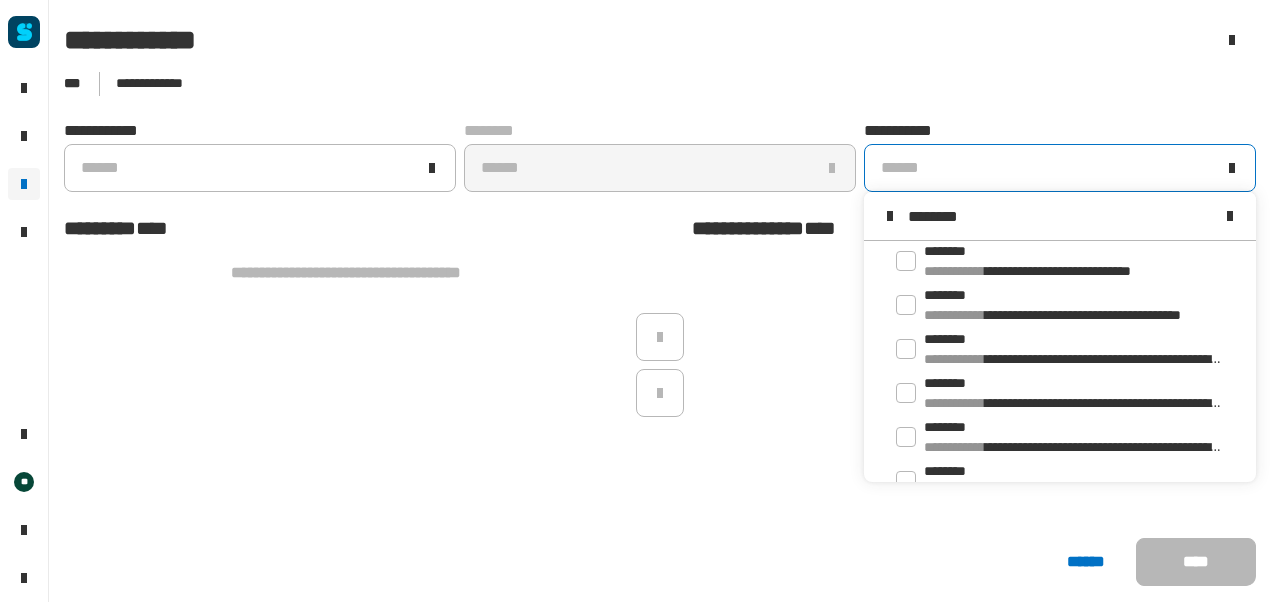 scroll, scrollTop: 0, scrollLeft: 0, axis: both 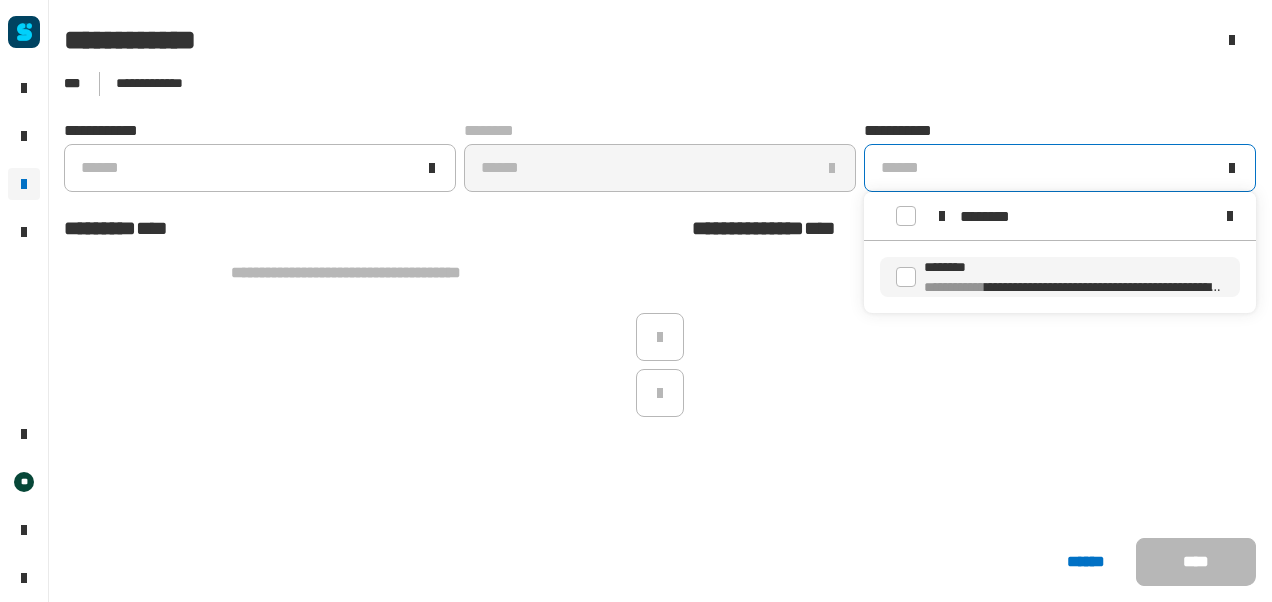 type on "********" 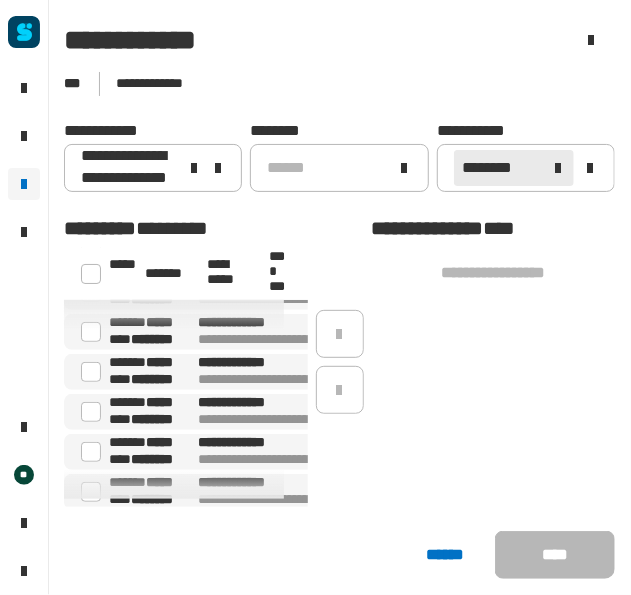scroll, scrollTop: 0, scrollLeft: 0, axis: both 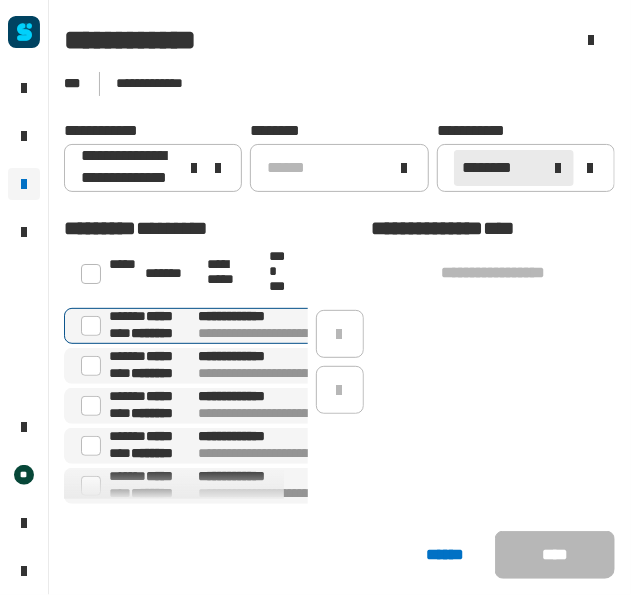 click at bounding box center (91, 326) 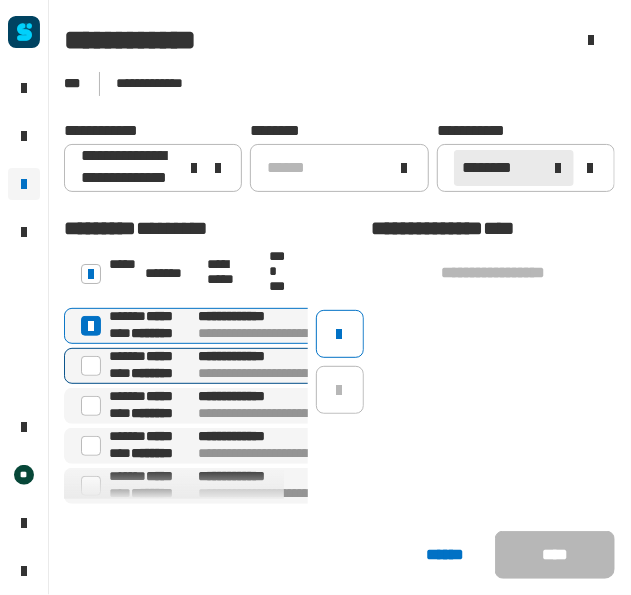 click at bounding box center [91, 366] 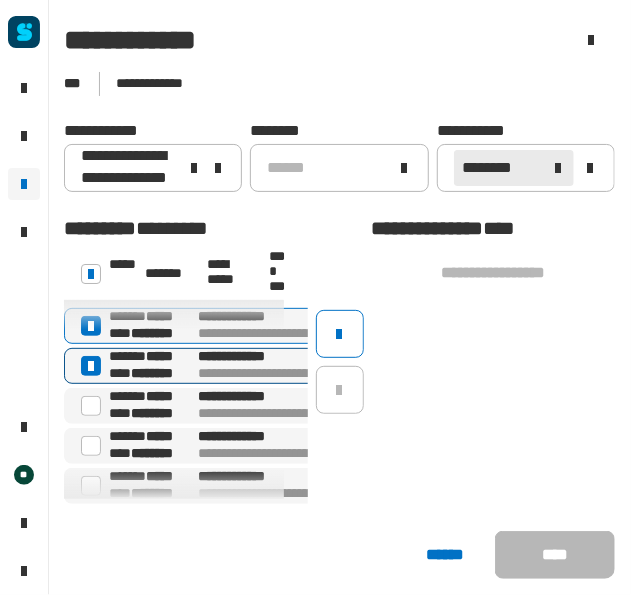 scroll, scrollTop: 31, scrollLeft: 0, axis: vertical 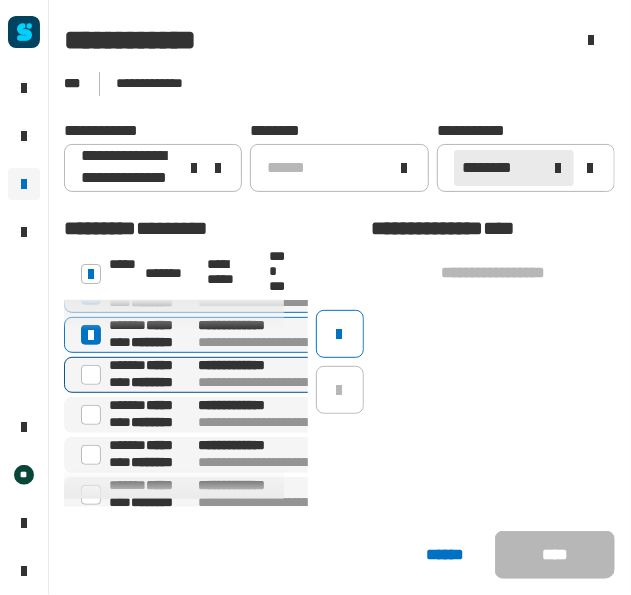 click at bounding box center (91, 375) 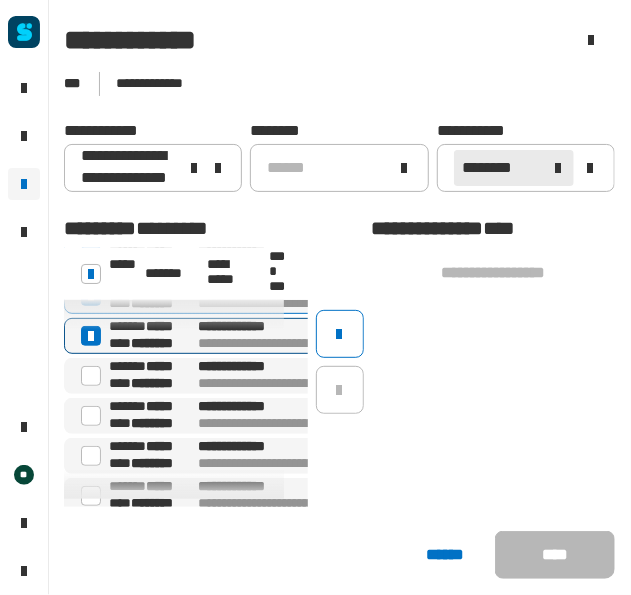 scroll, scrollTop: 73, scrollLeft: 0, axis: vertical 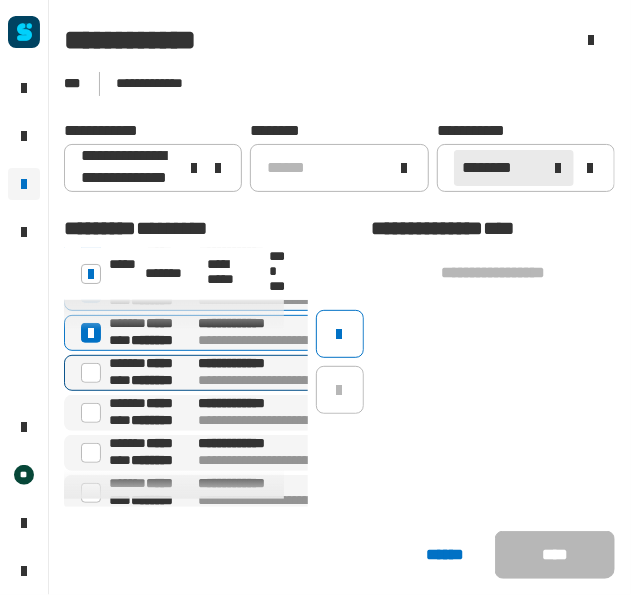 click at bounding box center (91, 373) 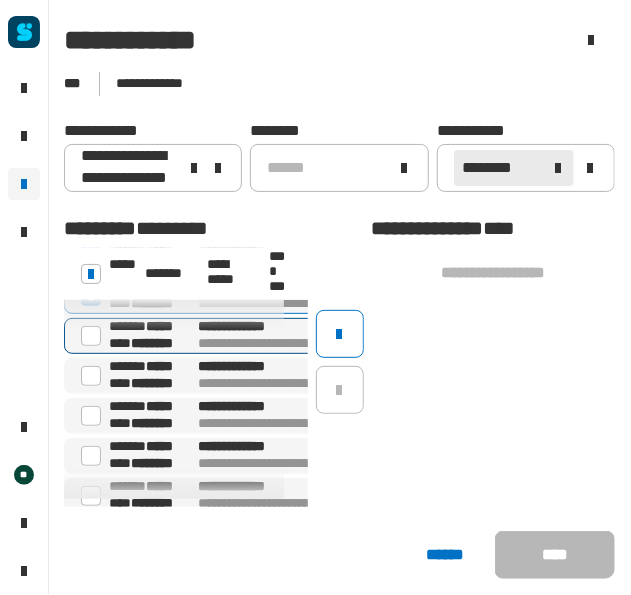 scroll, scrollTop: 151, scrollLeft: 0, axis: vertical 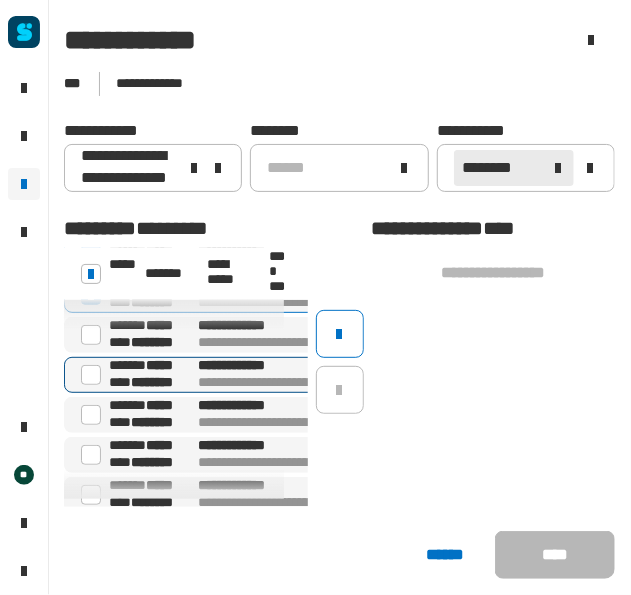 click at bounding box center (91, 375) 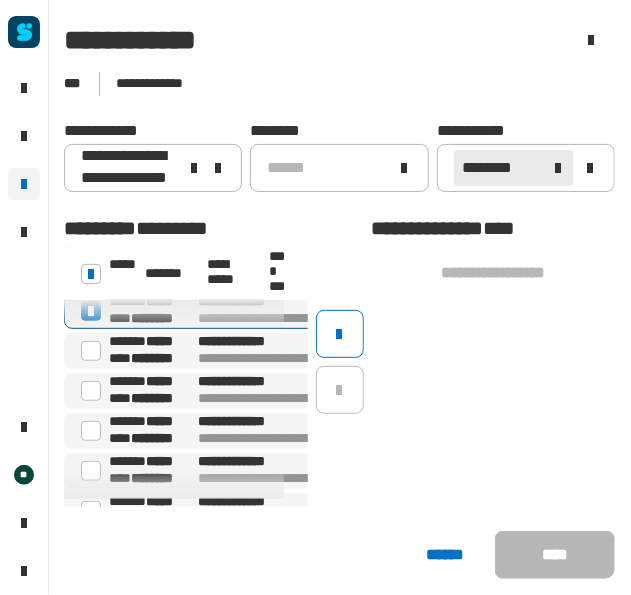 scroll, scrollTop: 227, scrollLeft: 0, axis: vertical 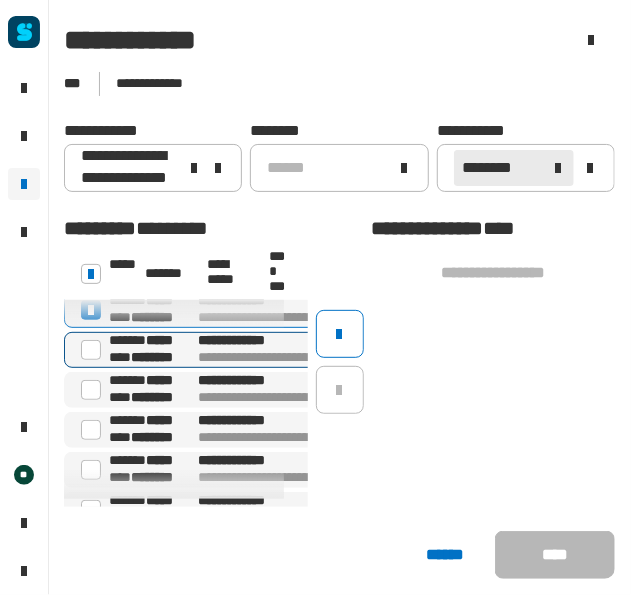 click at bounding box center [91, 350] 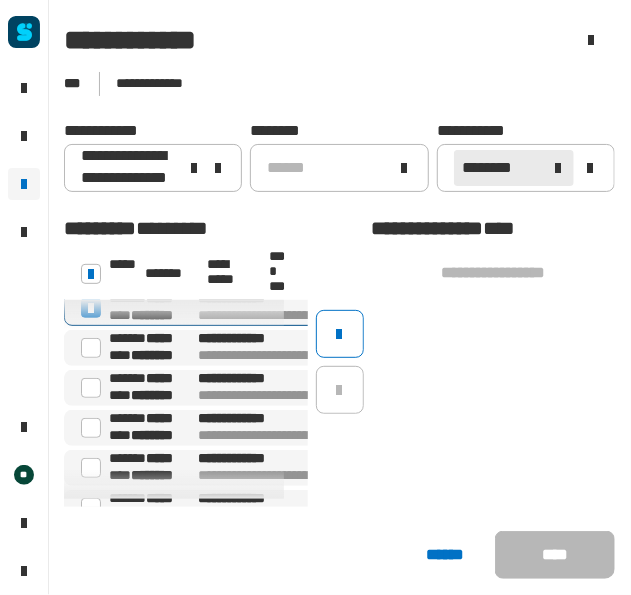 scroll, scrollTop: 281, scrollLeft: 0, axis: vertical 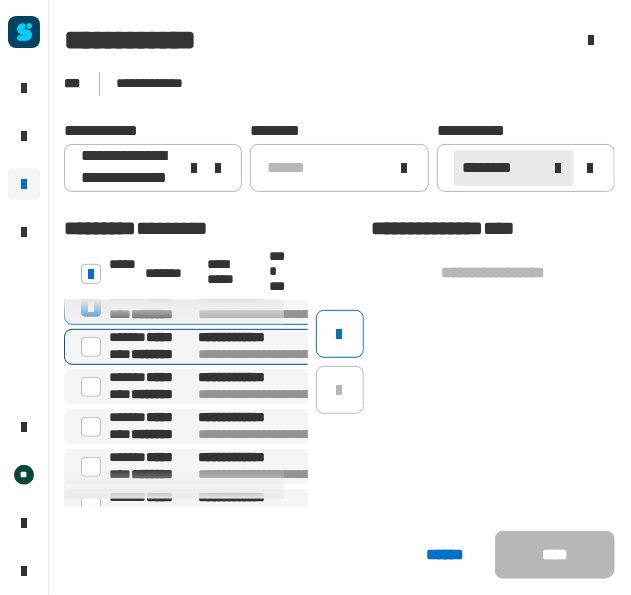 click at bounding box center (91, 347) 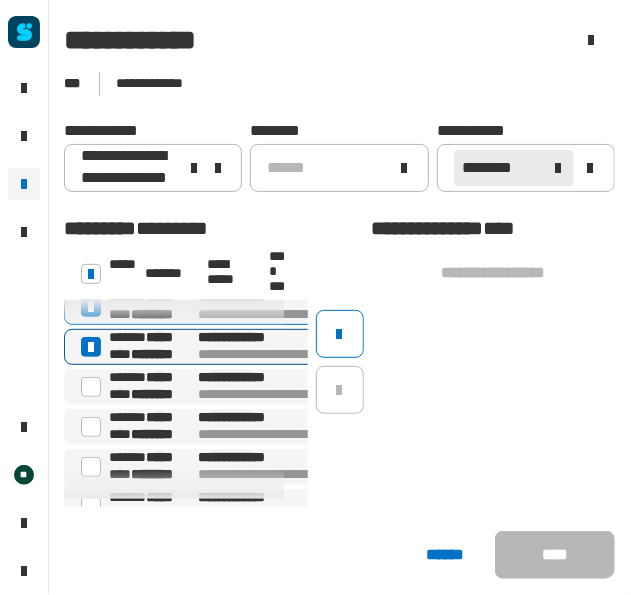 scroll, scrollTop: 314, scrollLeft: 0, axis: vertical 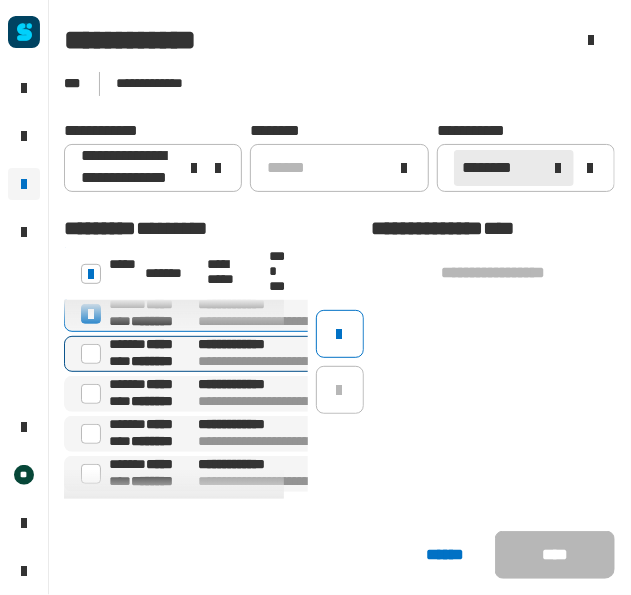 click at bounding box center (91, 354) 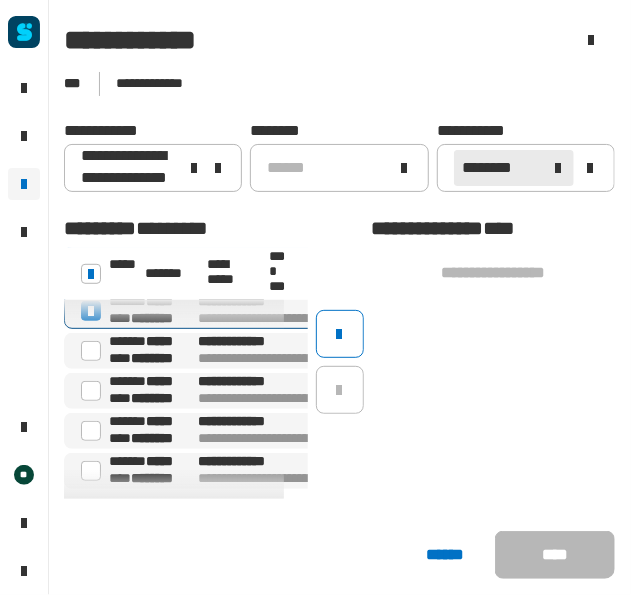 scroll, scrollTop: 370, scrollLeft: 0, axis: vertical 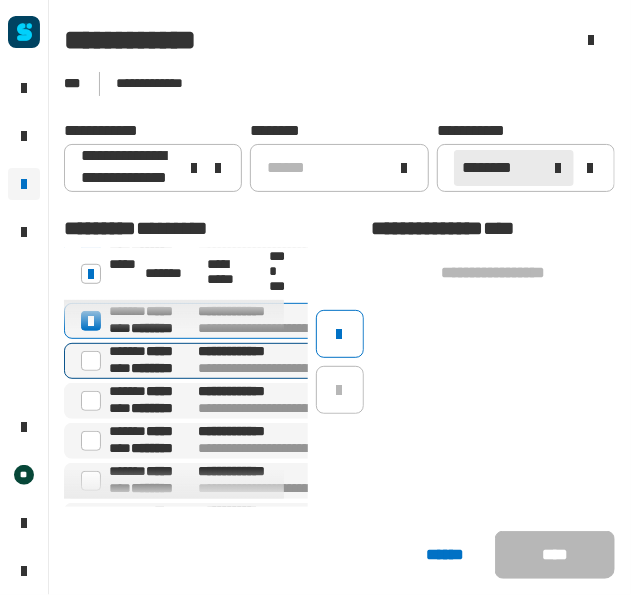 click at bounding box center [91, 361] 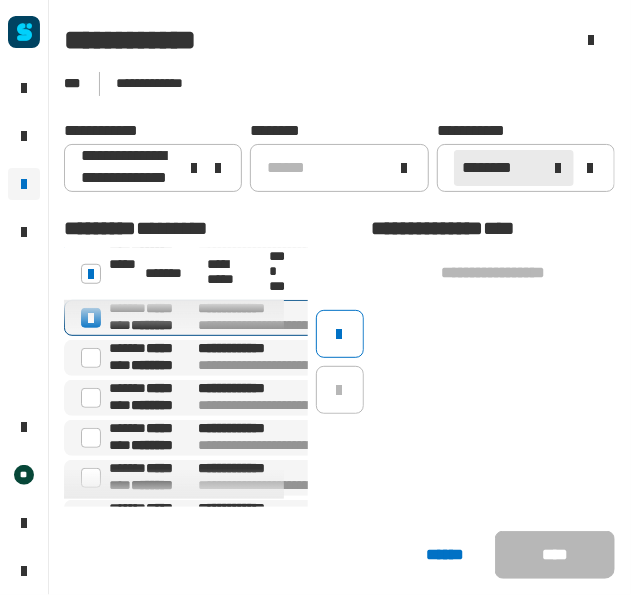 scroll, scrollTop: 426, scrollLeft: 0, axis: vertical 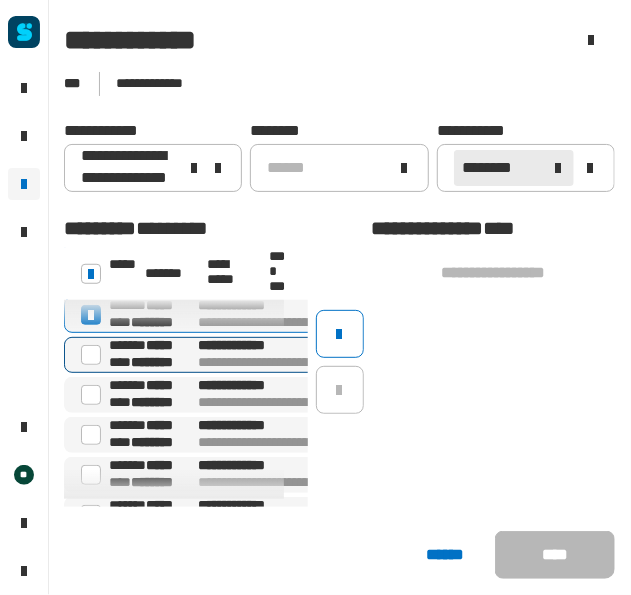 click at bounding box center (91, 355) 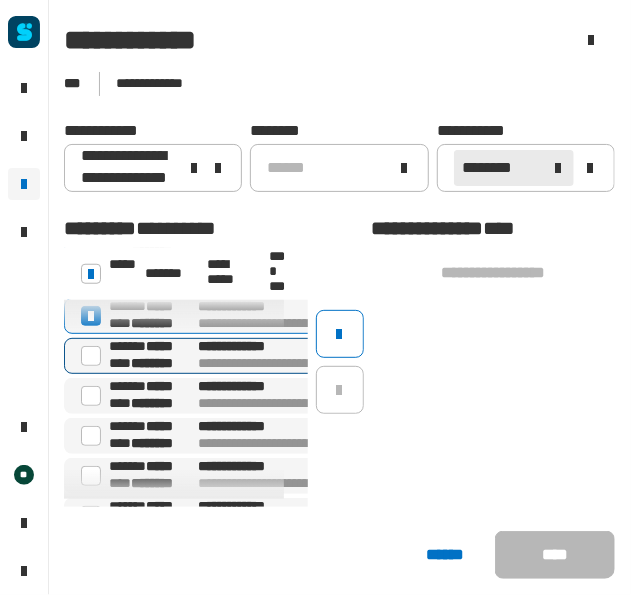scroll, scrollTop: 529, scrollLeft: 0, axis: vertical 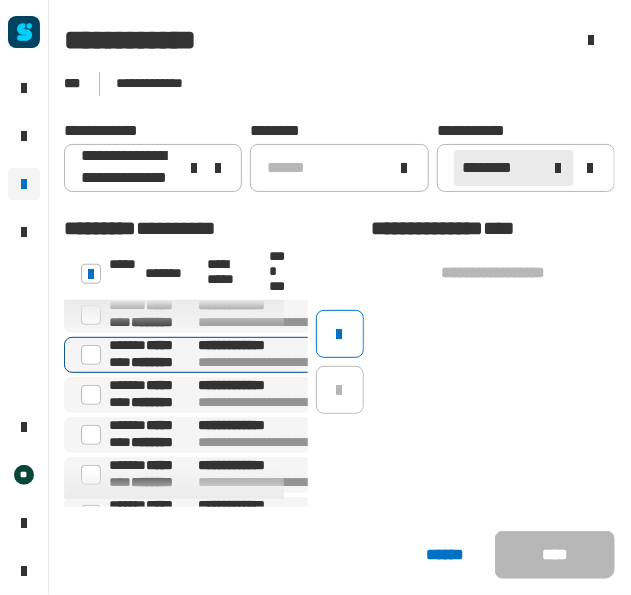 click at bounding box center (91, 355) 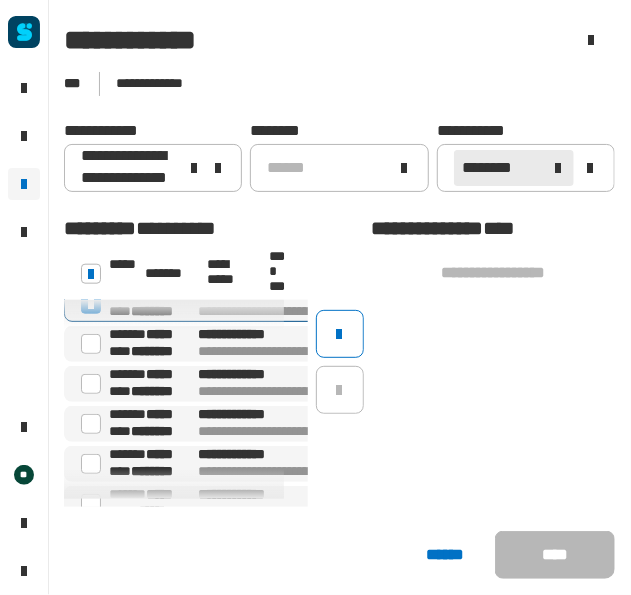 scroll, scrollTop: 591, scrollLeft: 0, axis: vertical 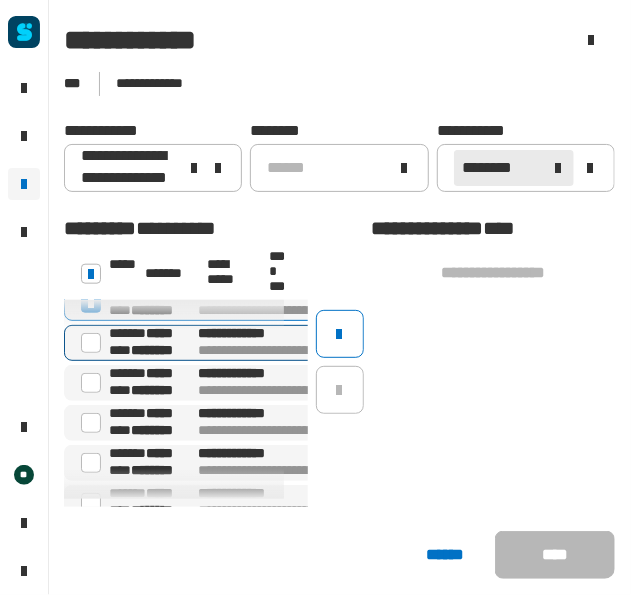 click at bounding box center (91, 343) 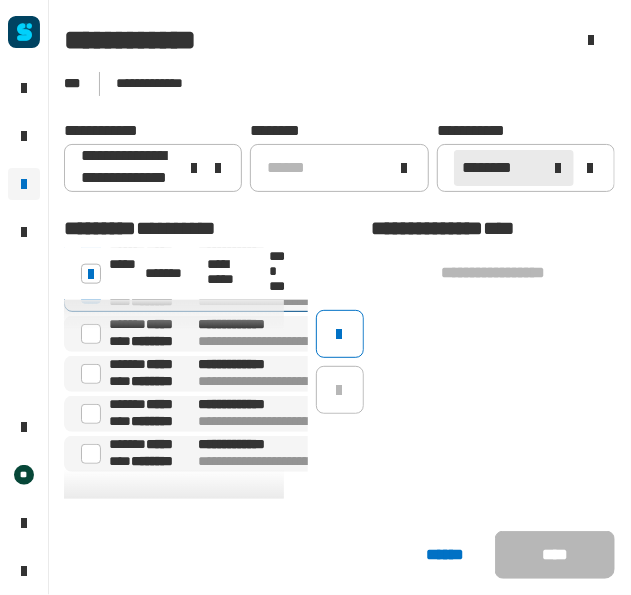 scroll, scrollTop: 654, scrollLeft: 0, axis: vertical 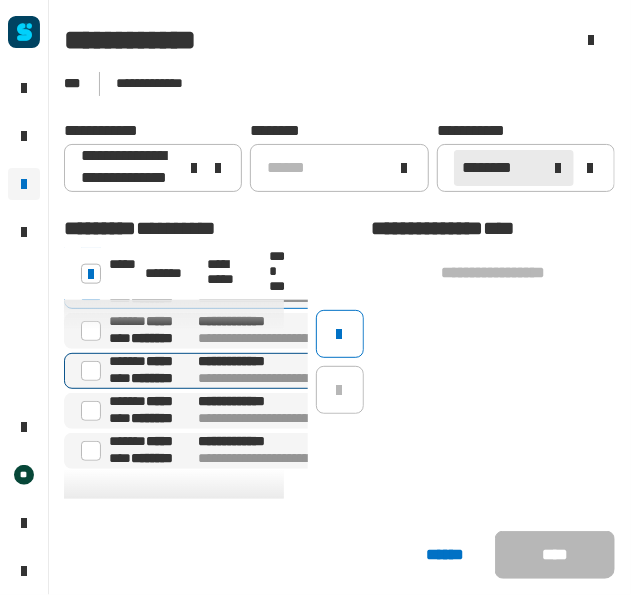 click at bounding box center (91, 371) 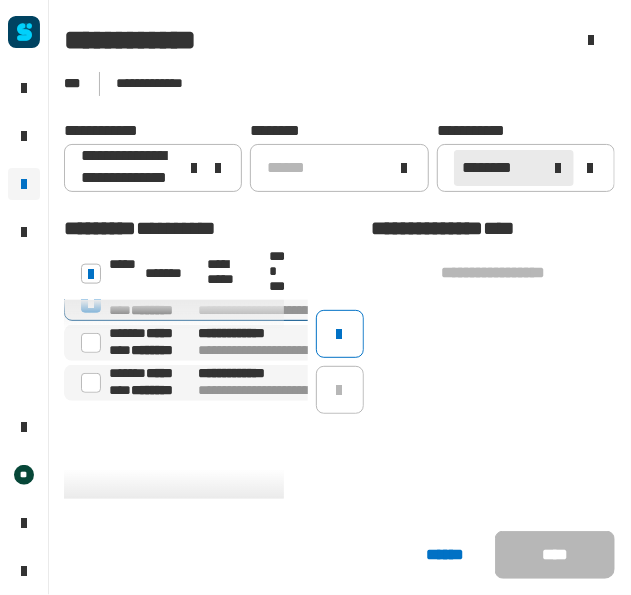 scroll, scrollTop: 749, scrollLeft: 0, axis: vertical 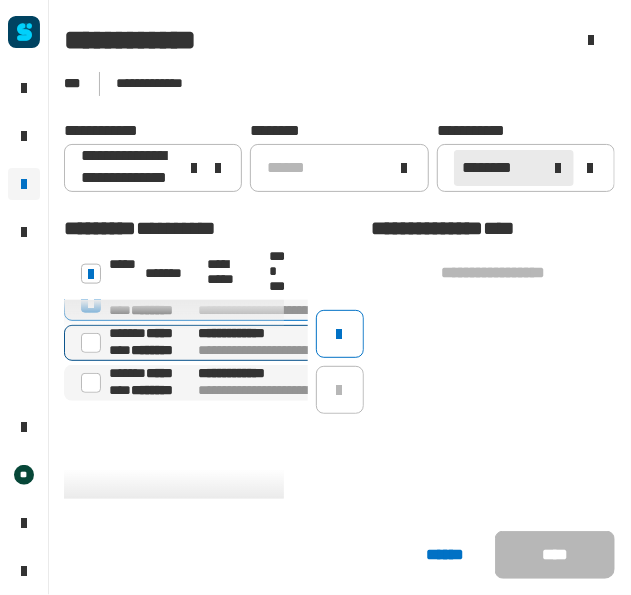 click at bounding box center (91, 343) 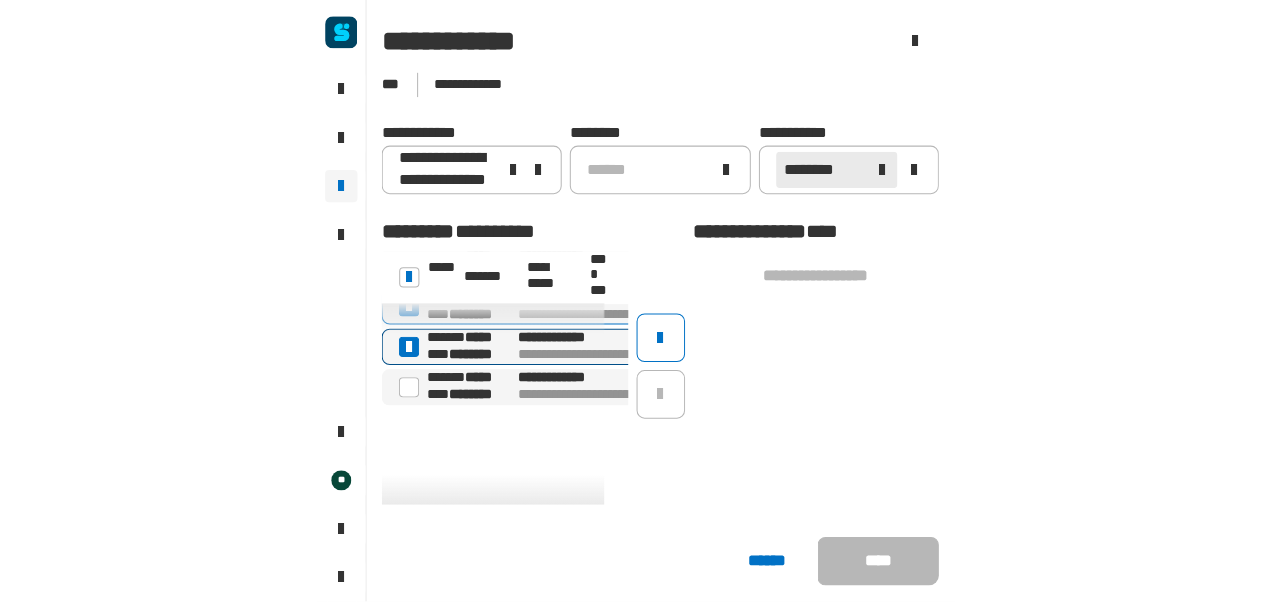 scroll, scrollTop: 765, scrollLeft: 0, axis: vertical 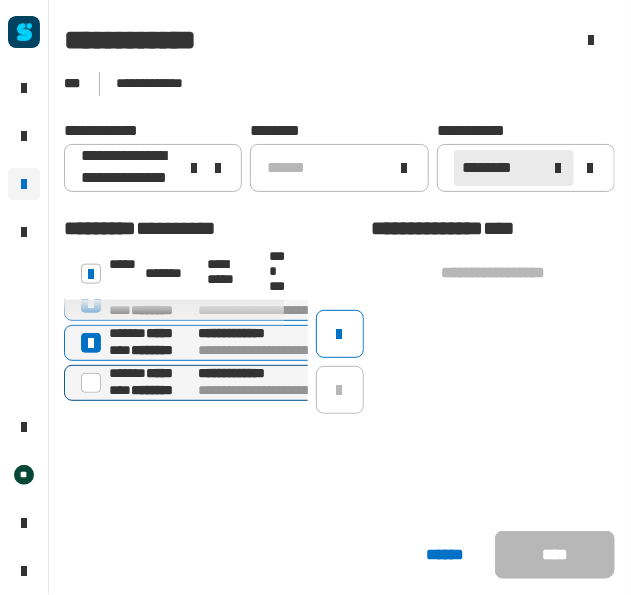 click at bounding box center [91, 383] 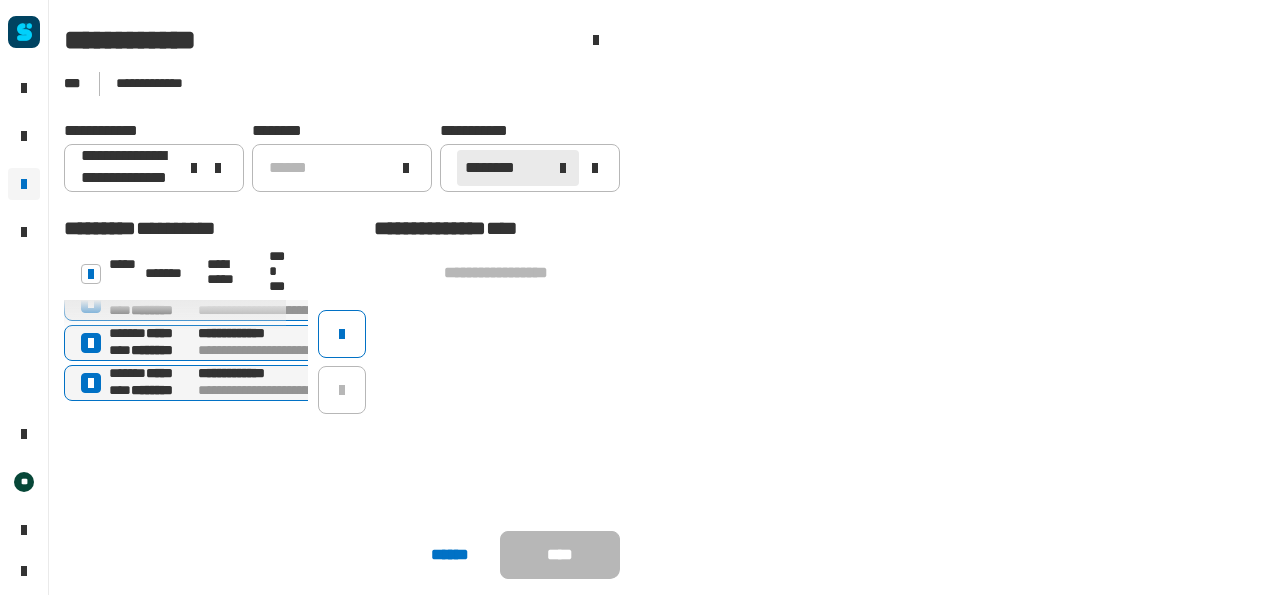 scroll, scrollTop: 560, scrollLeft: 0, axis: vertical 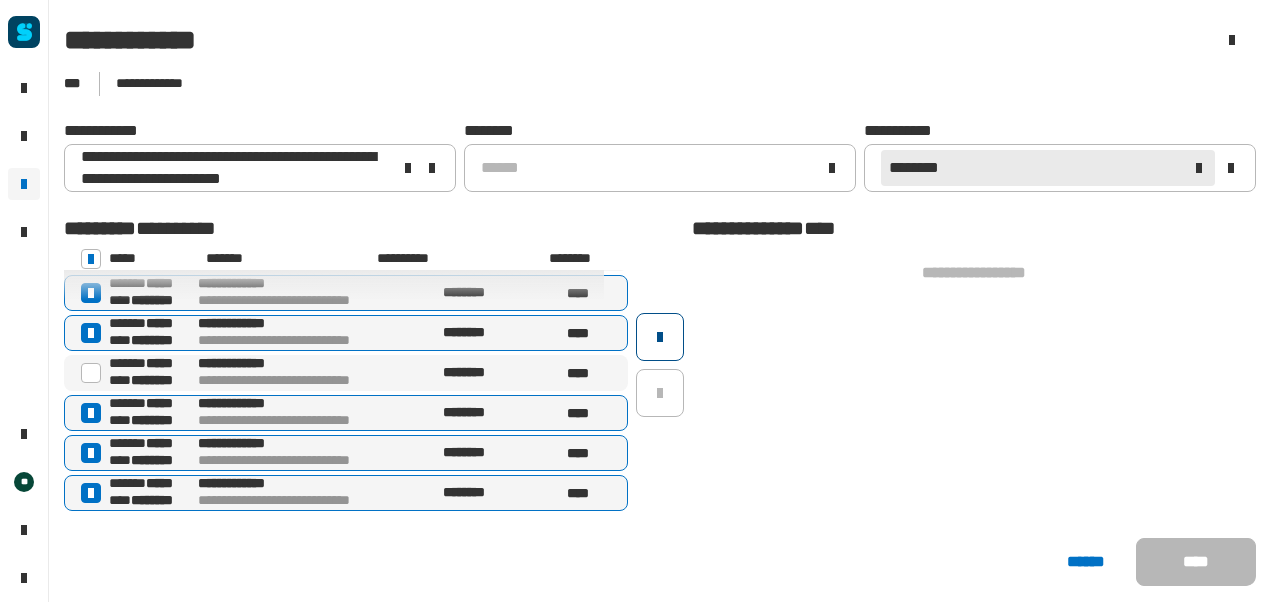 click 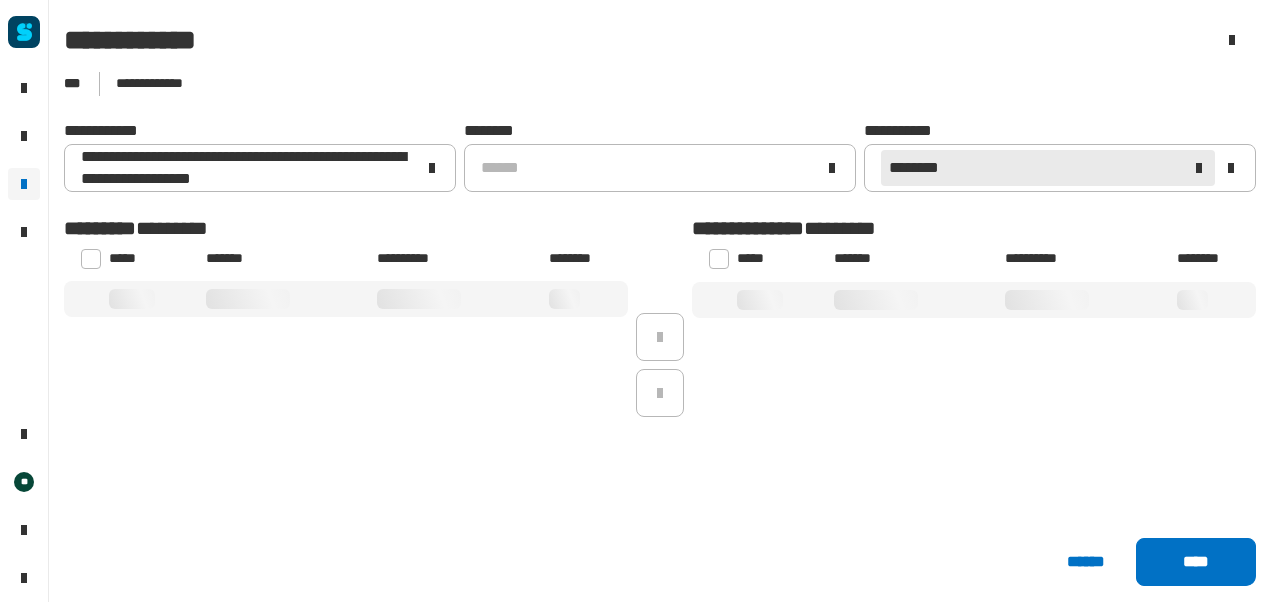 scroll, scrollTop: 0, scrollLeft: 0, axis: both 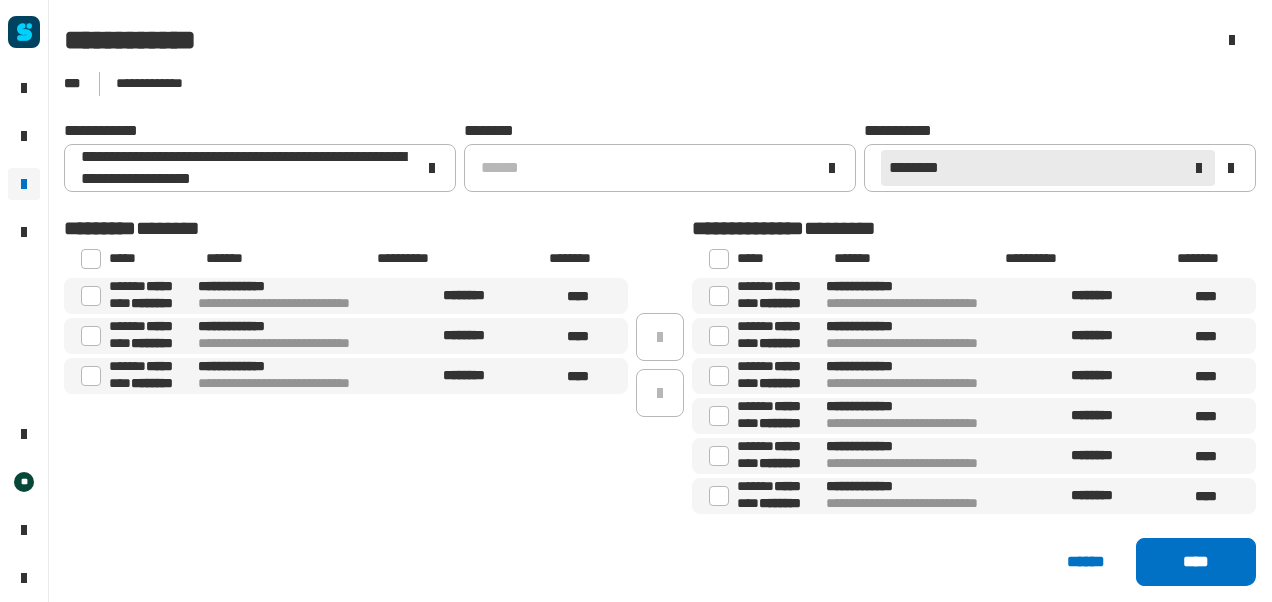click at bounding box center [719, 259] 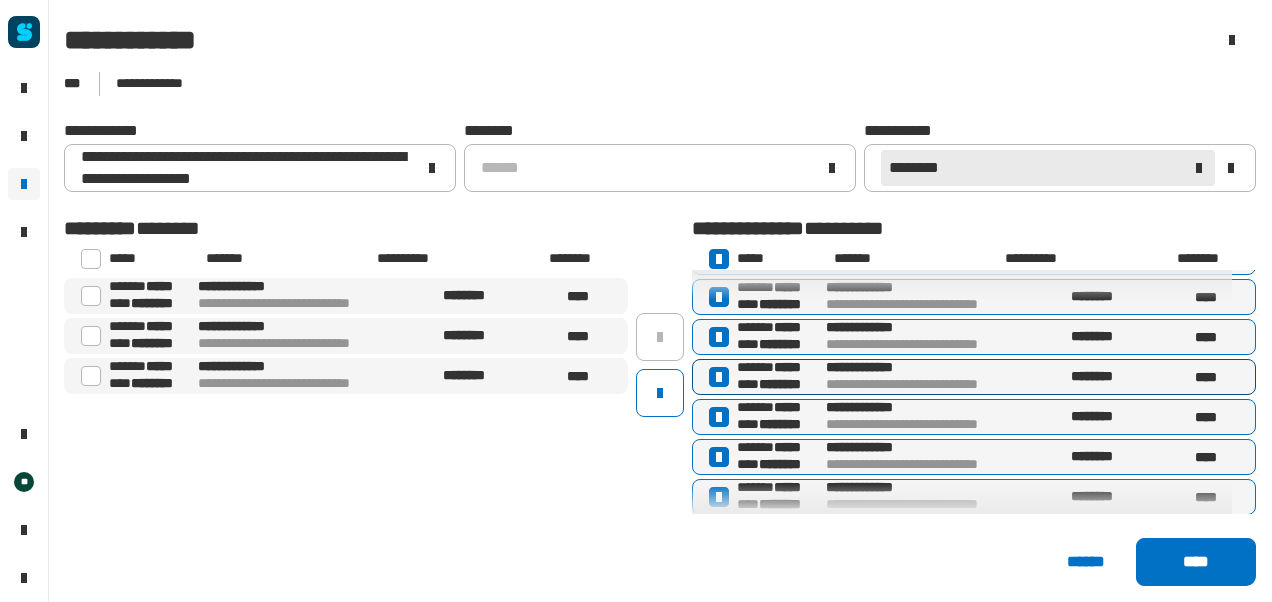 scroll, scrollTop: 120, scrollLeft: 0, axis: vertical 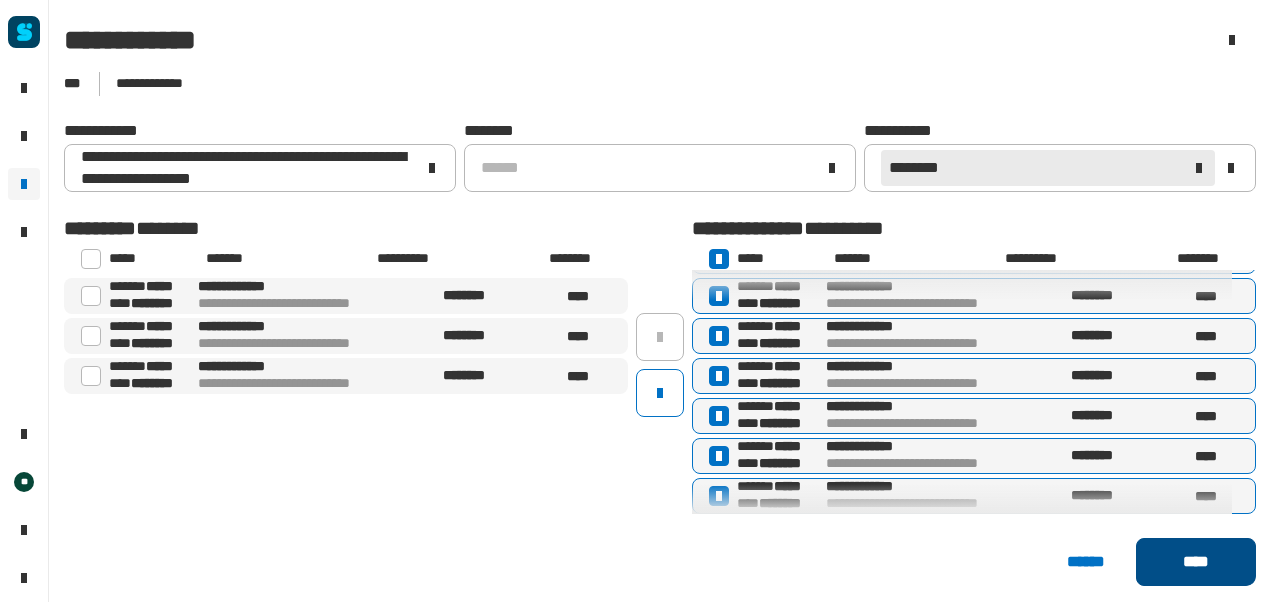 click on "****" 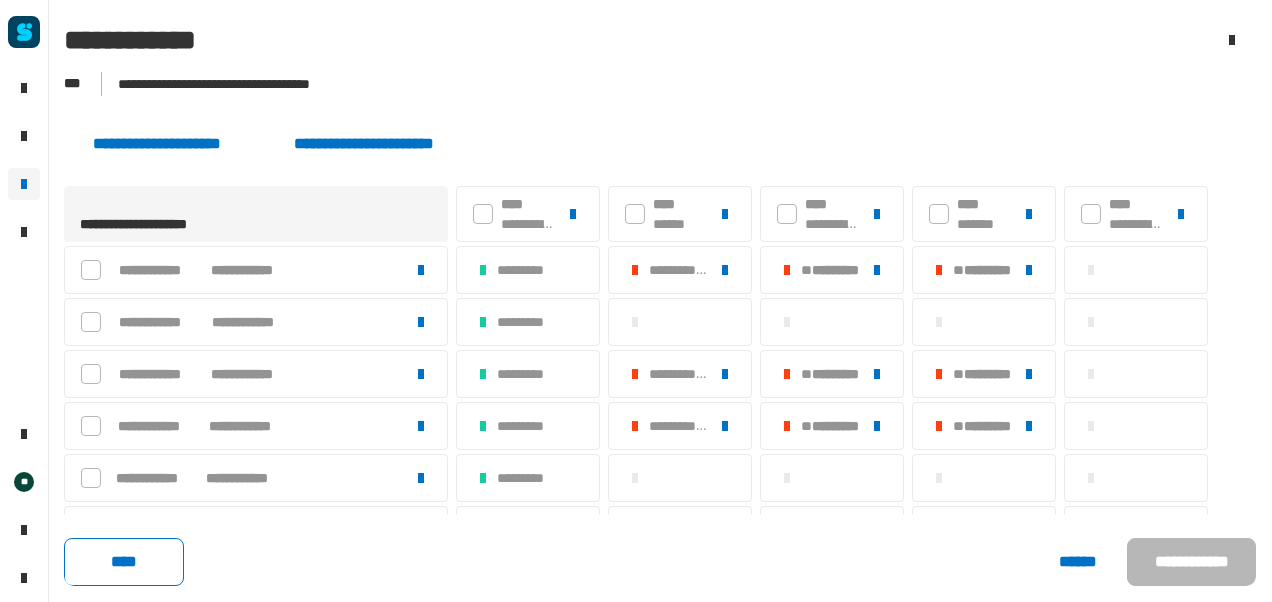 click at bounding box center [635, 214] 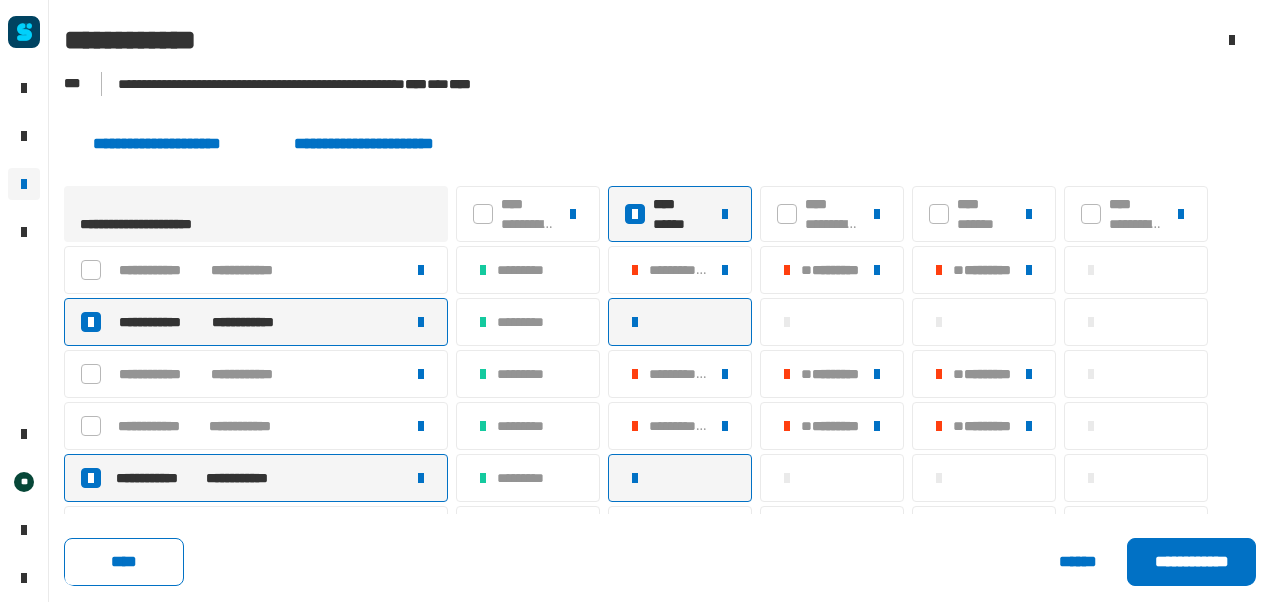 click at bounding box center (787, 214) 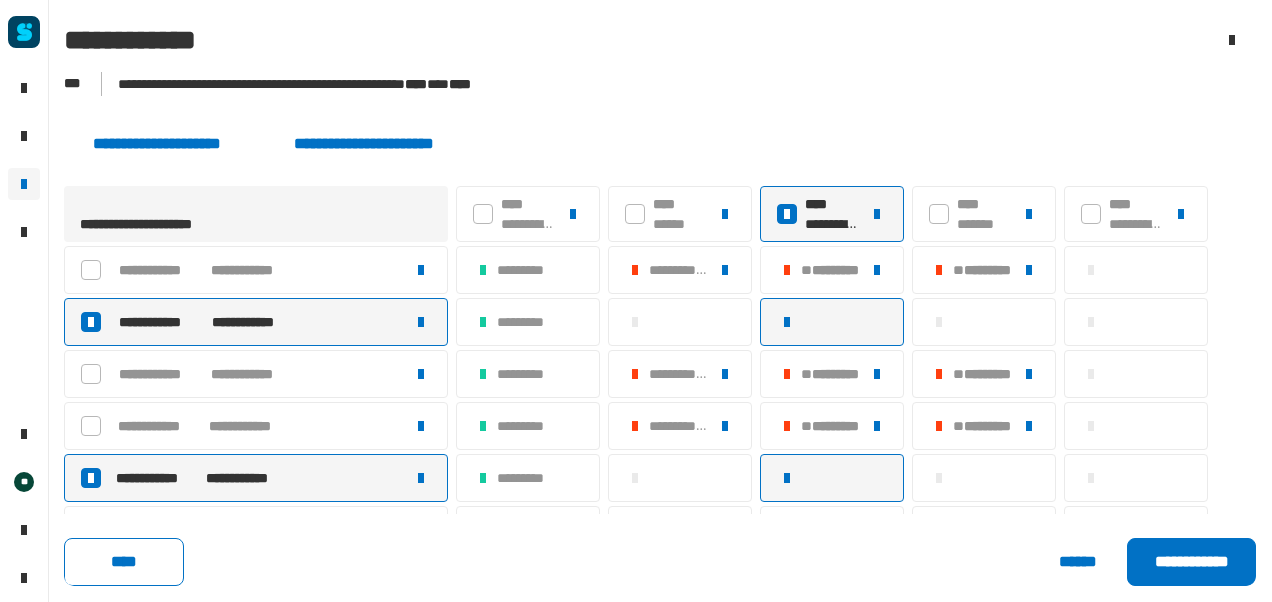 click at bounding box center (939, 214) 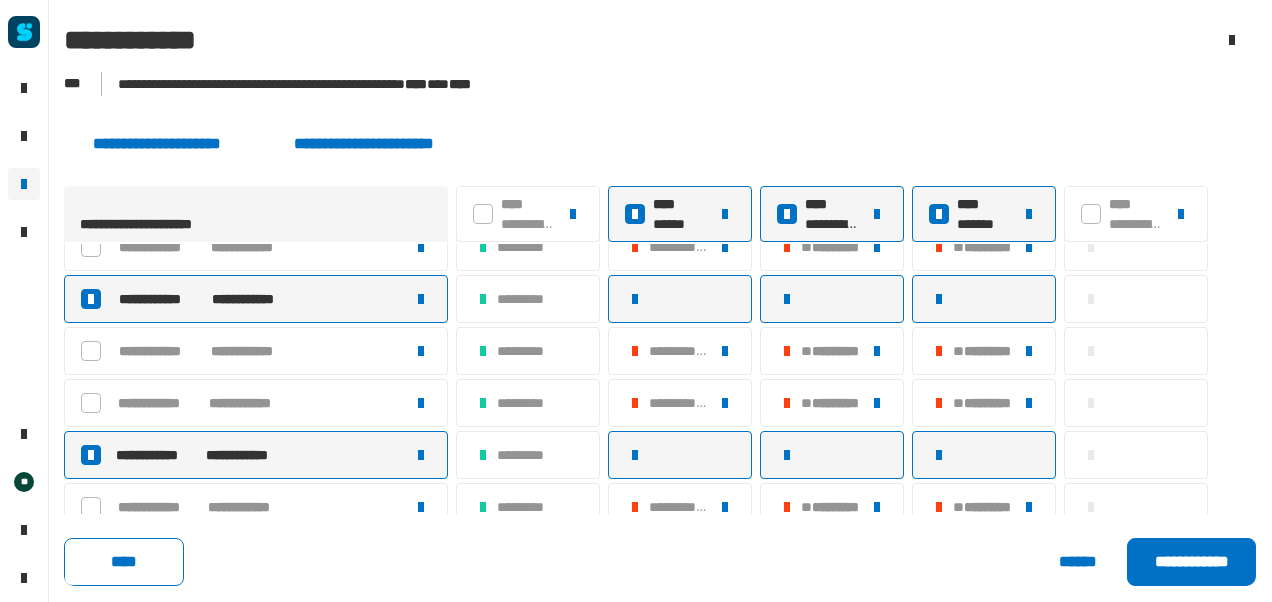 scroll, scrollTop: 0, scrollLeft: 0, axis: both 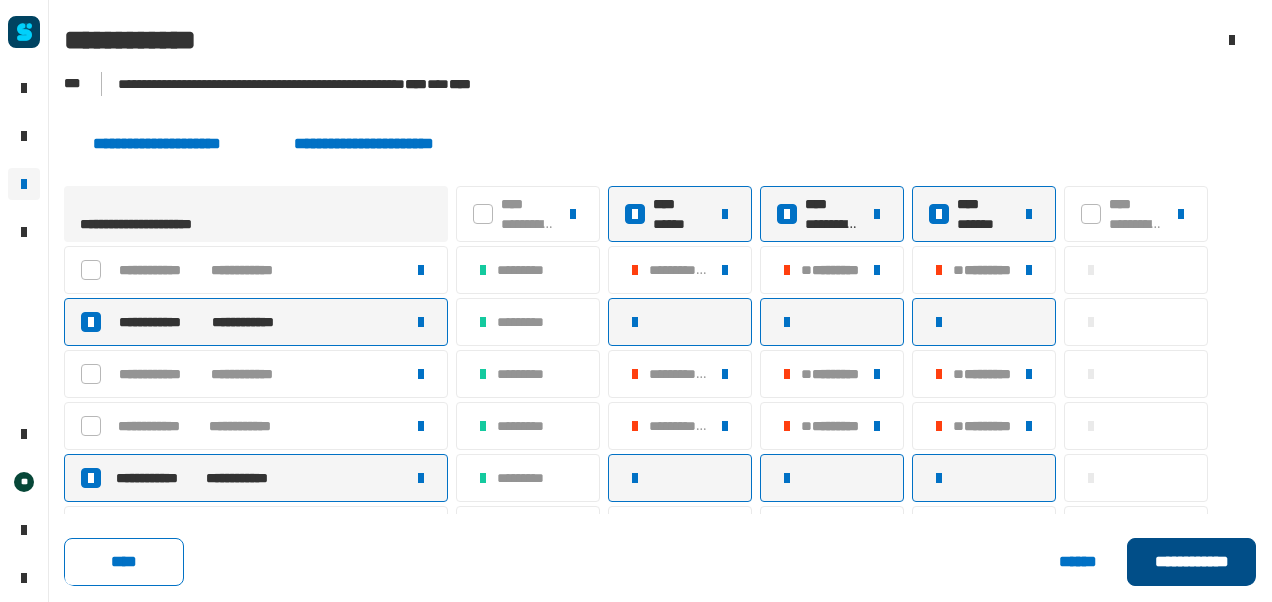 click on "**********" 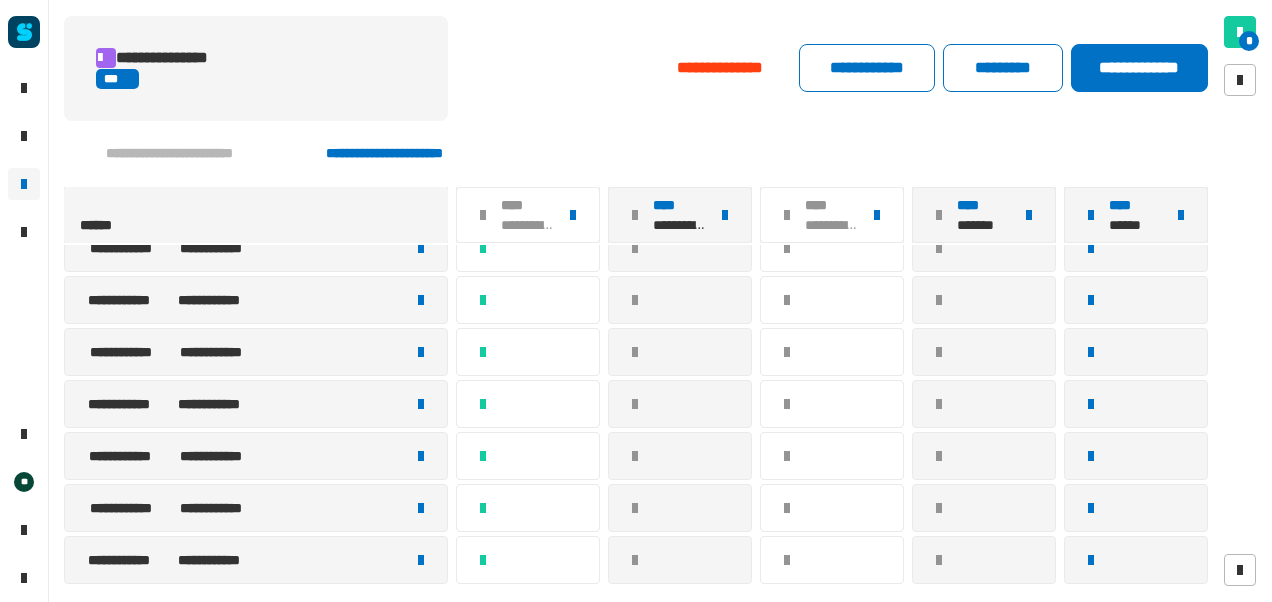 scroll, scrollTop: 0, scrollLeft: 0, axis: both 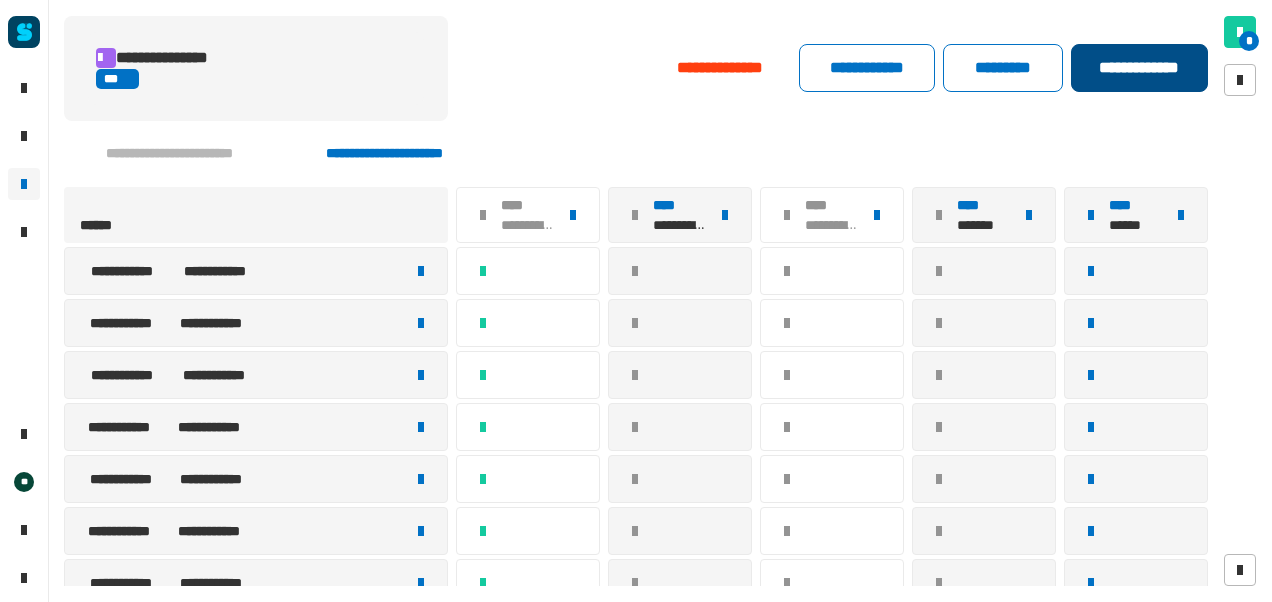 click on "**********" 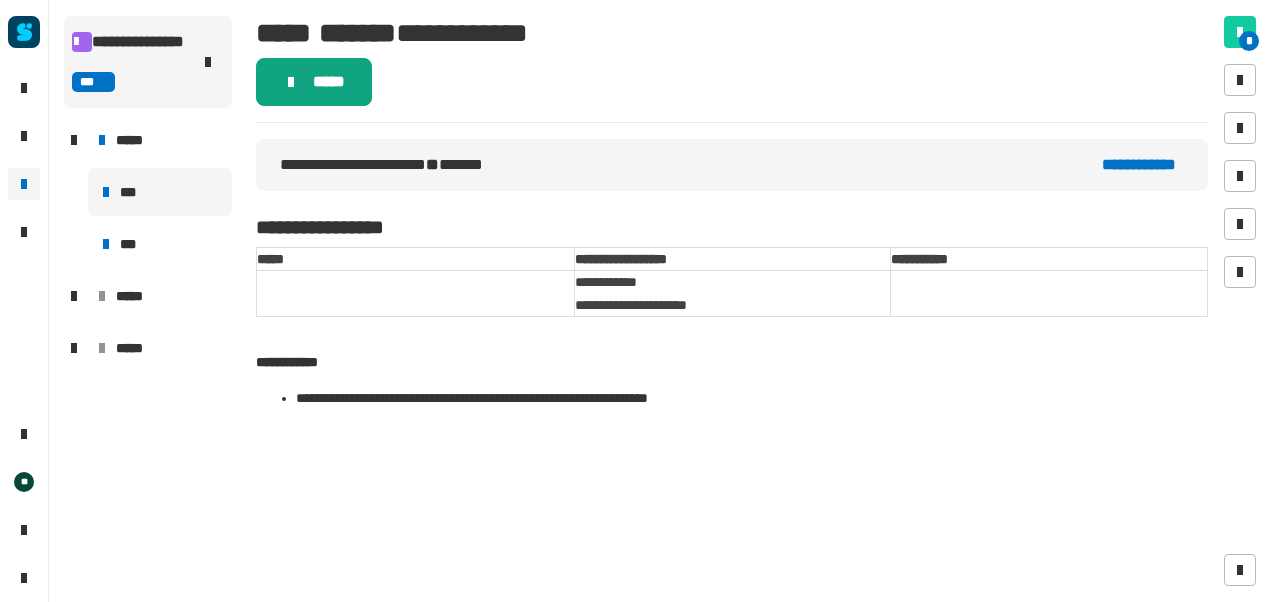 click on "*****" 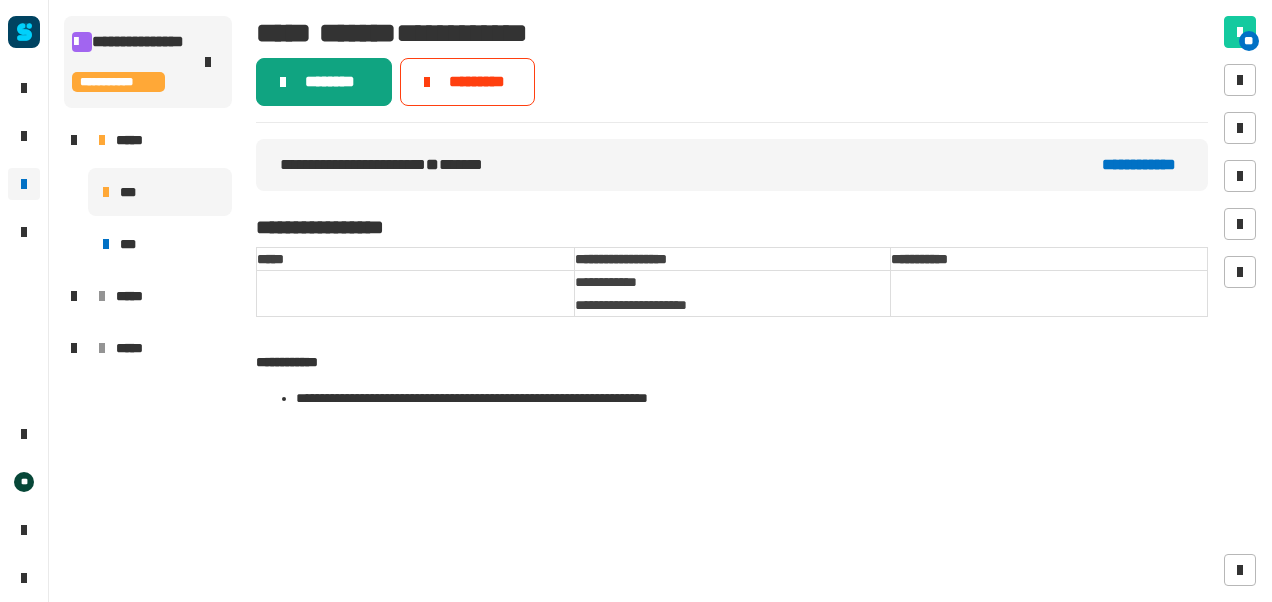 click on "********" 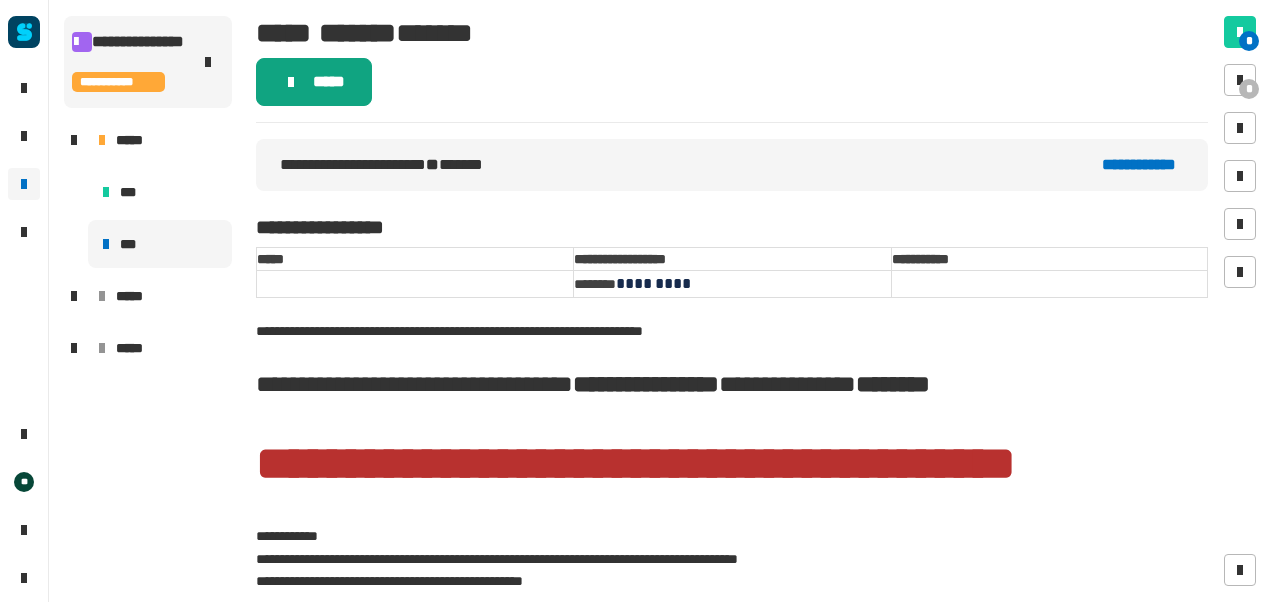click on "*****" 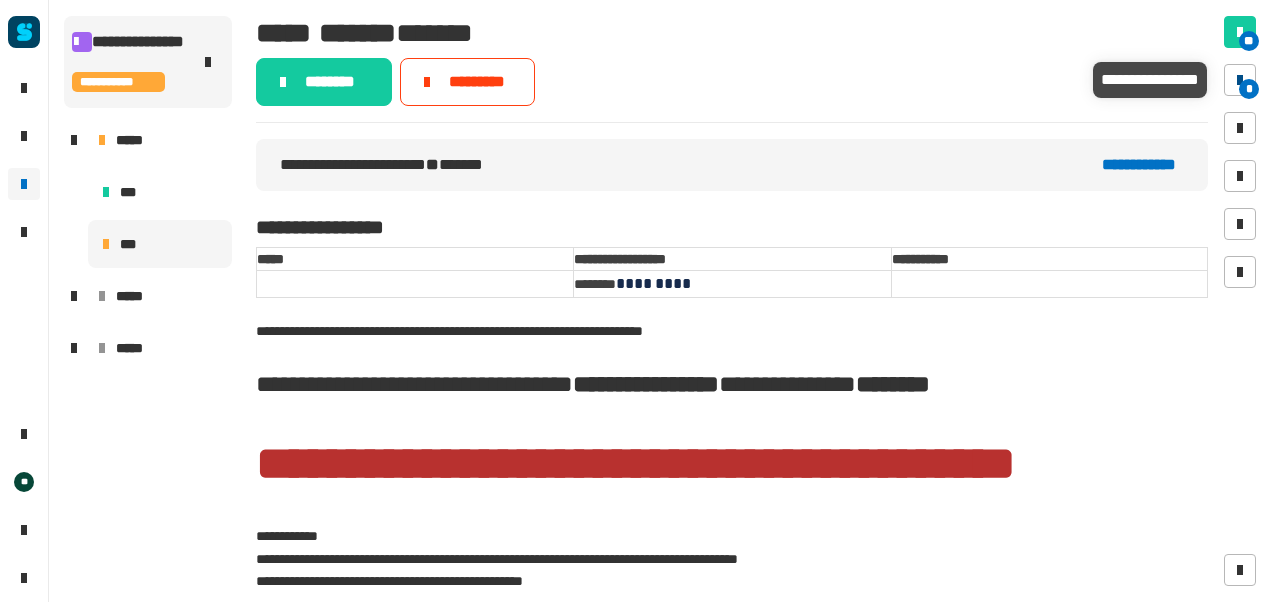 click at bounding box center [1240, 80] 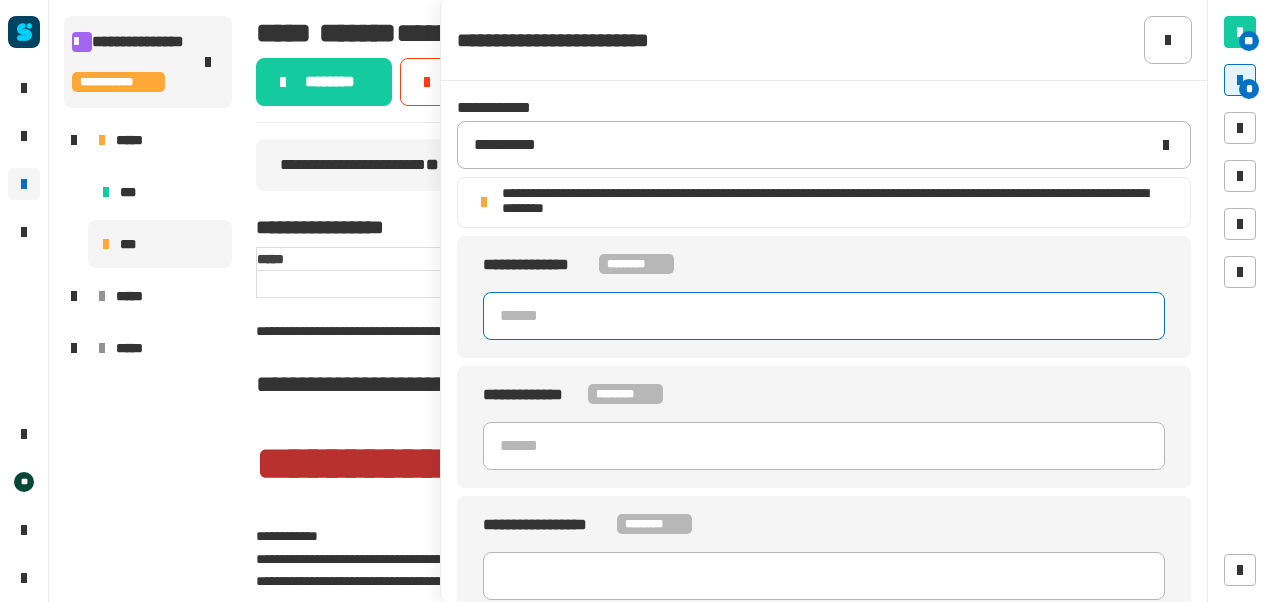 click 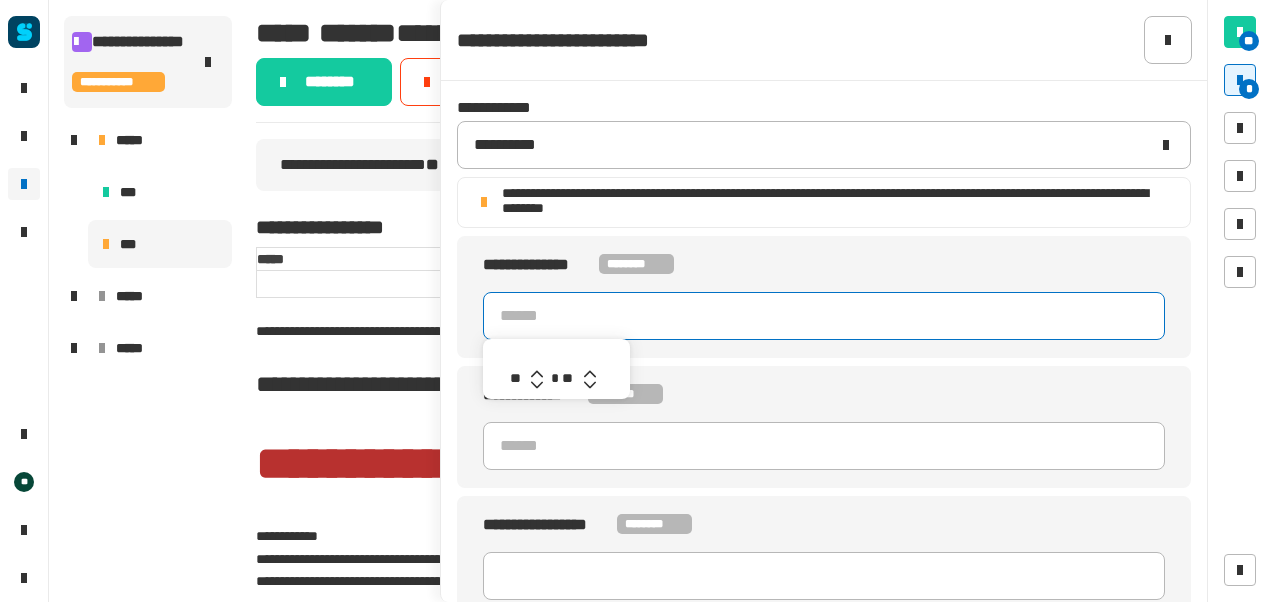 click at bounding box center [537, 385] 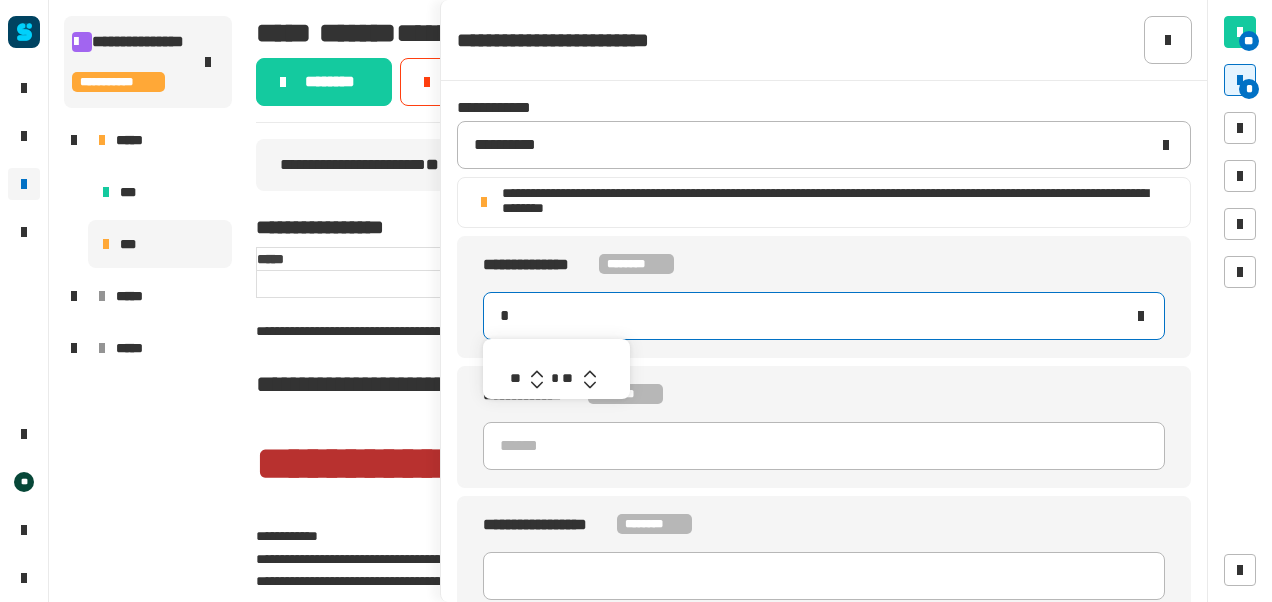 type on "*******" 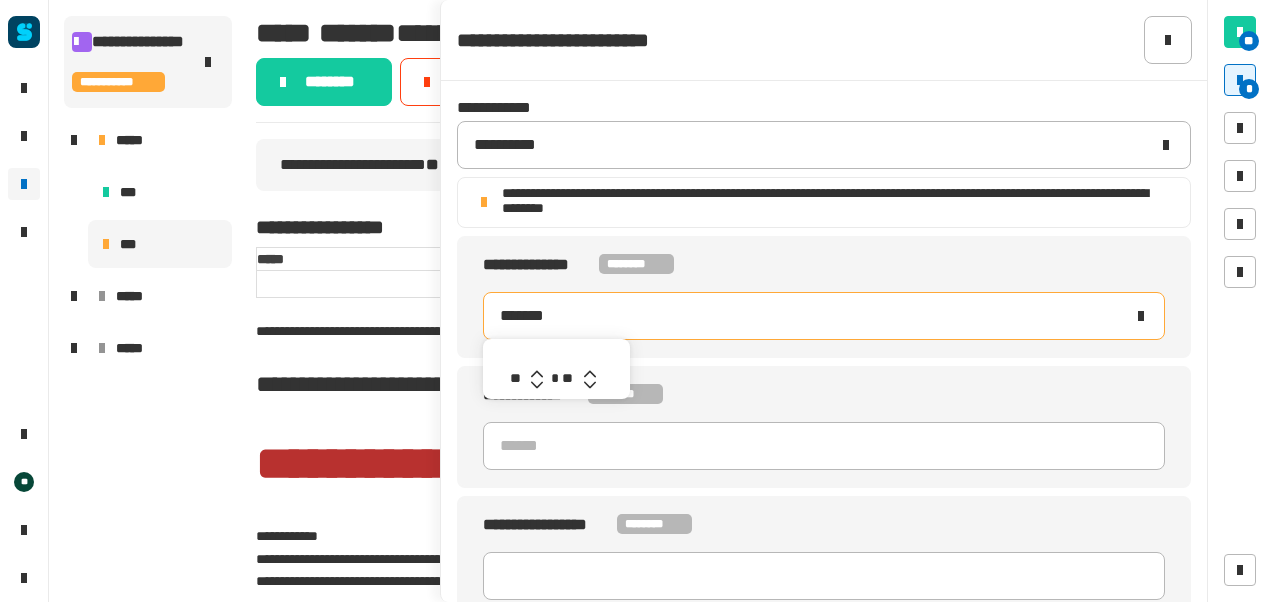 click 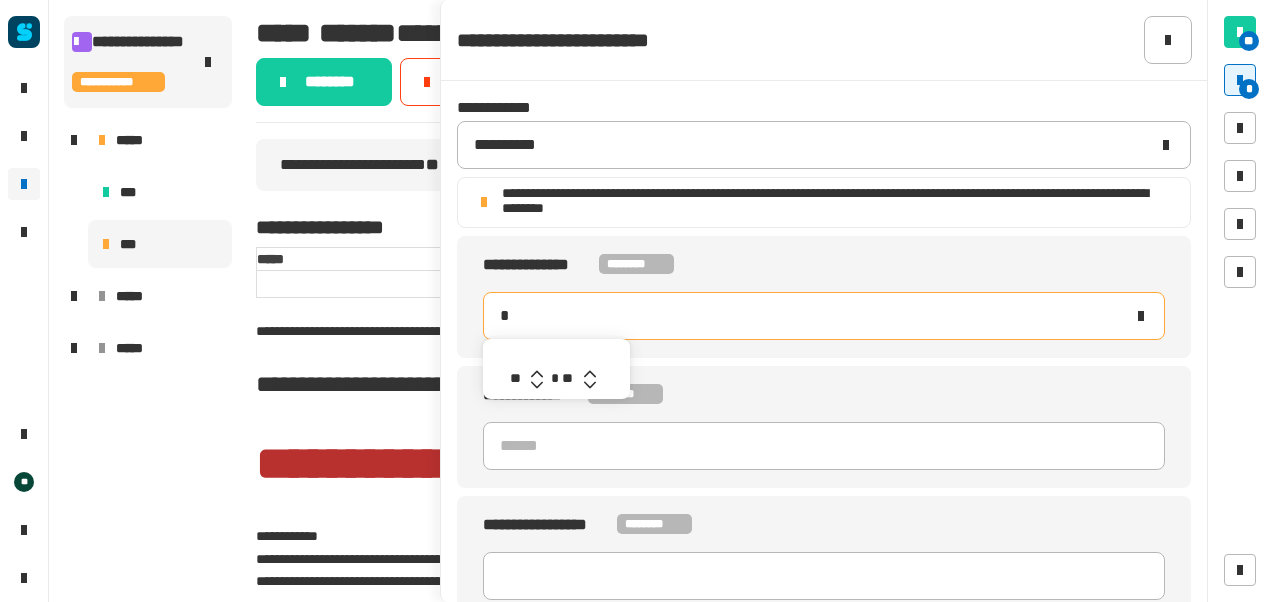 type on "*******" 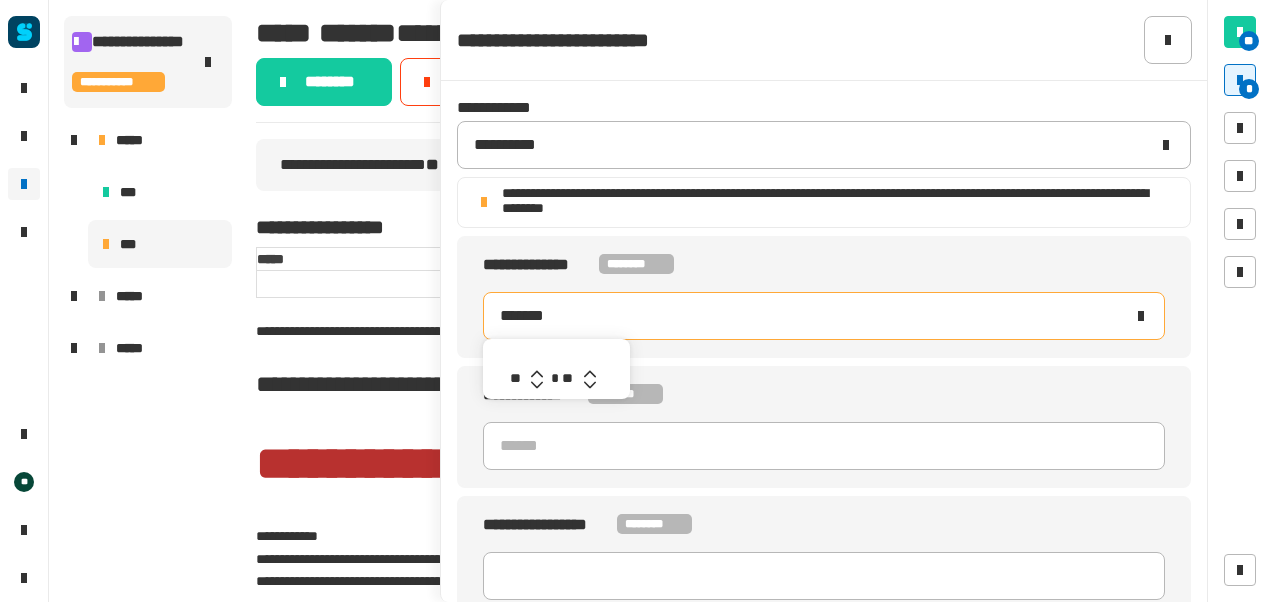 click 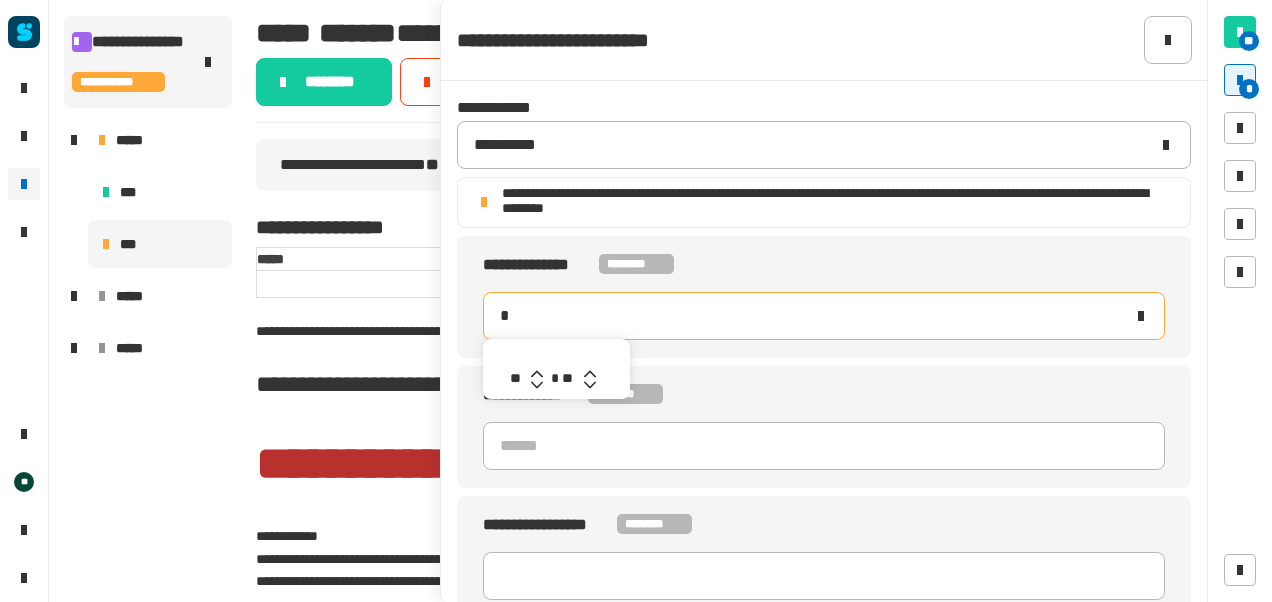 type on "*******" 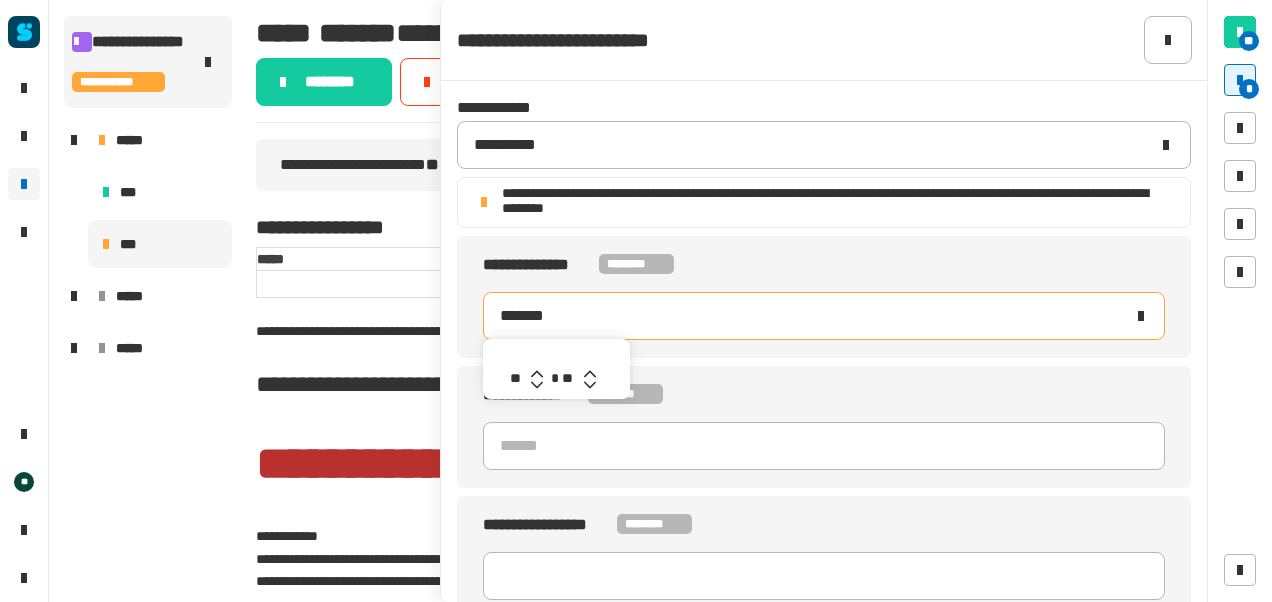 click 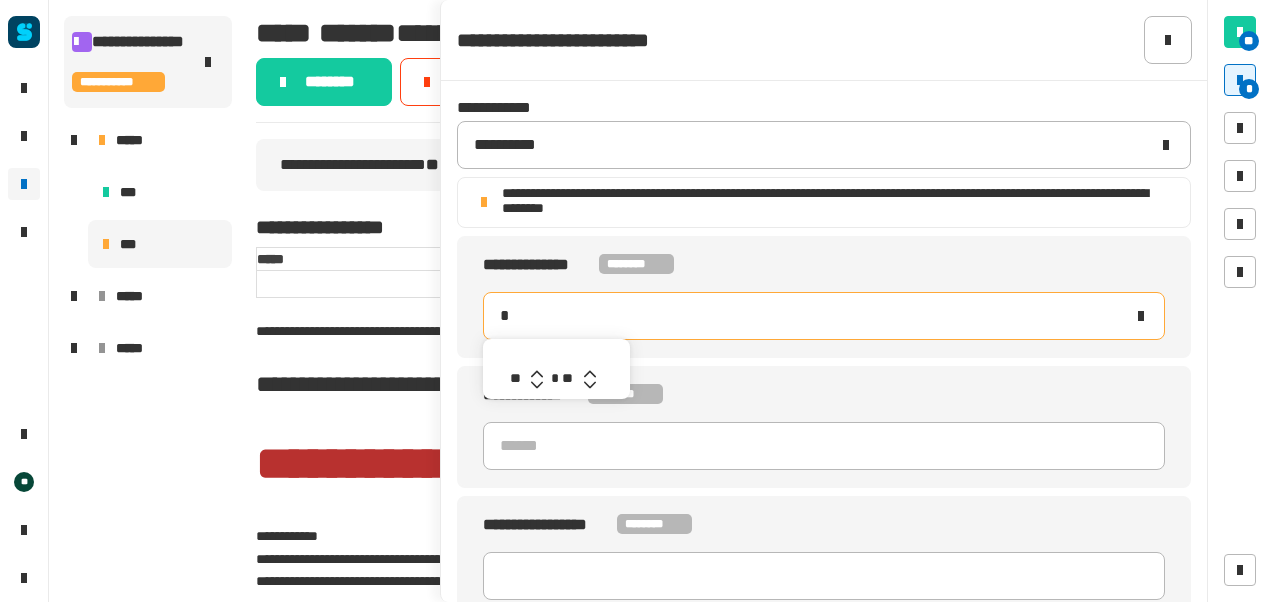 type on "********" 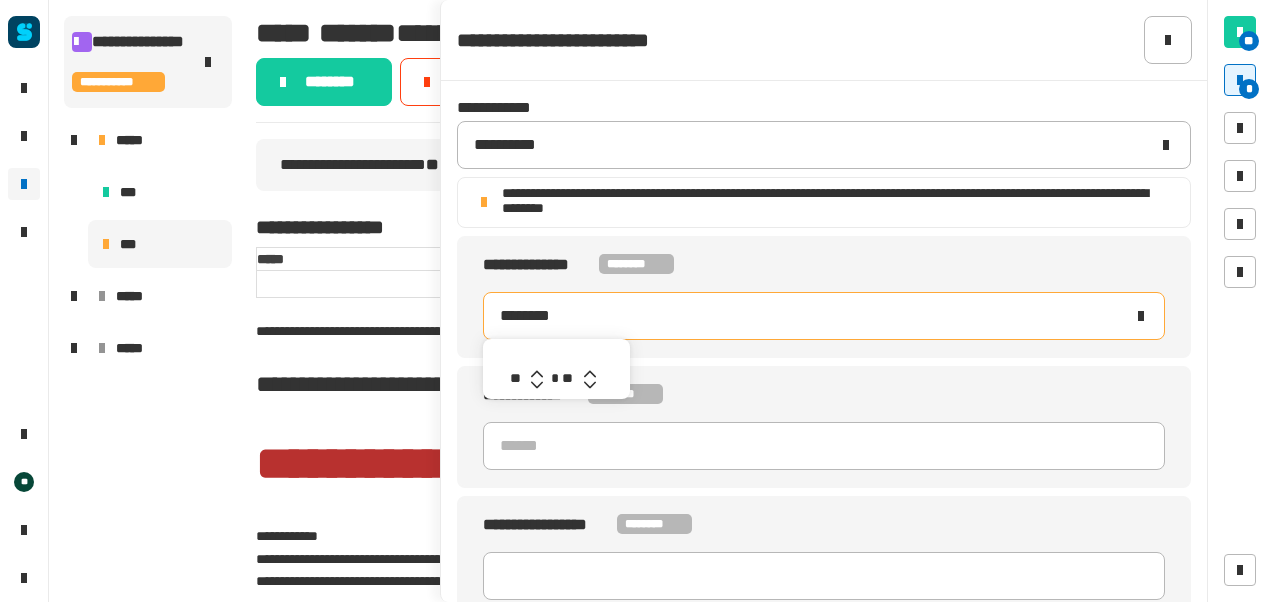 click 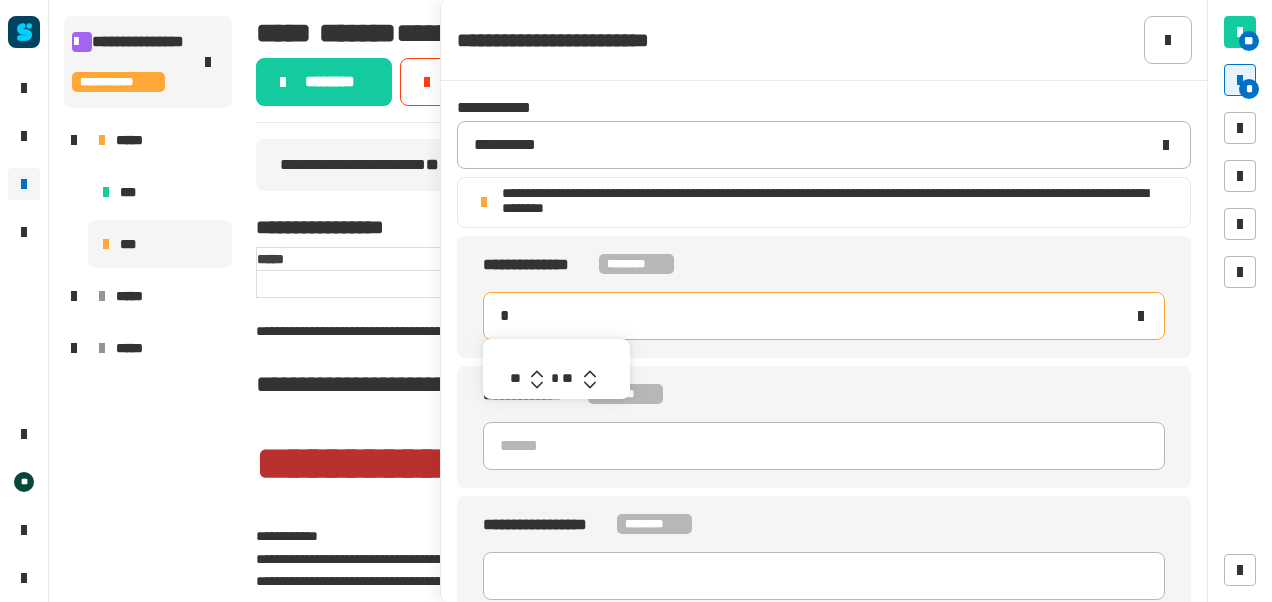 type on "********" 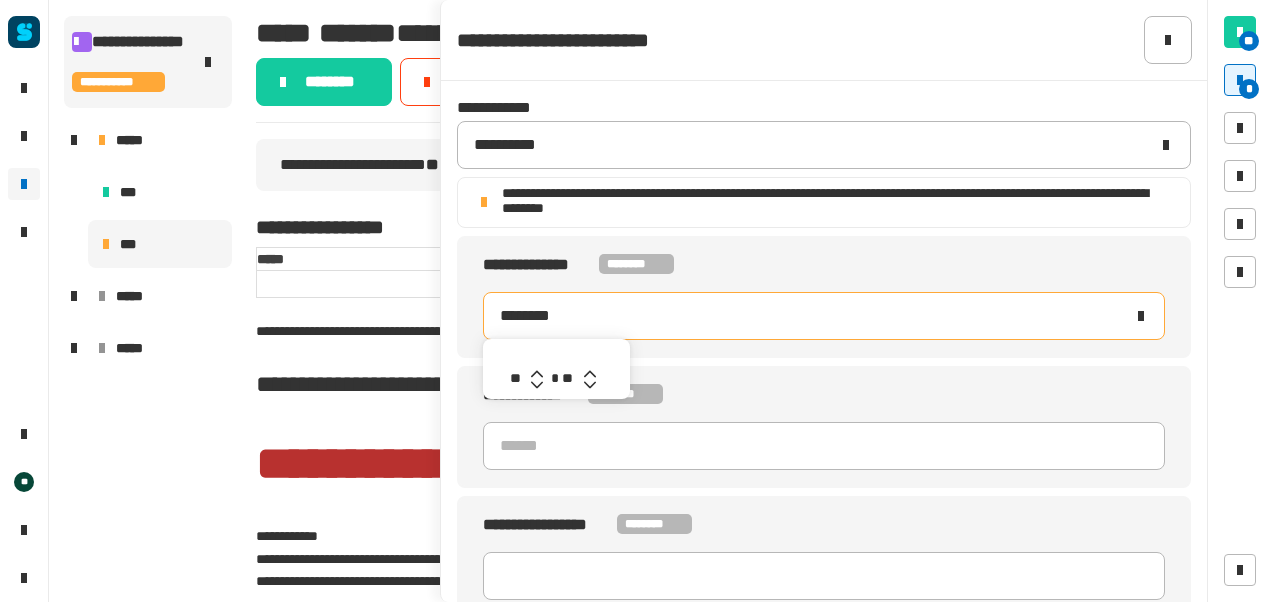 click 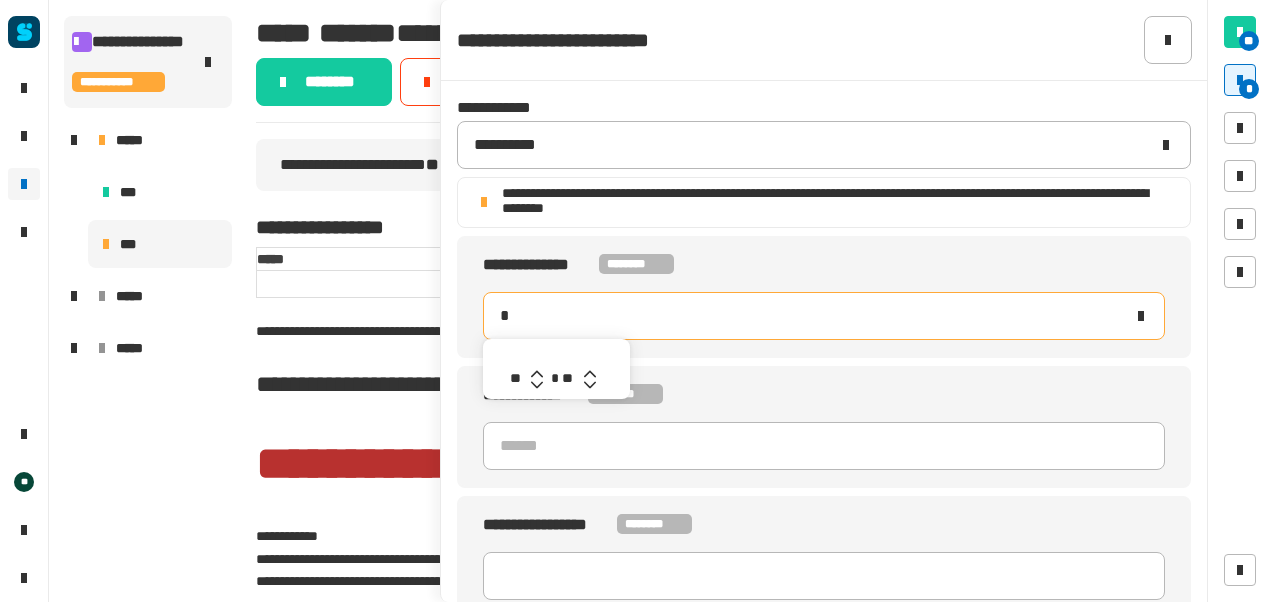 type on "********" 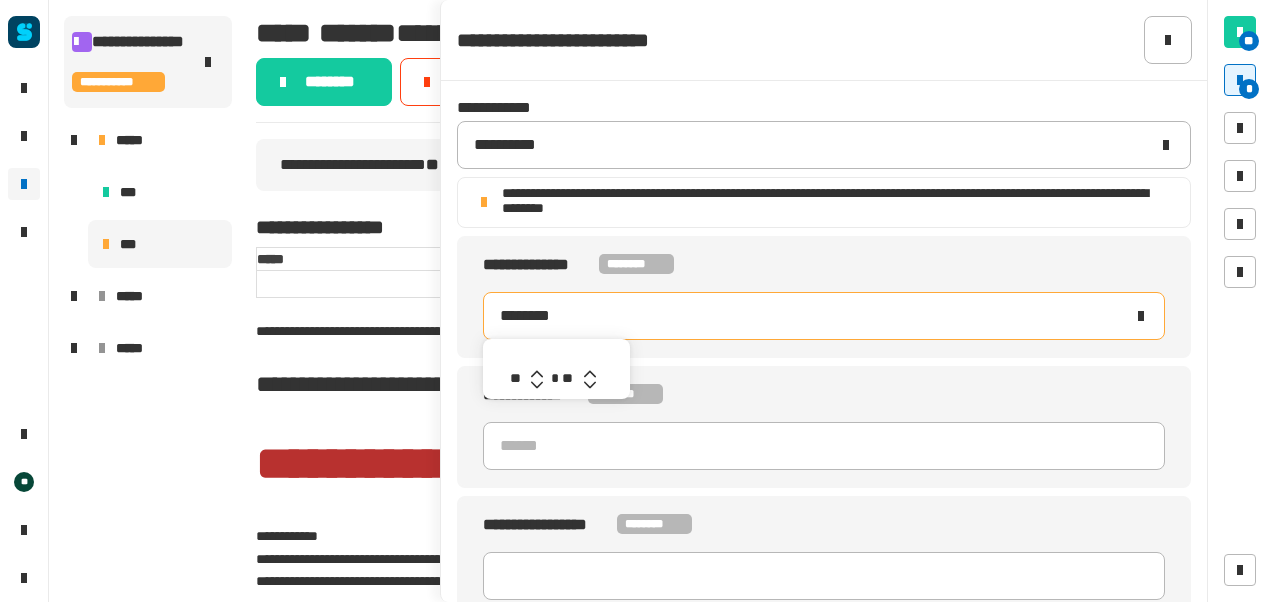click 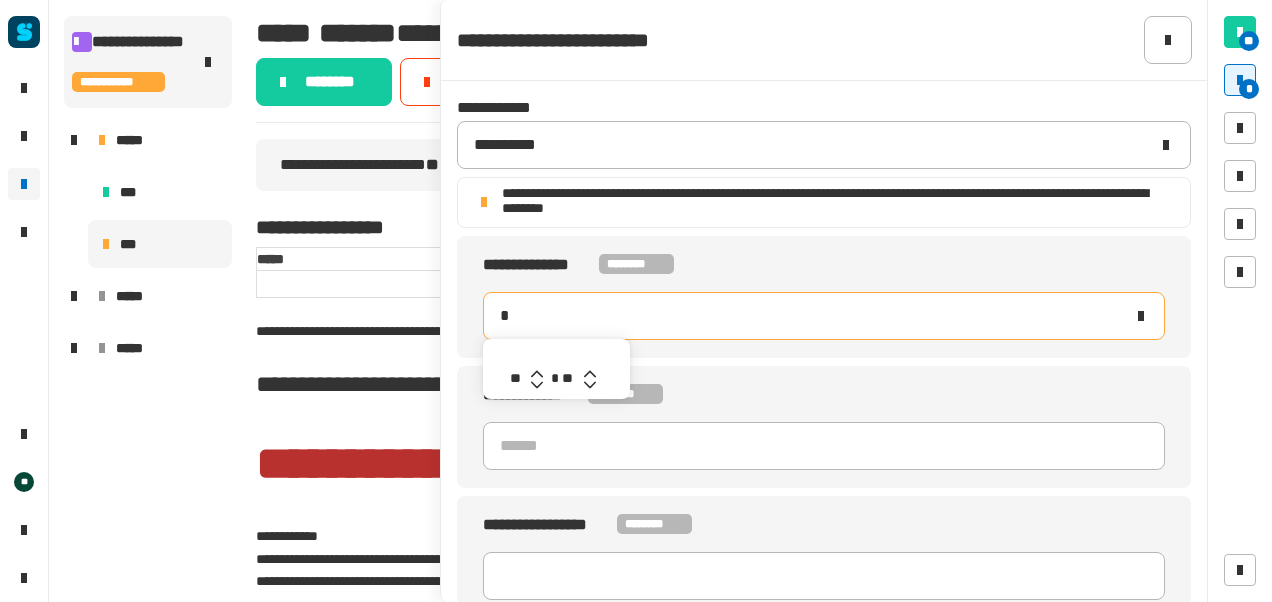 type on "********" 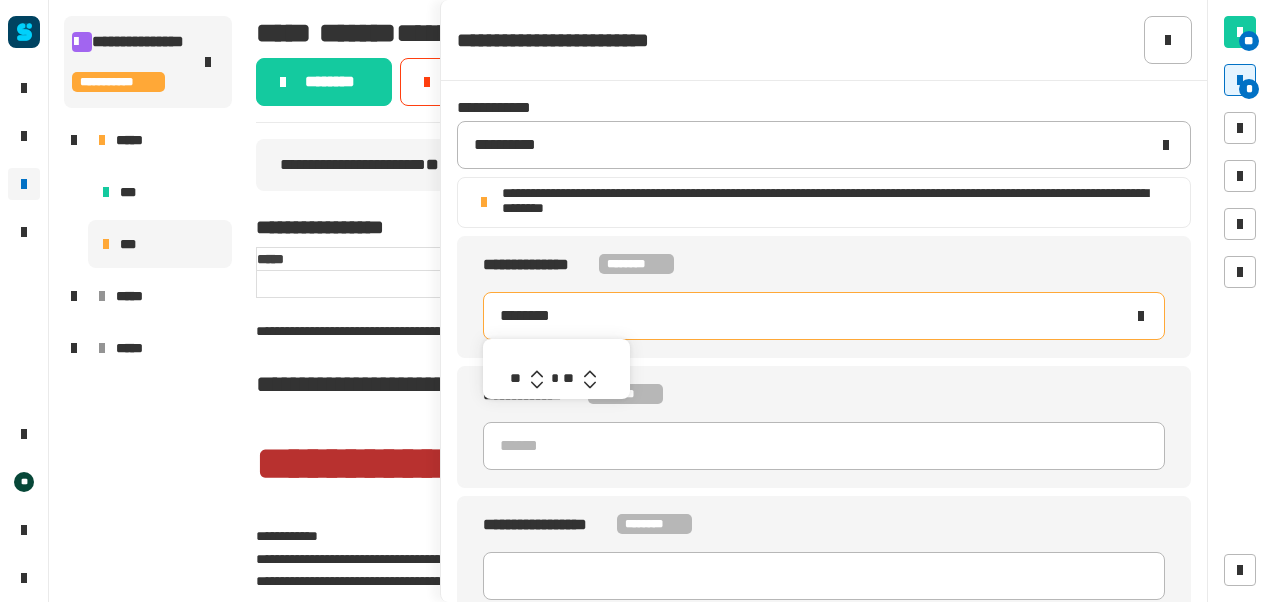 click 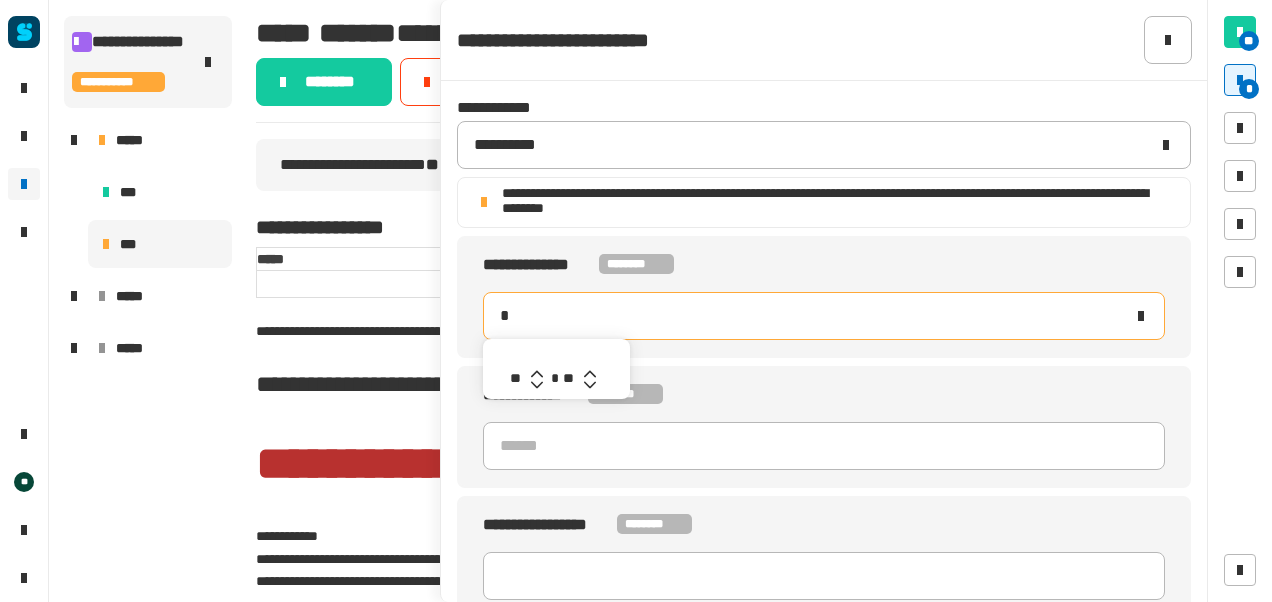 type on "********" 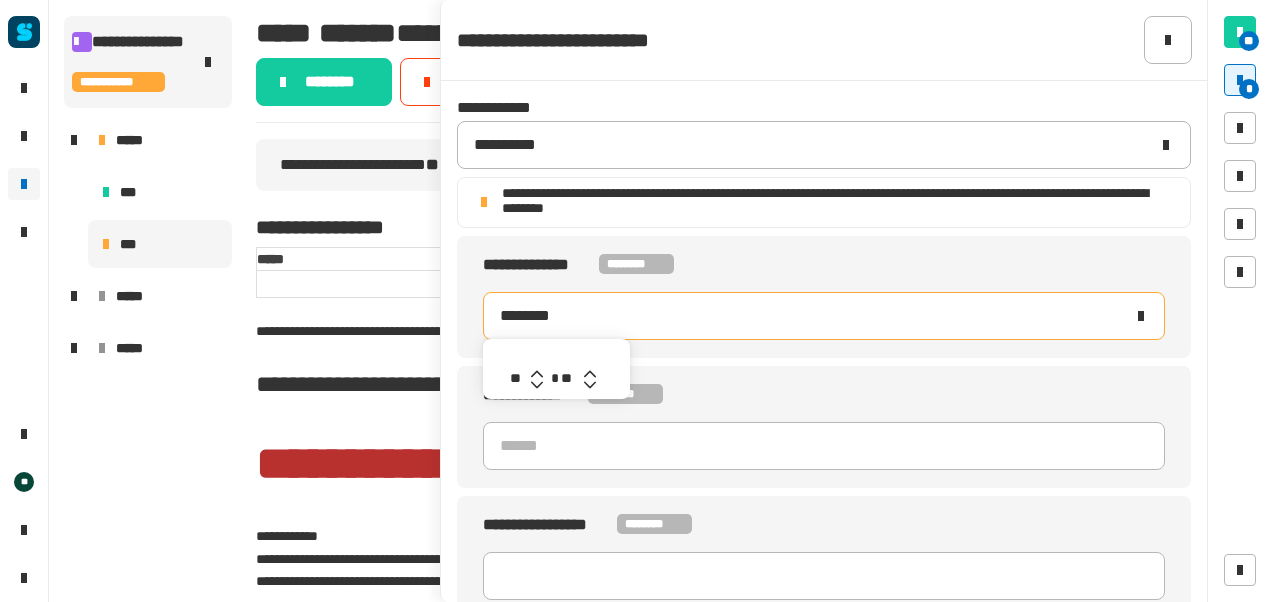 click 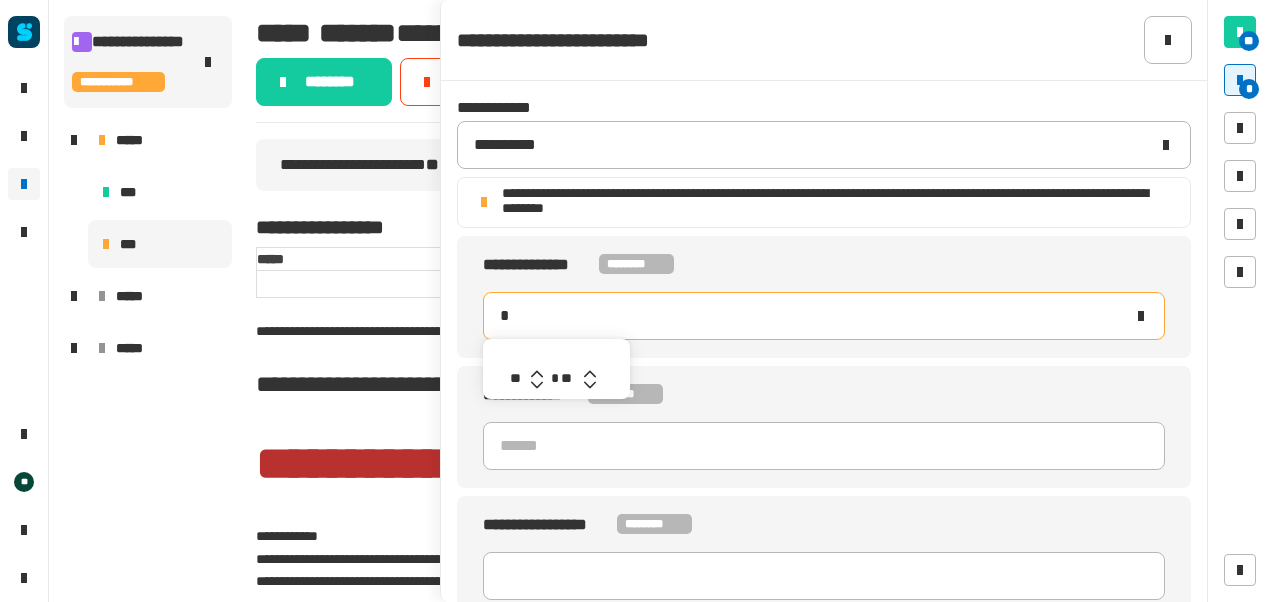 type on "********" 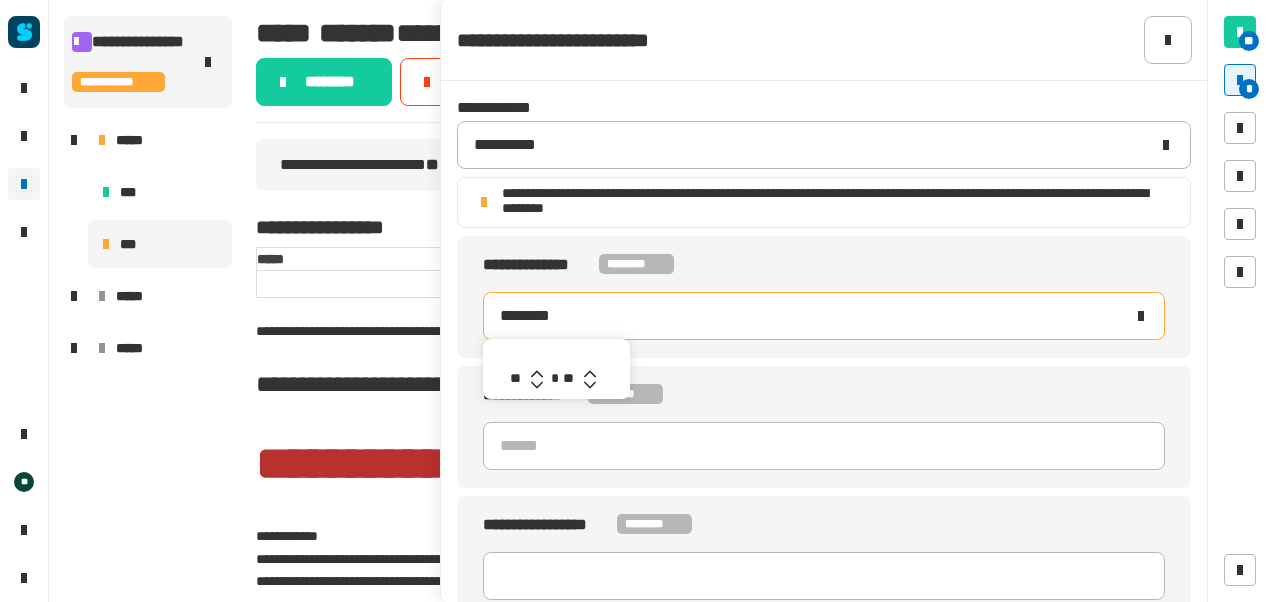 click 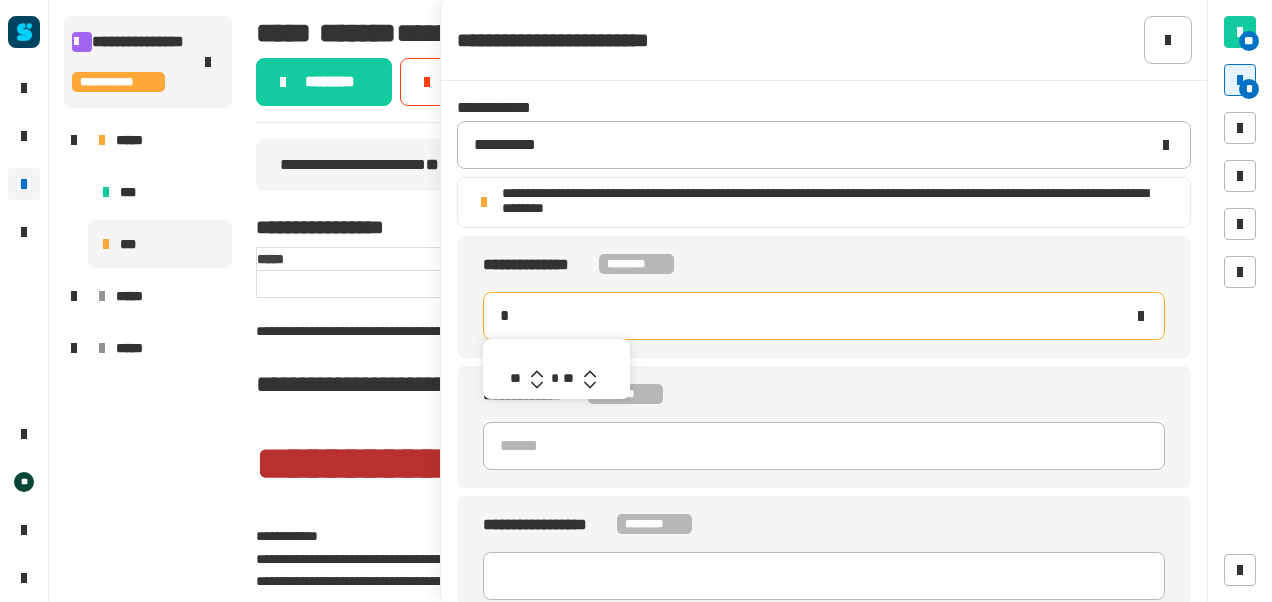 type on "********" 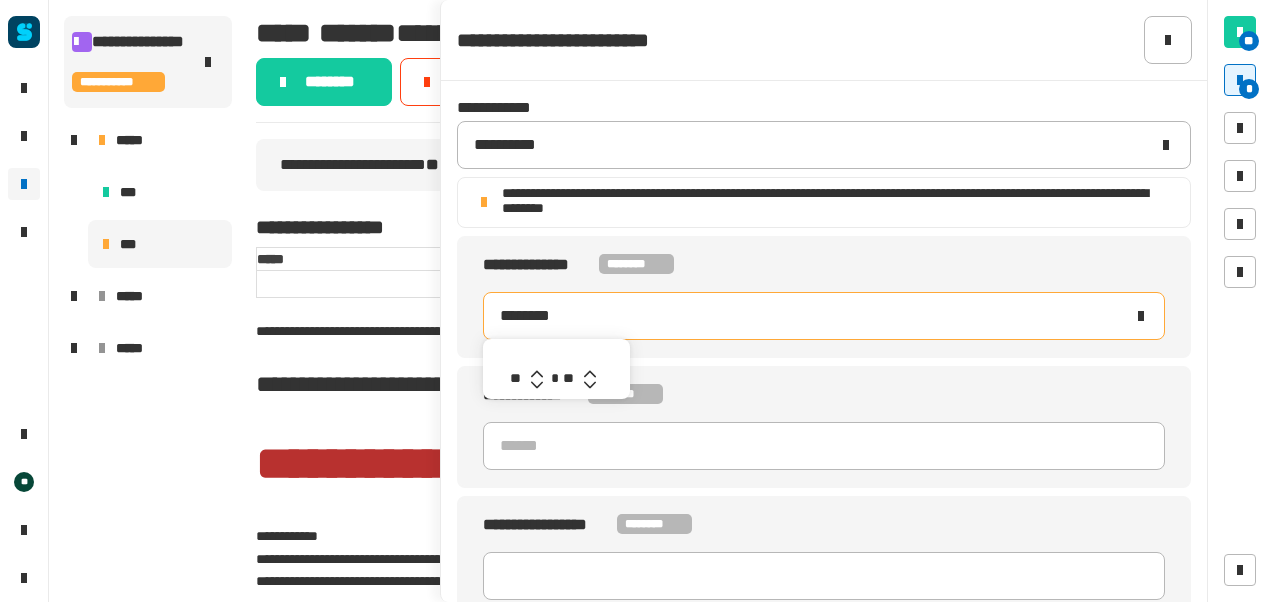 click 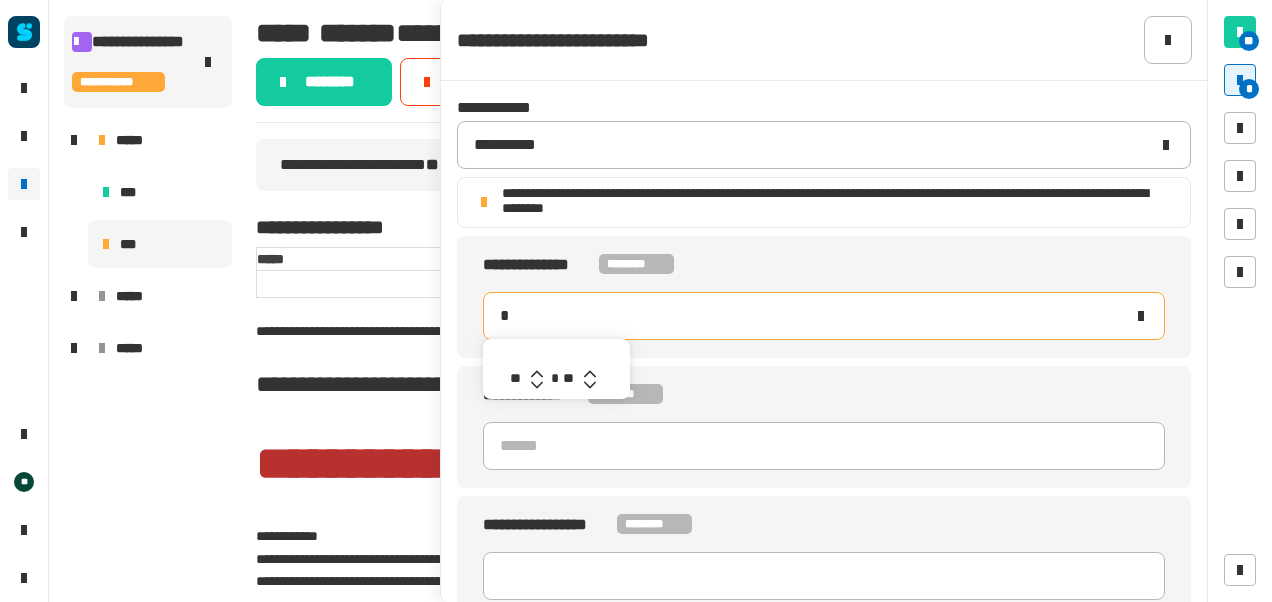 type on "********" 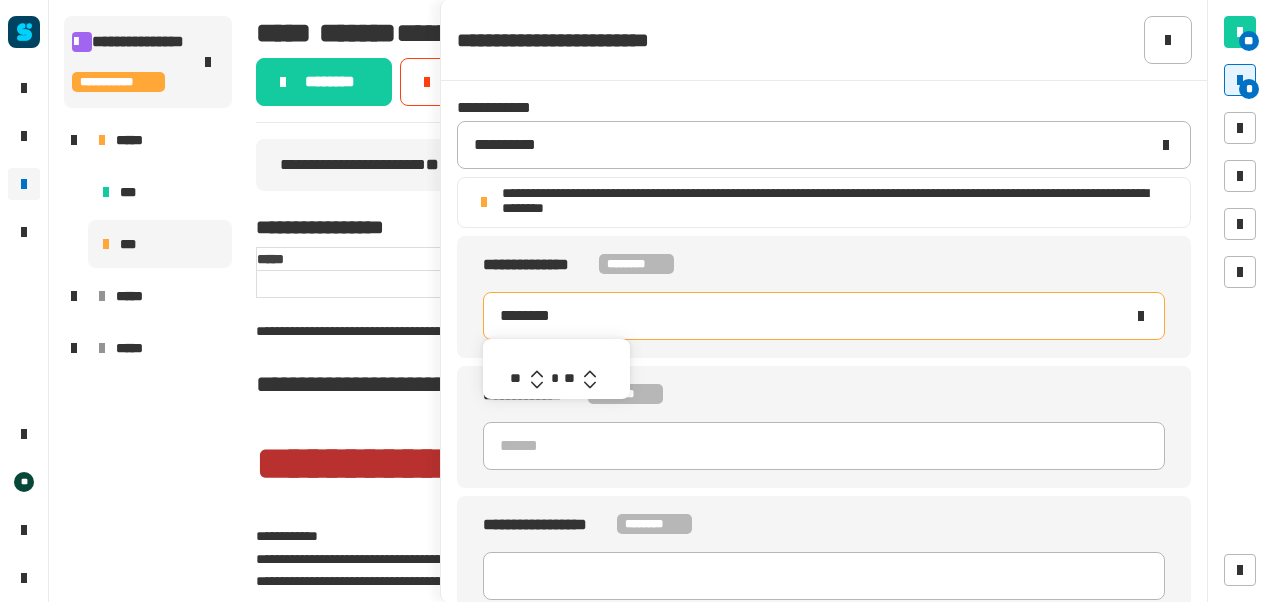click 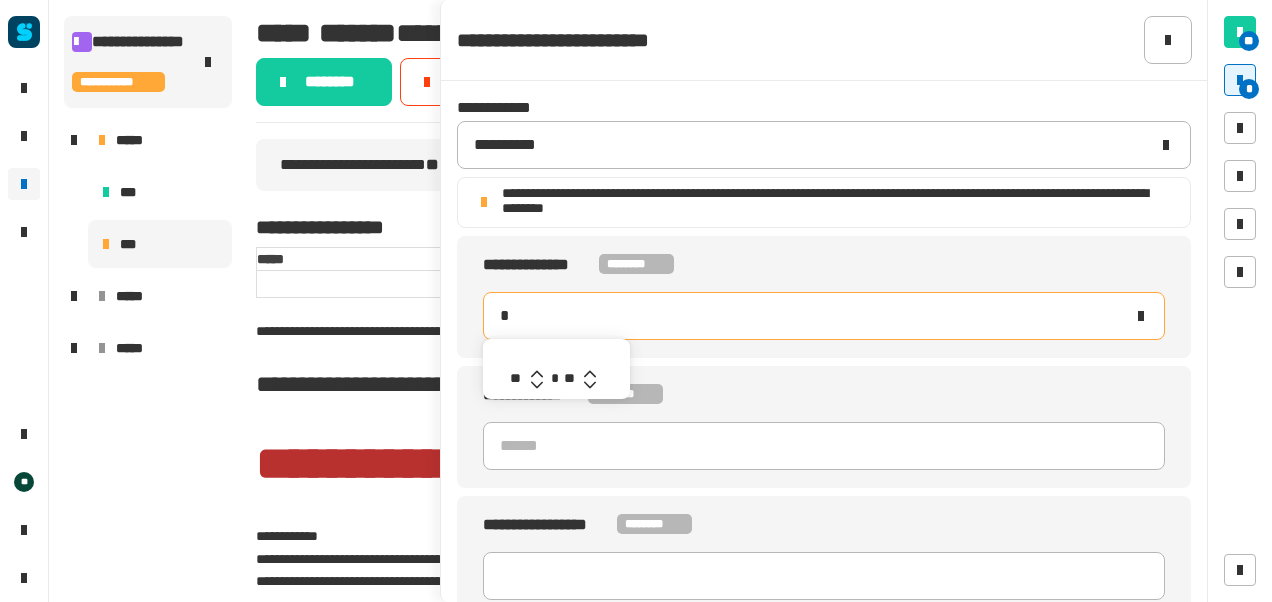 type on "********" 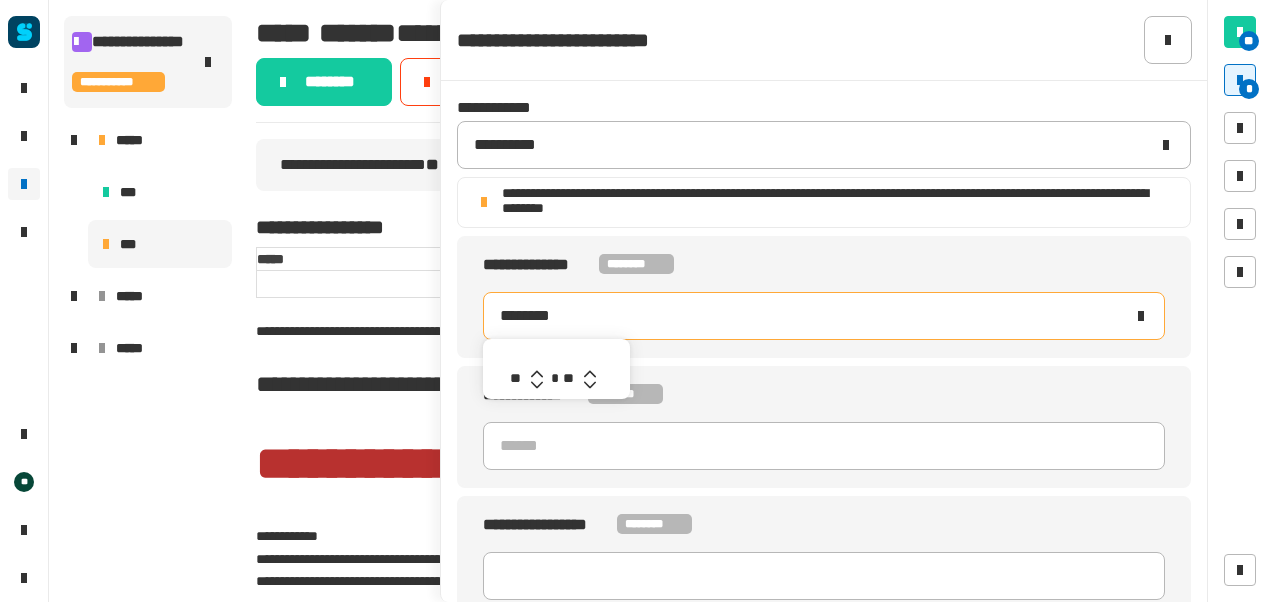 click 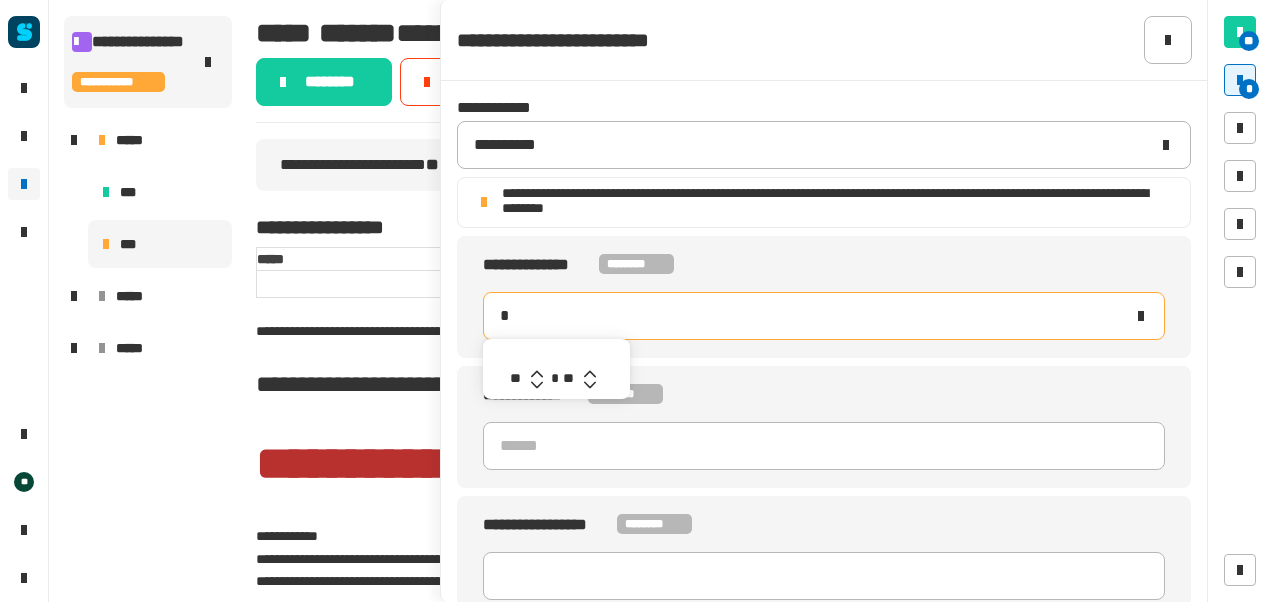 type on "********" 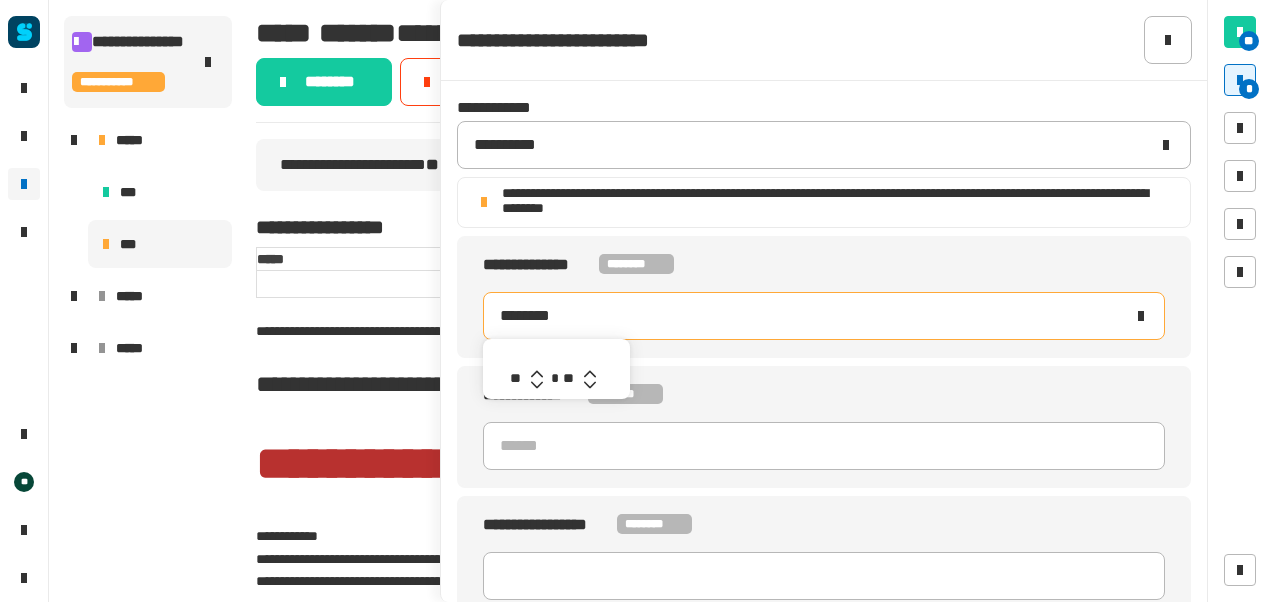 click 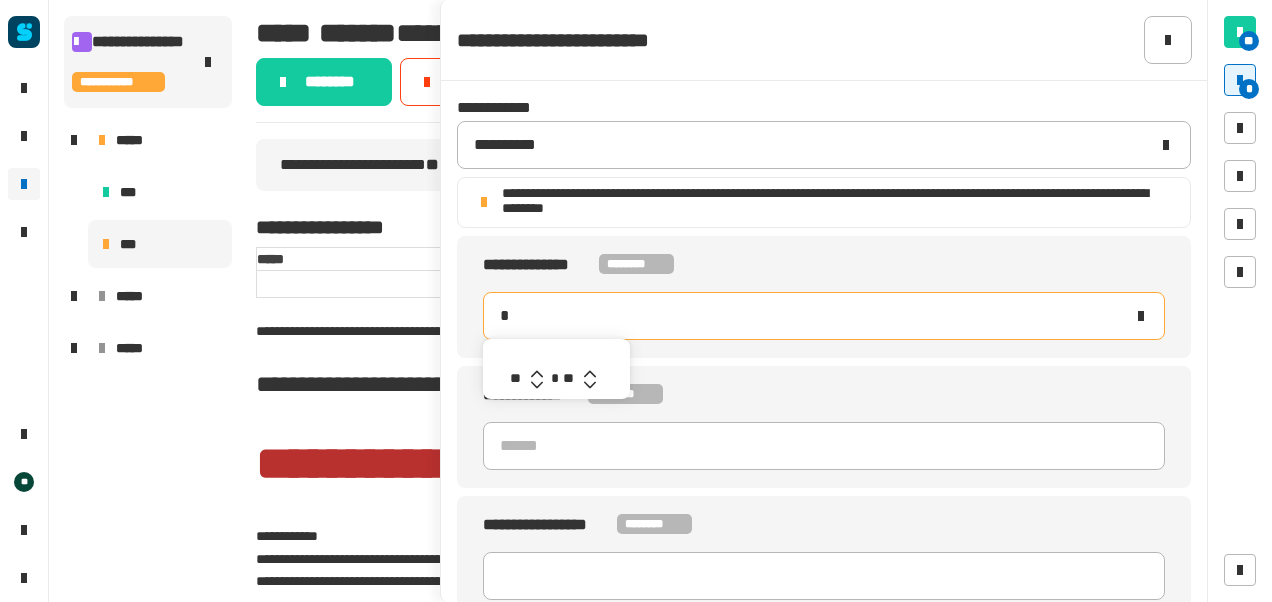 type on "********" 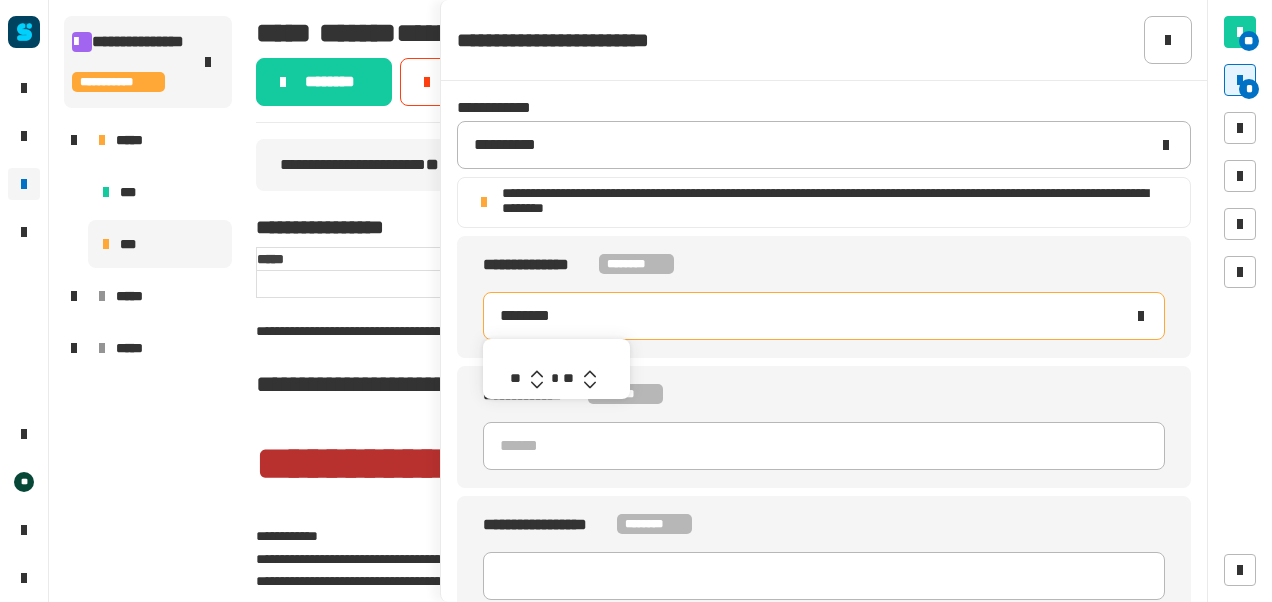 click 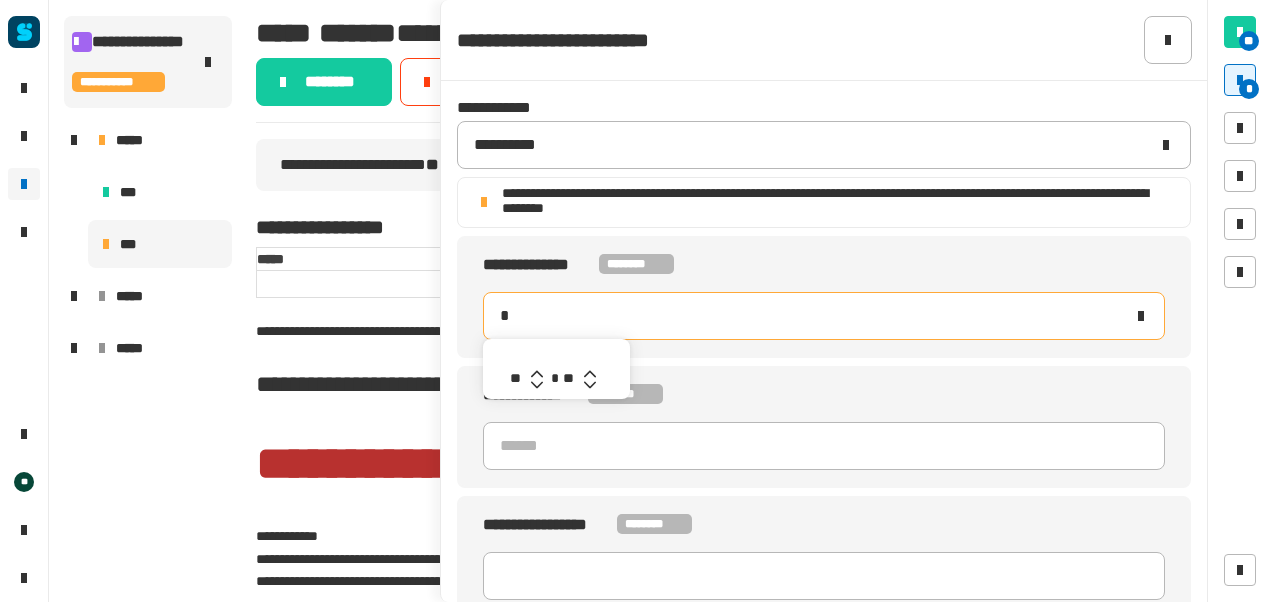 type on "********" 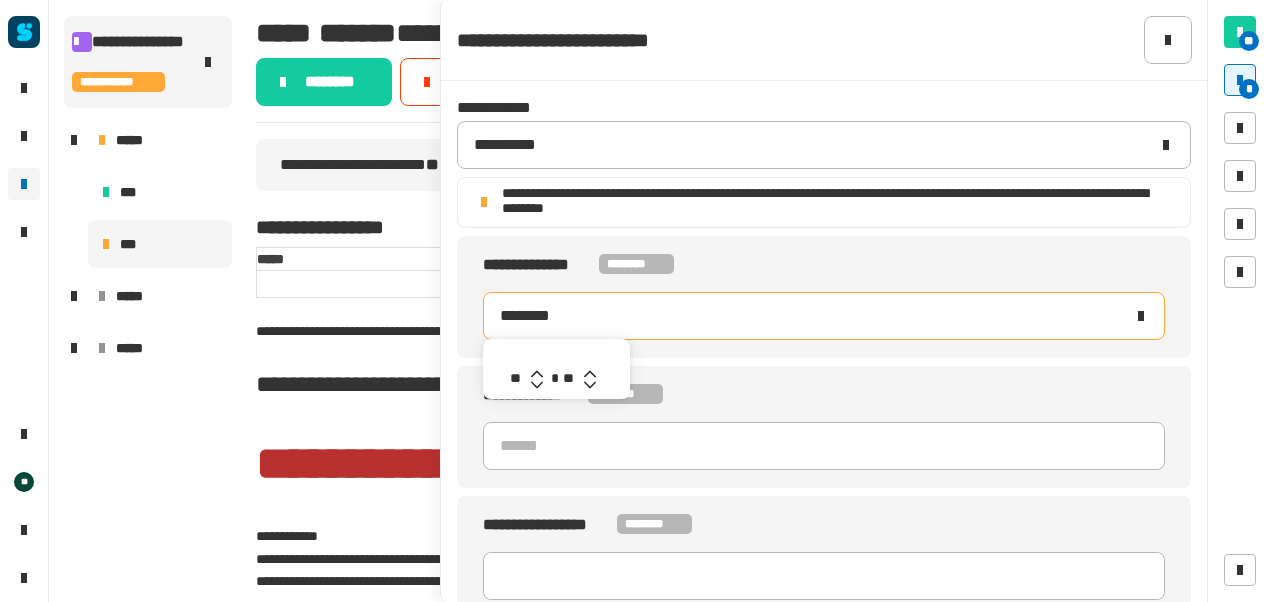 click 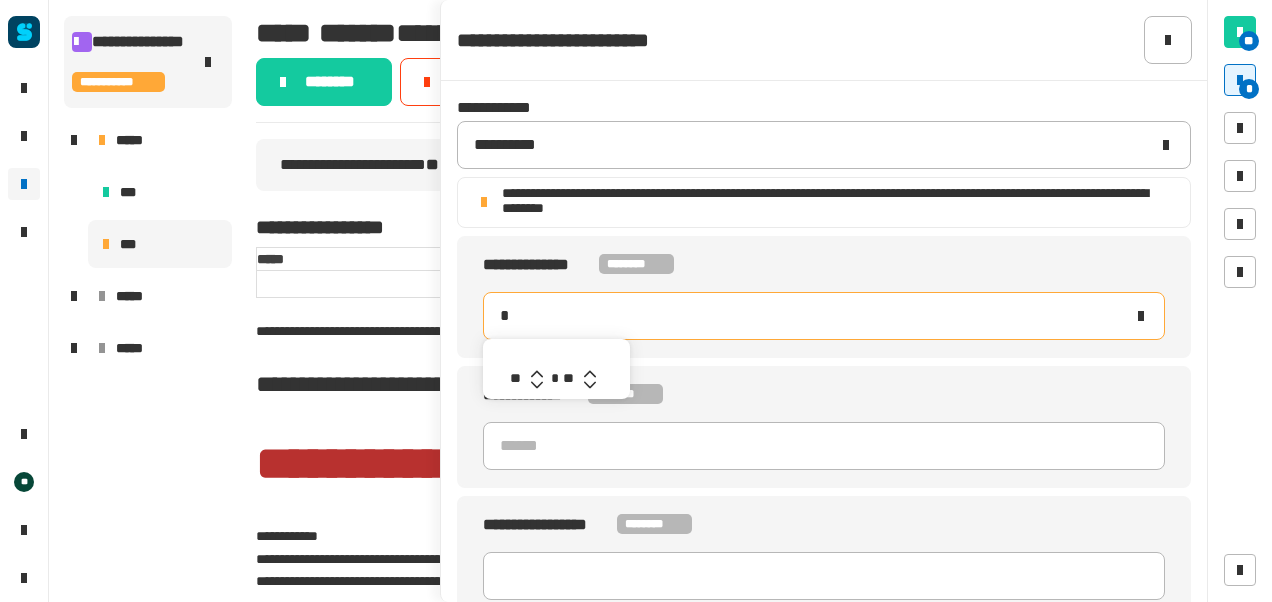 type on "********" 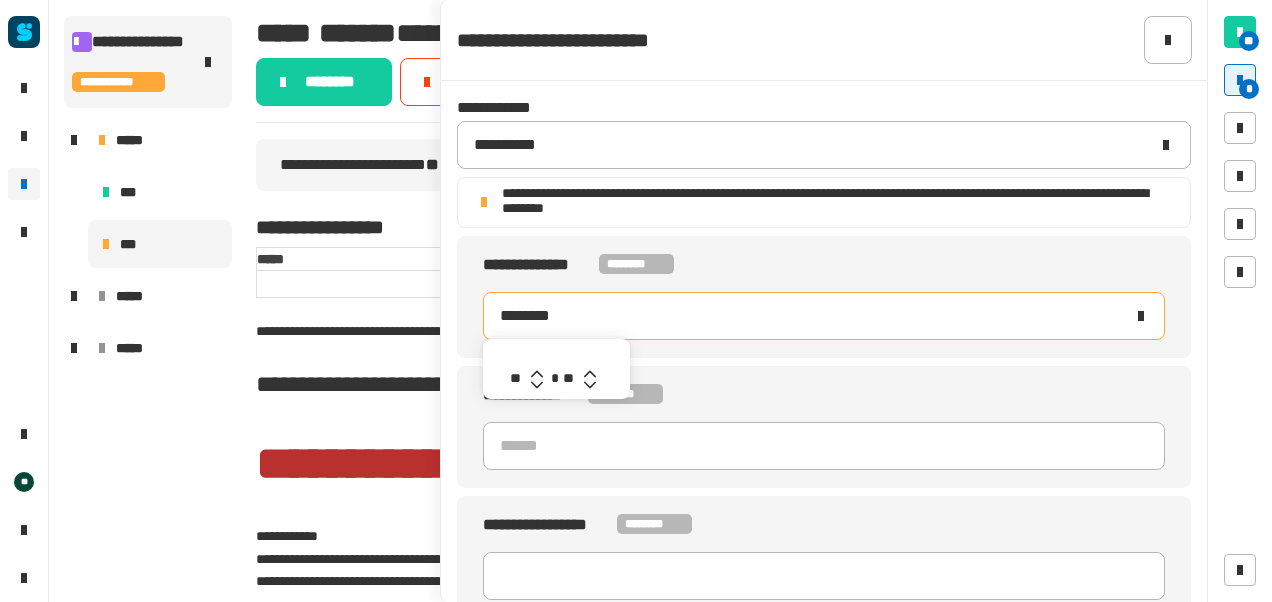 click 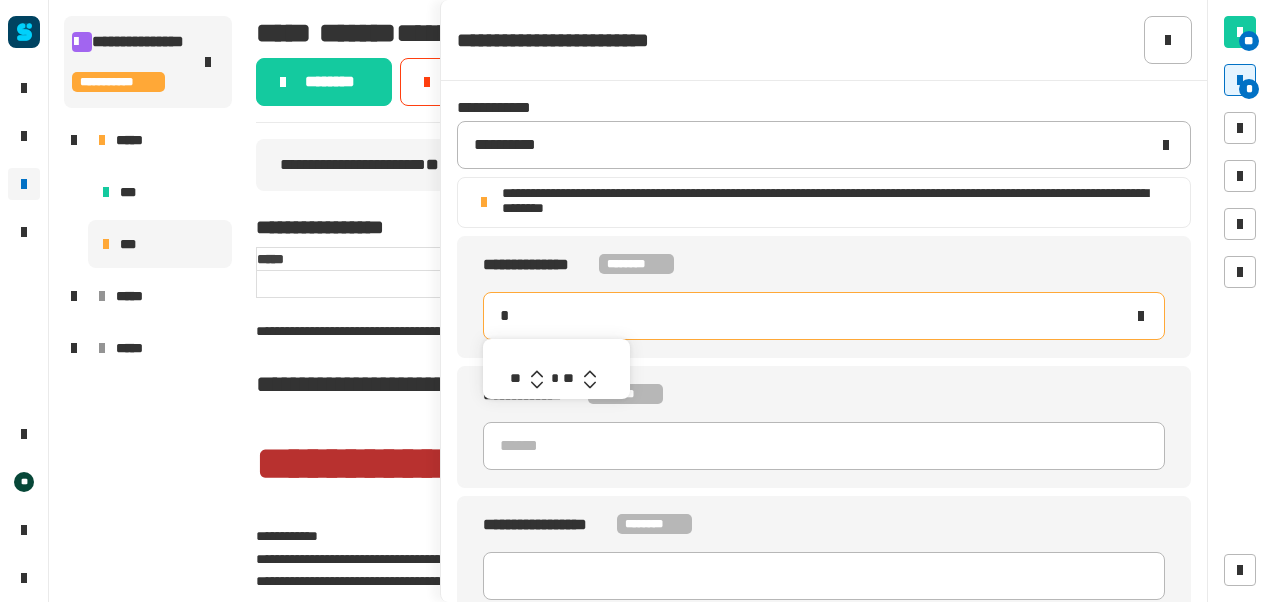 type on "********" 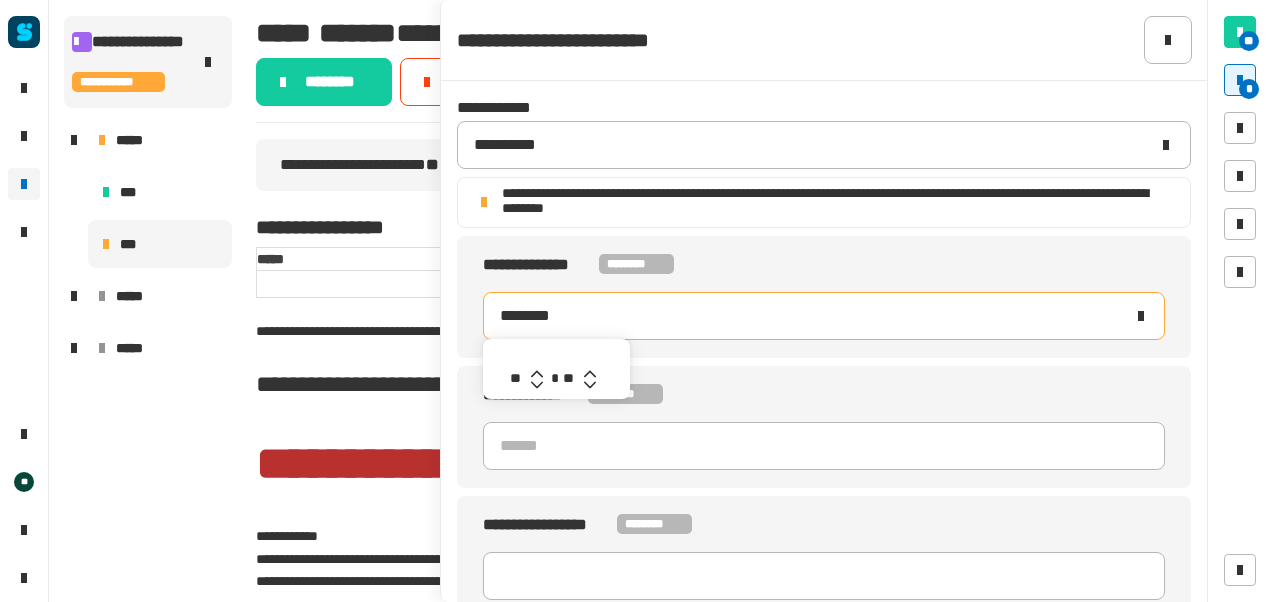 click 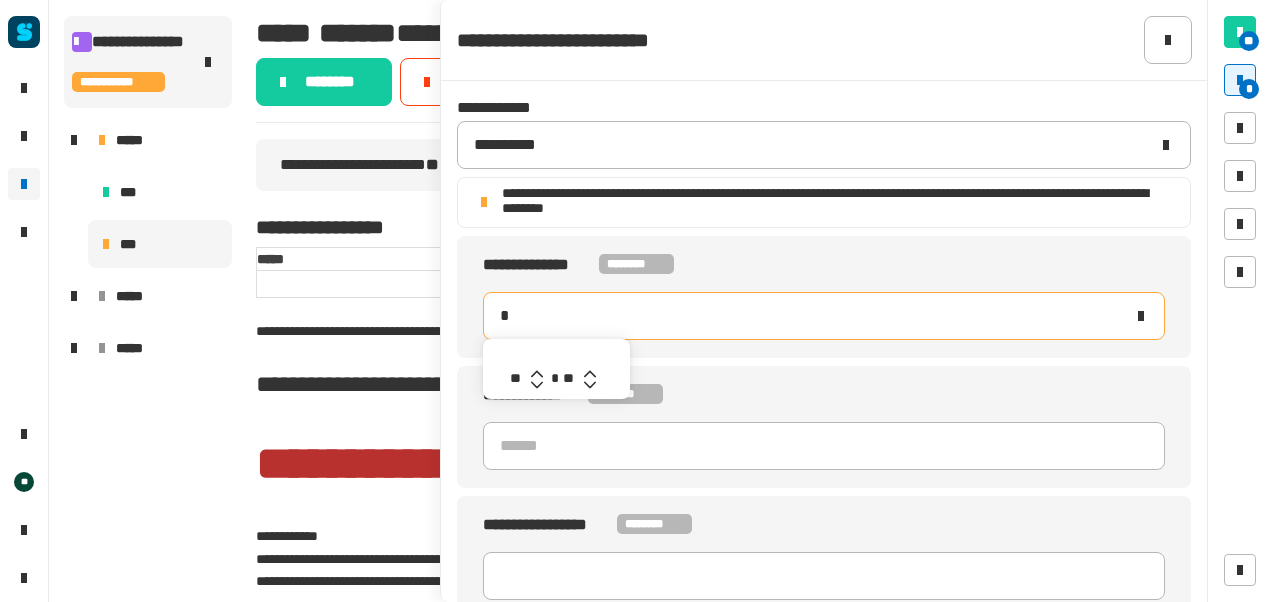 type on "********" 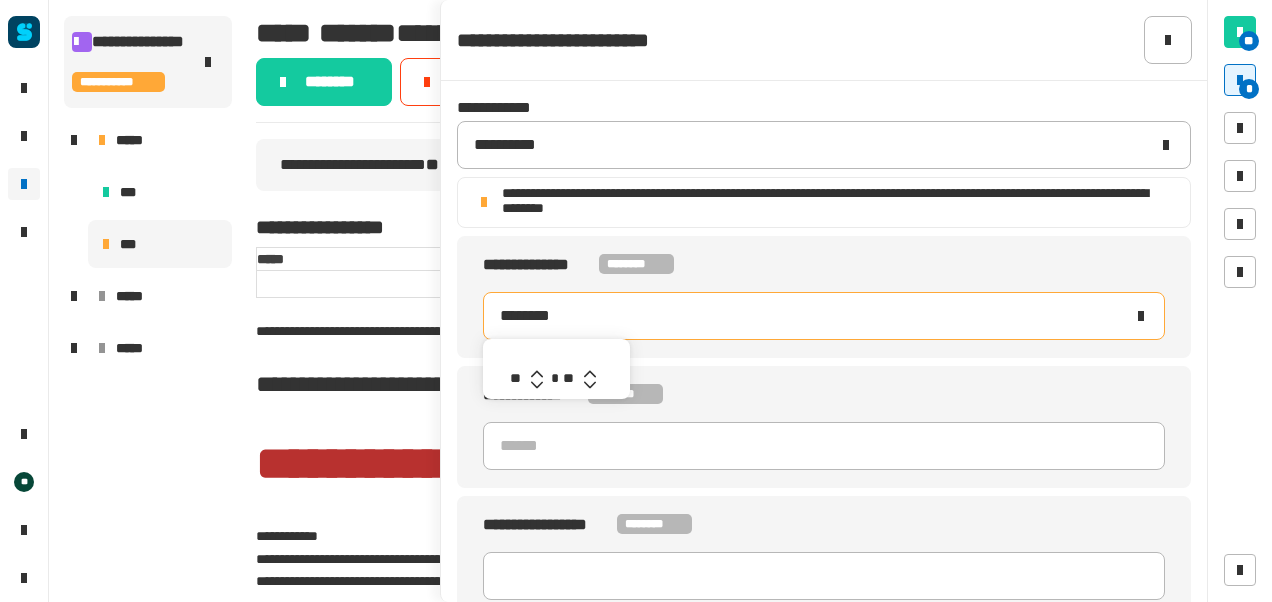 click 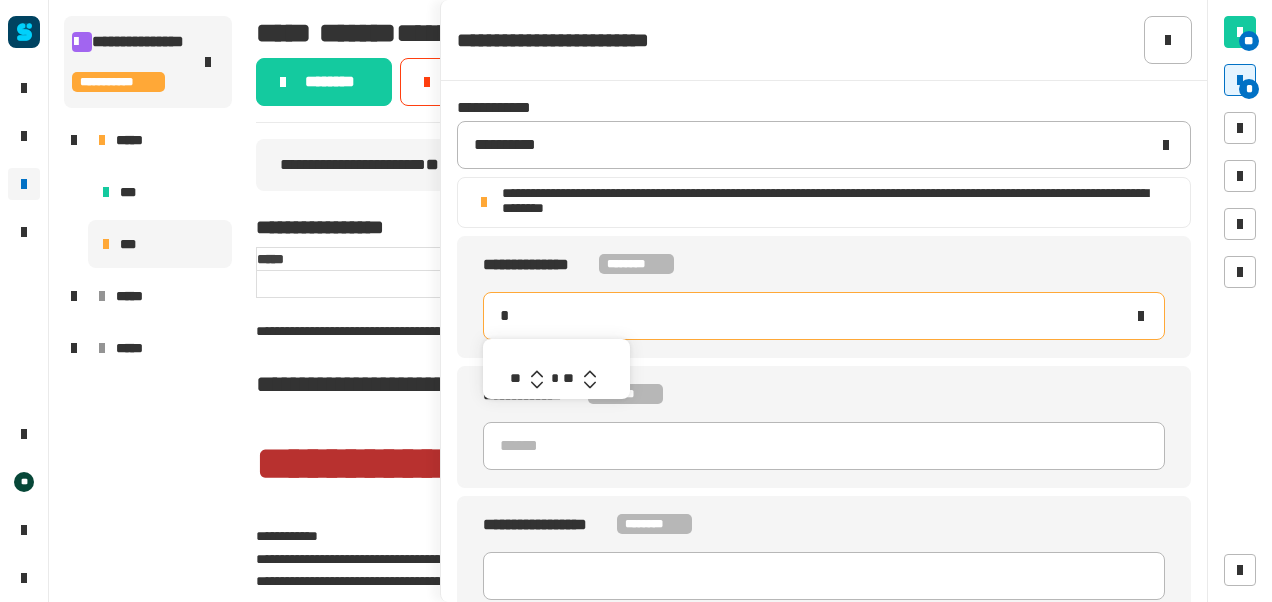 type on "********" 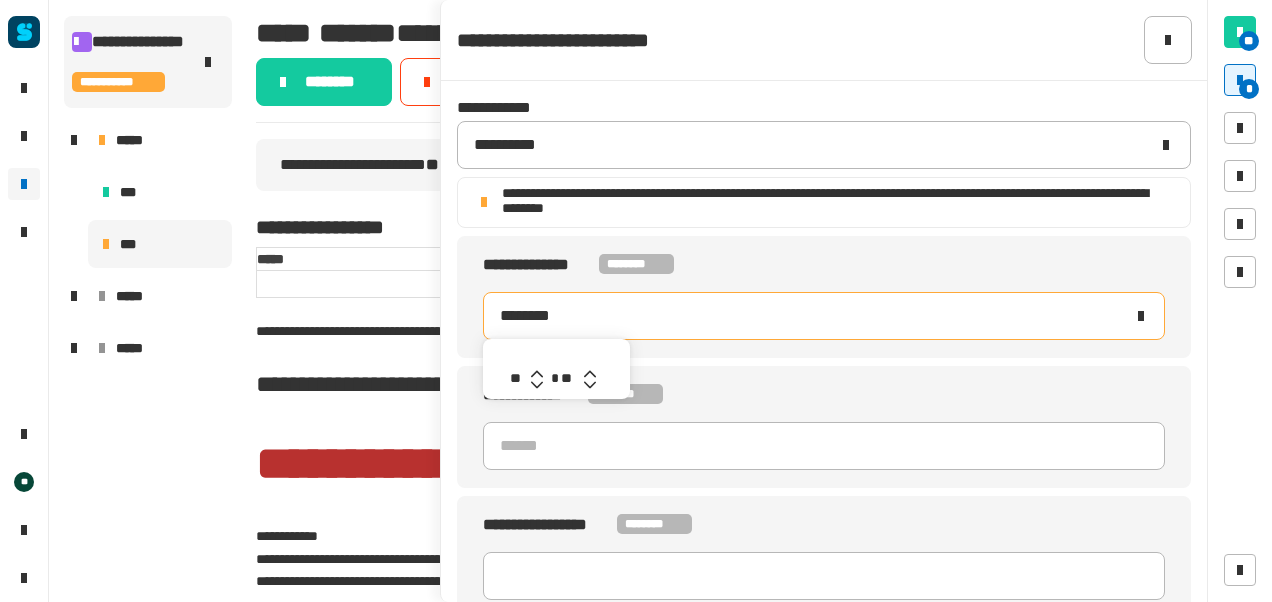click 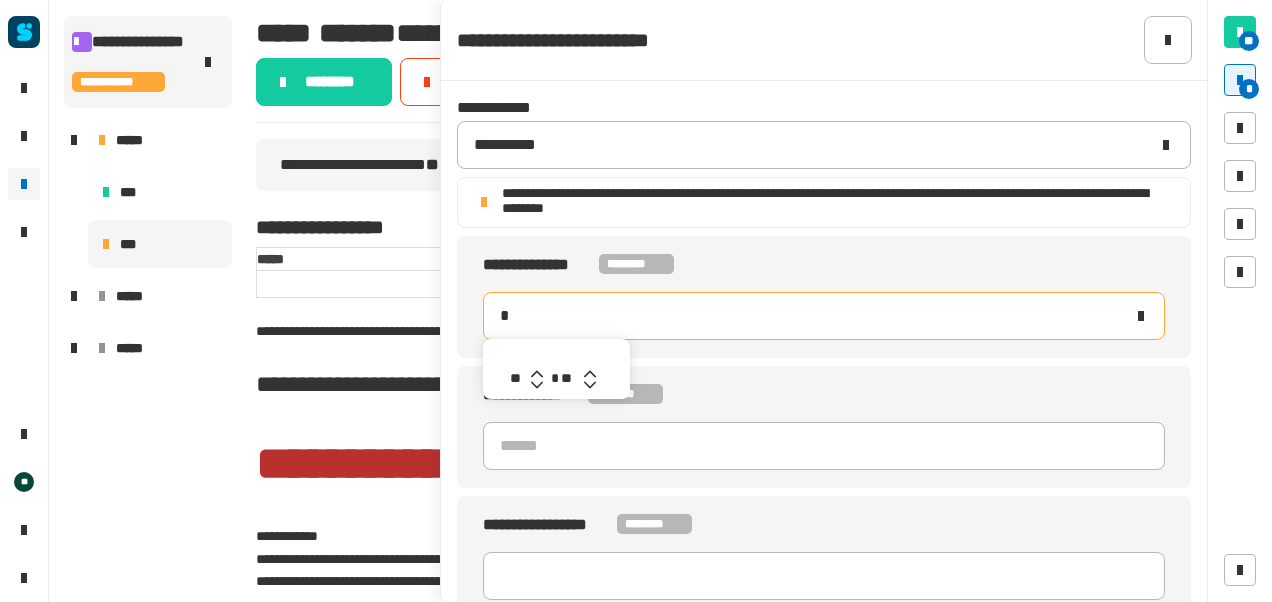 type on "********" 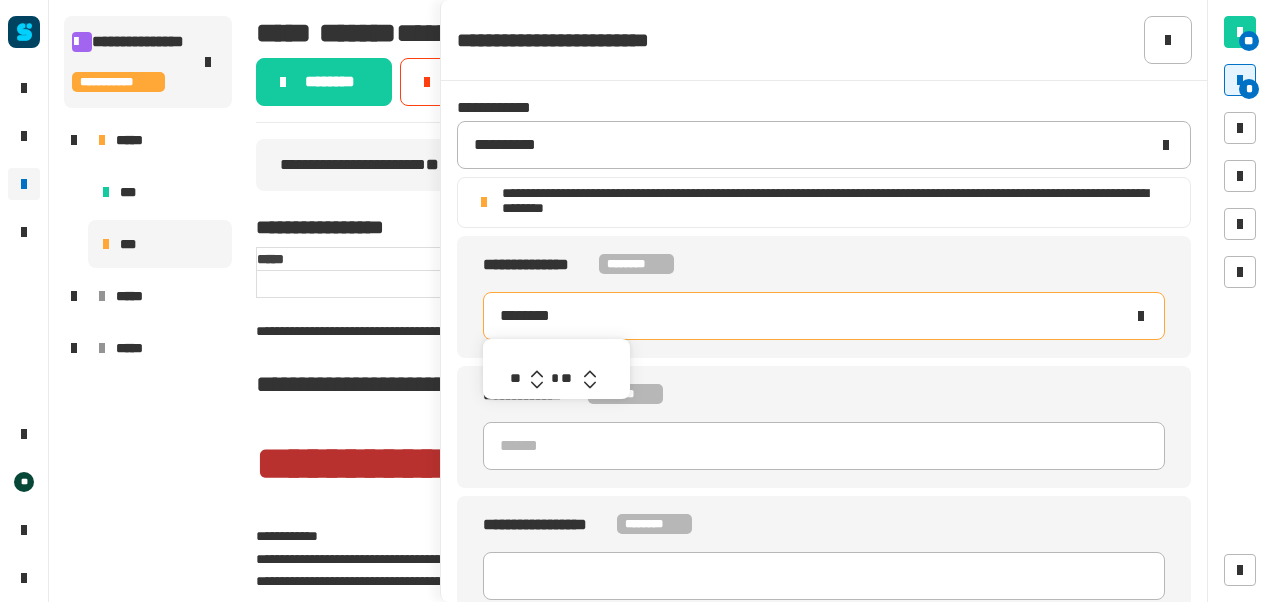 click 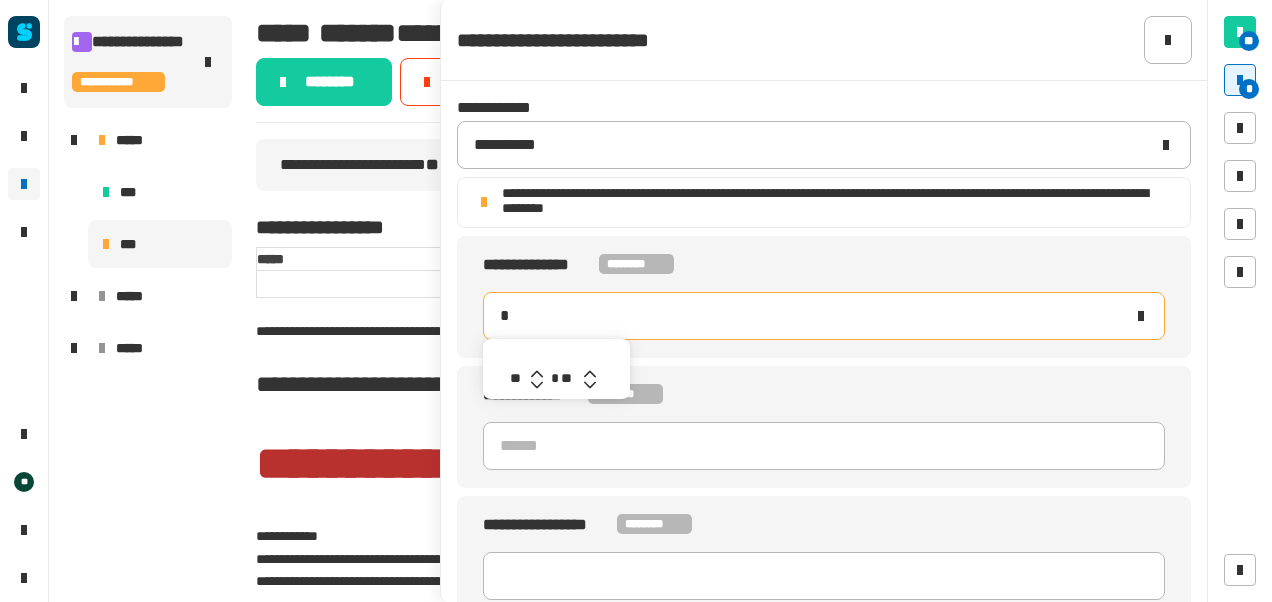 type on "********" 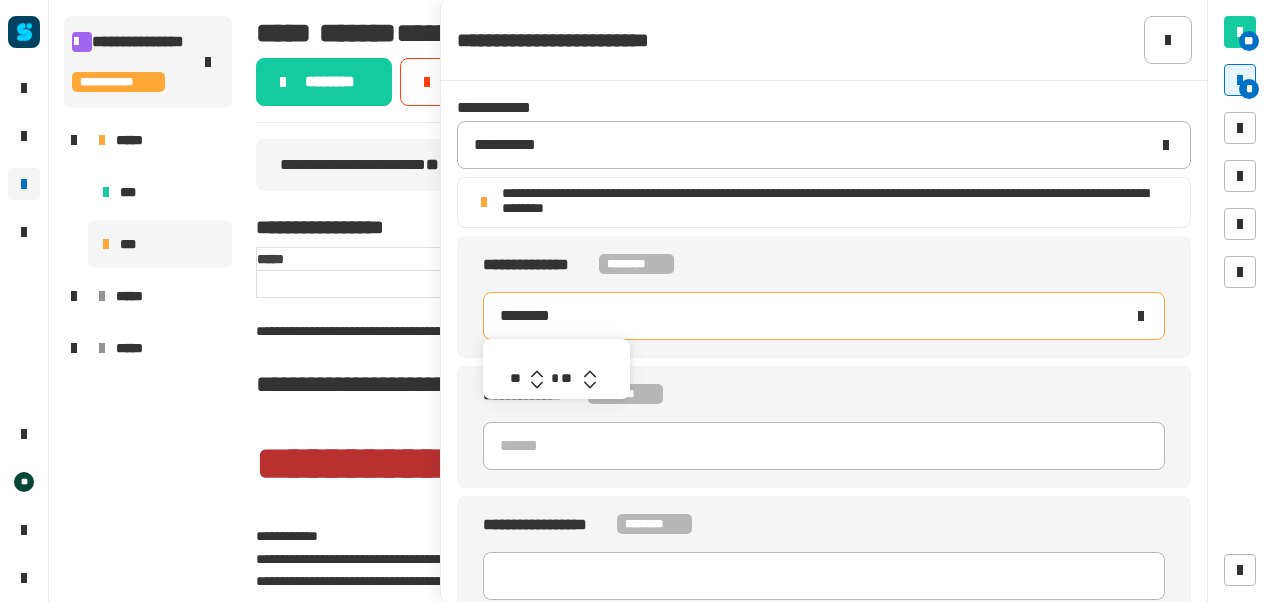 click 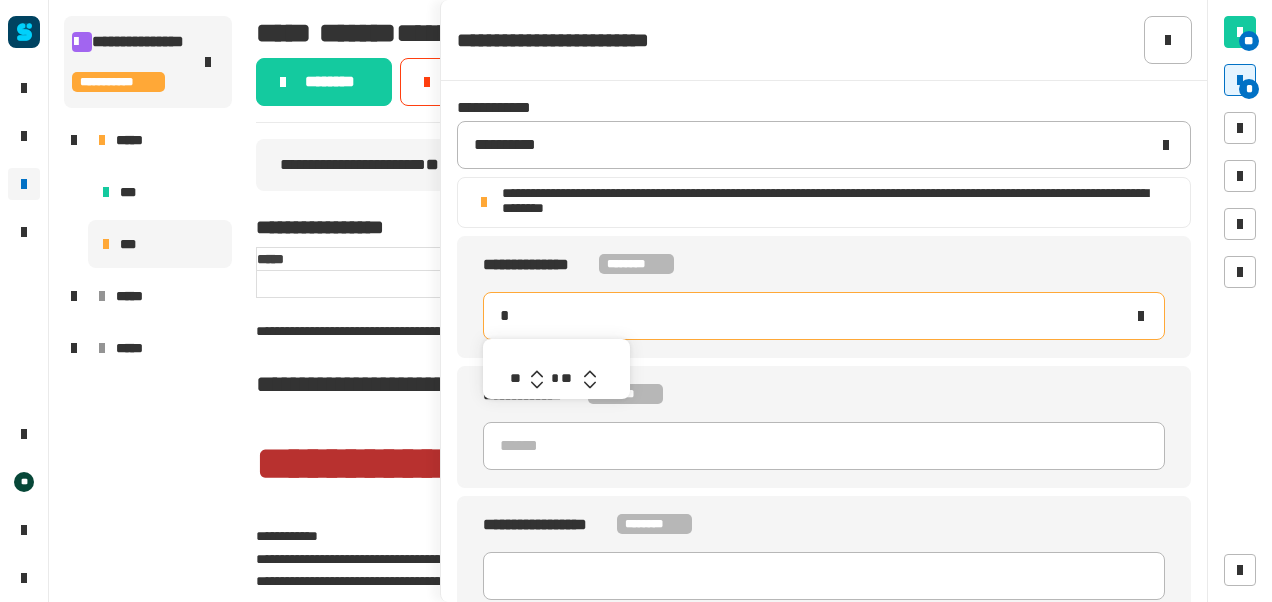 type on "********" 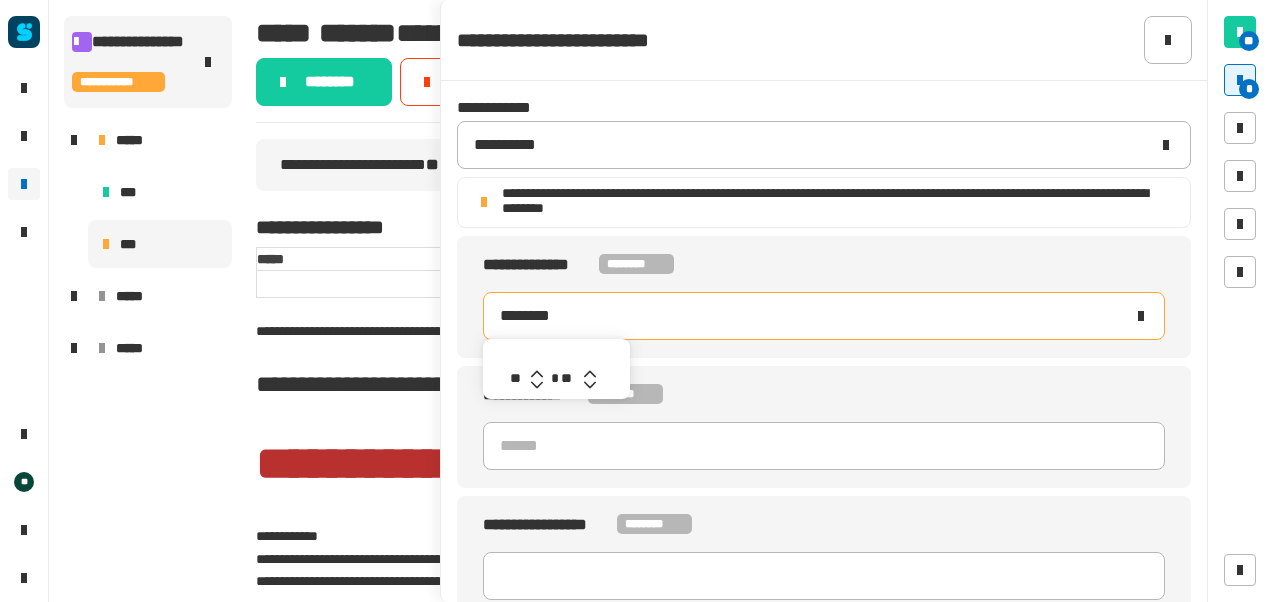 click 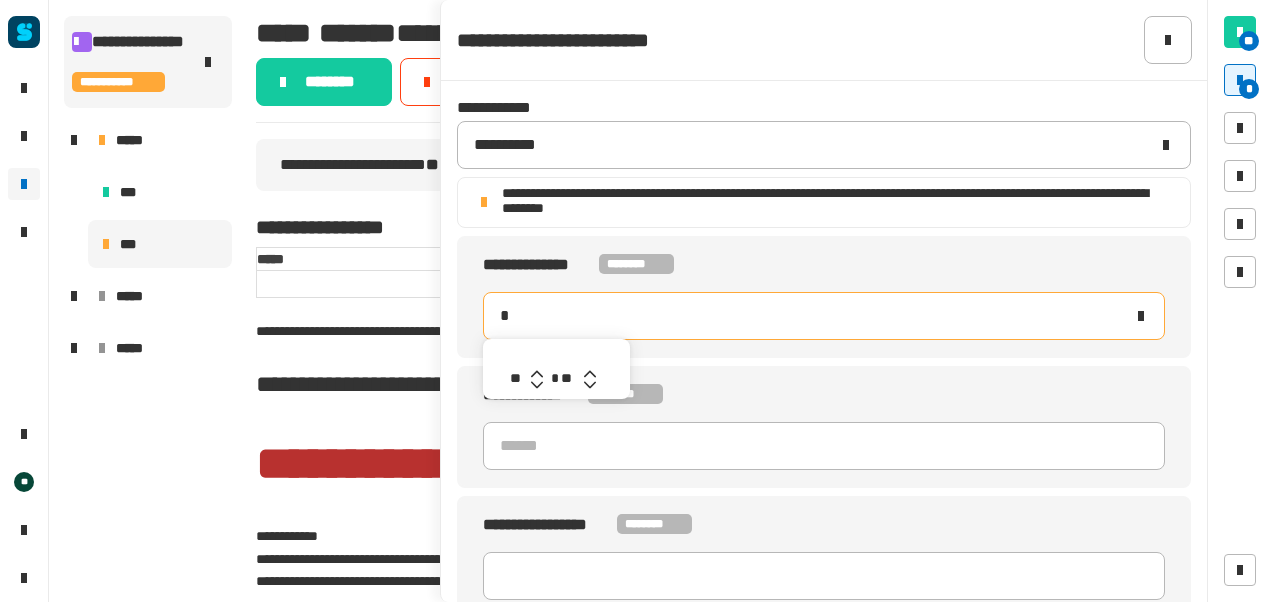 type on "********" 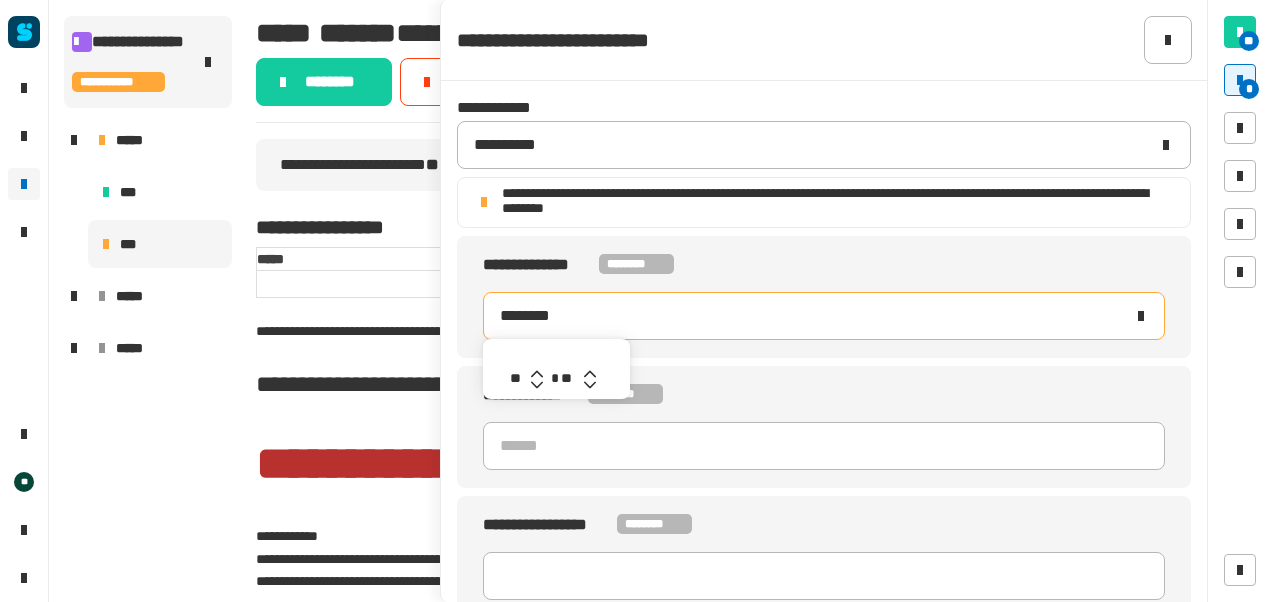 click 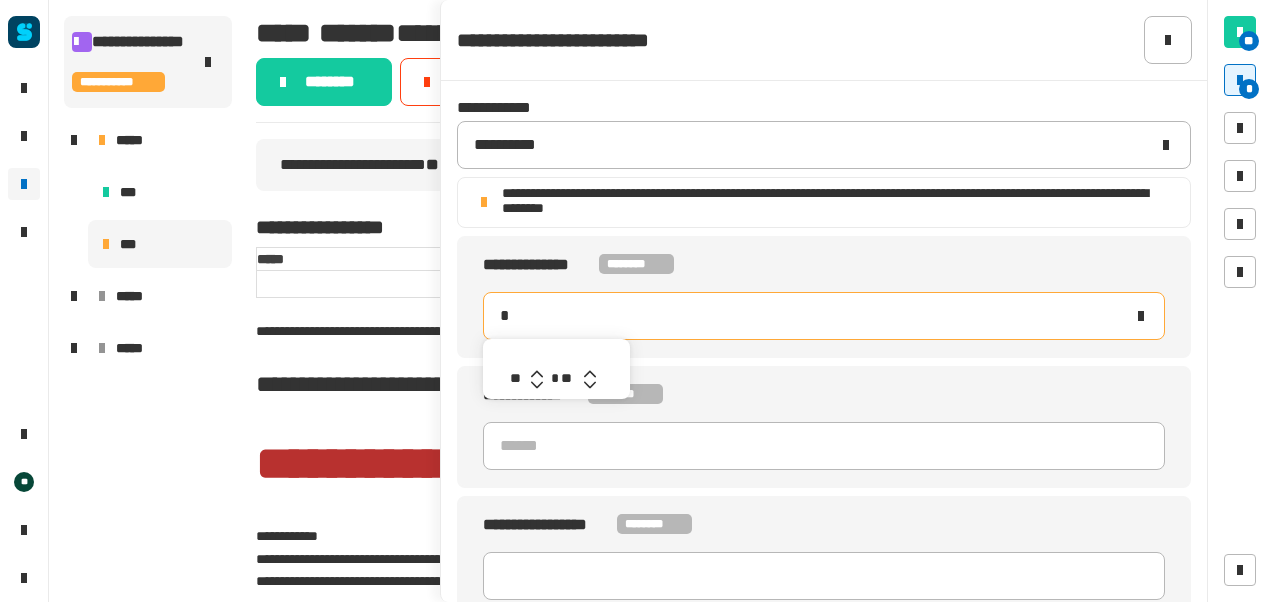 type on "********" 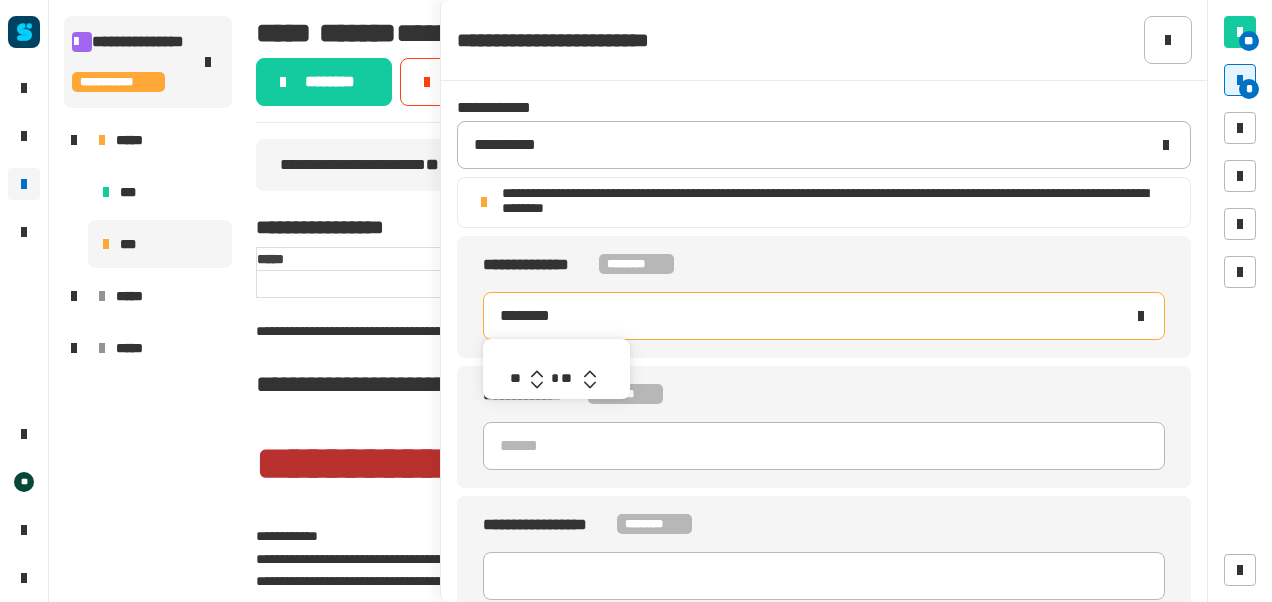 click 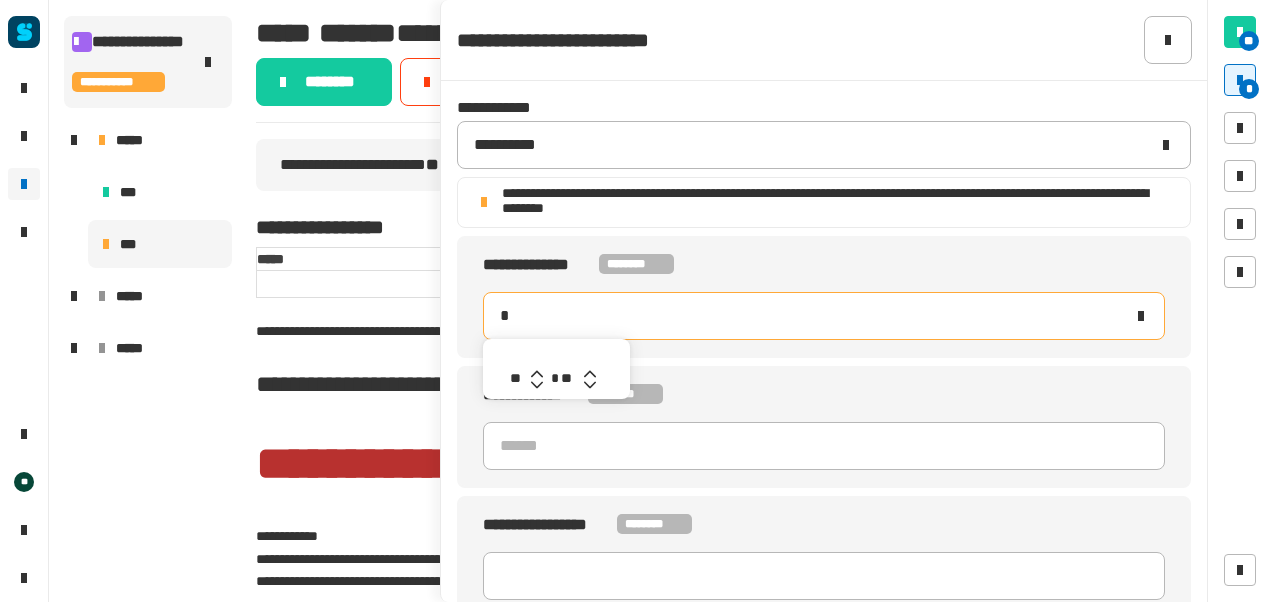 type on "********" 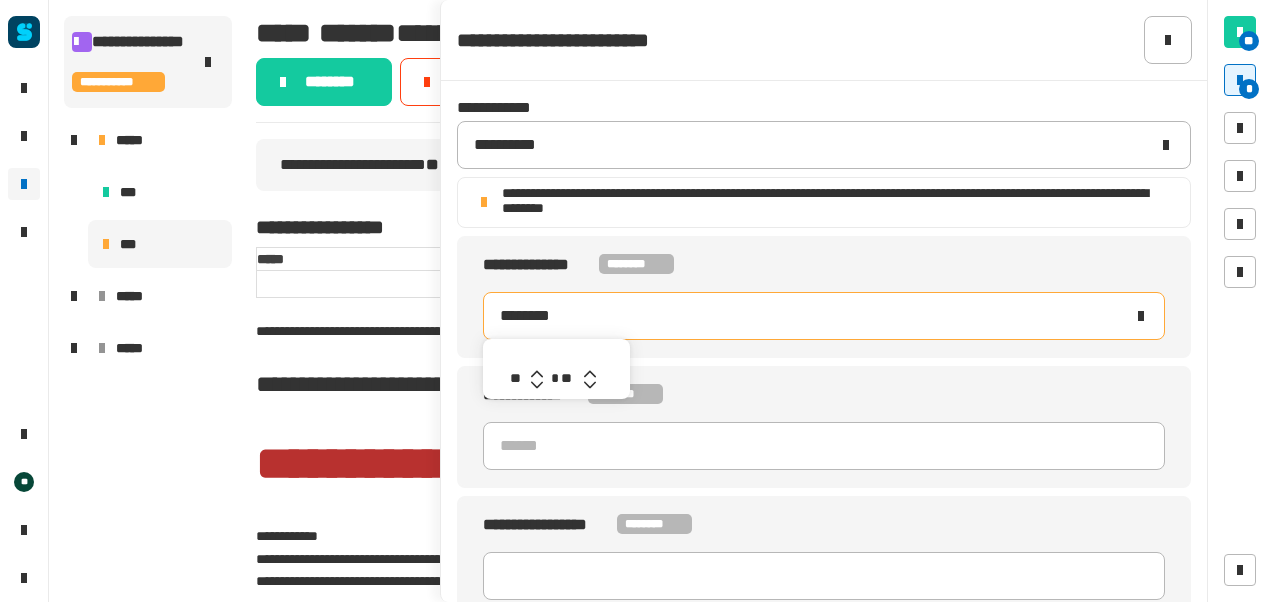 click 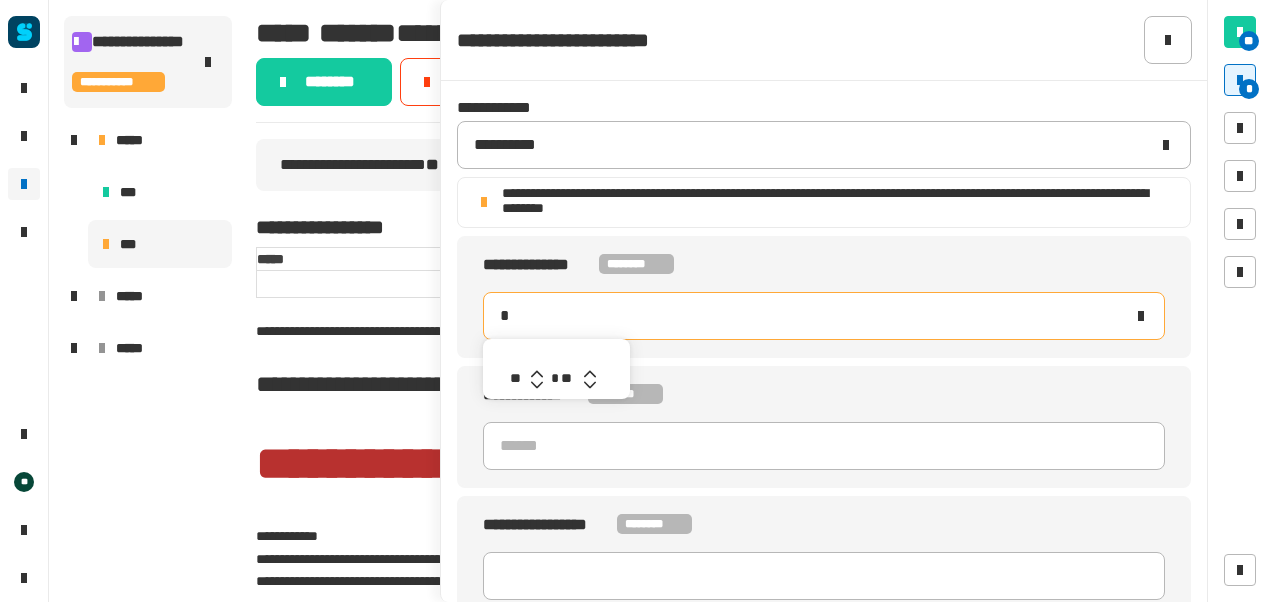 type on "********" 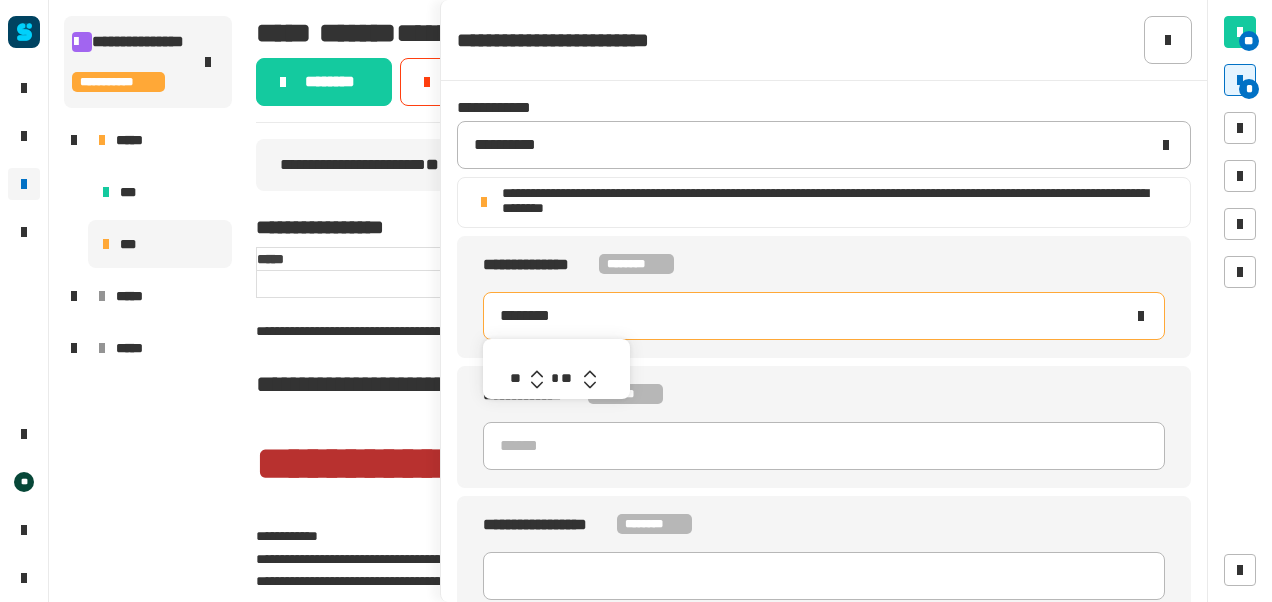 click 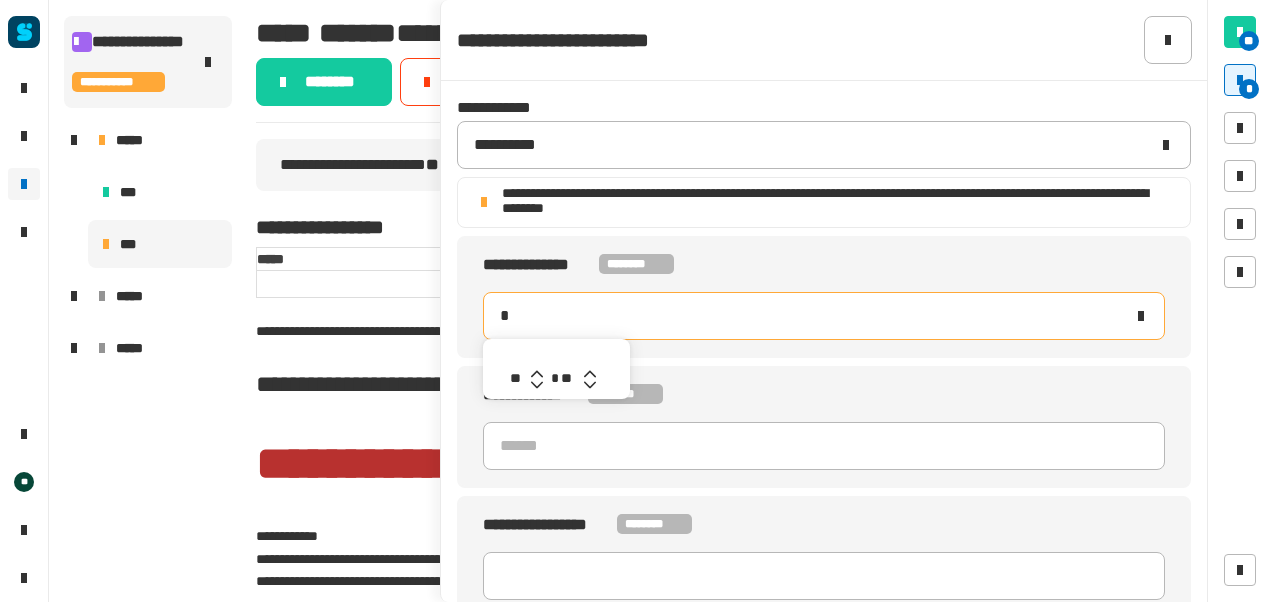 type on "********" 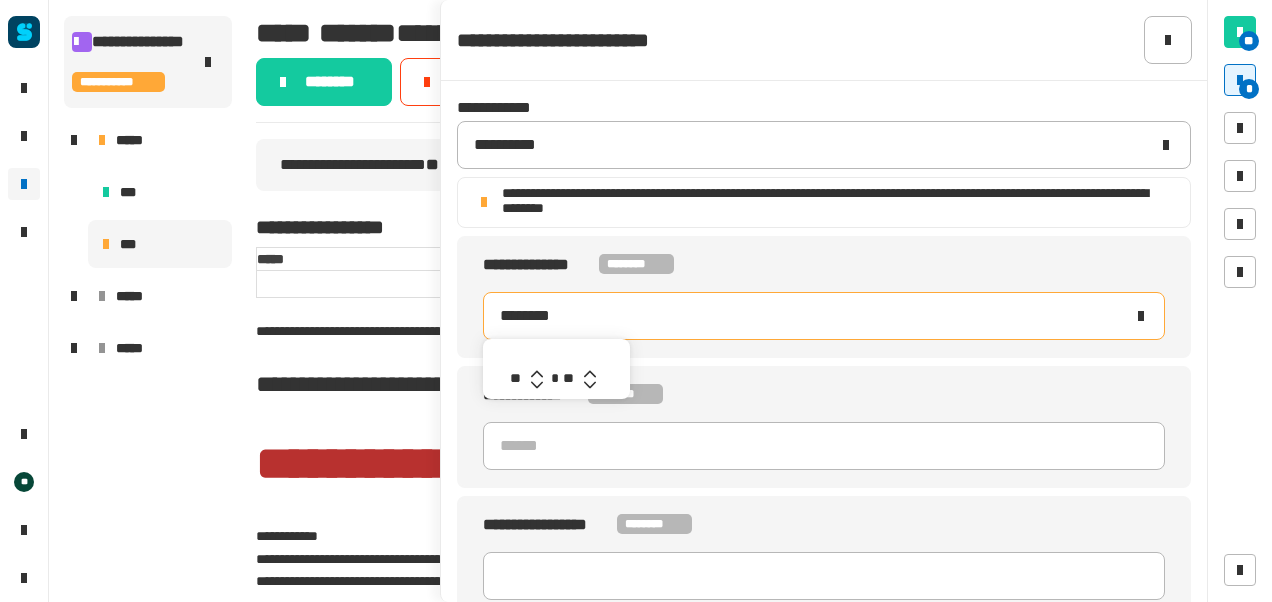 click 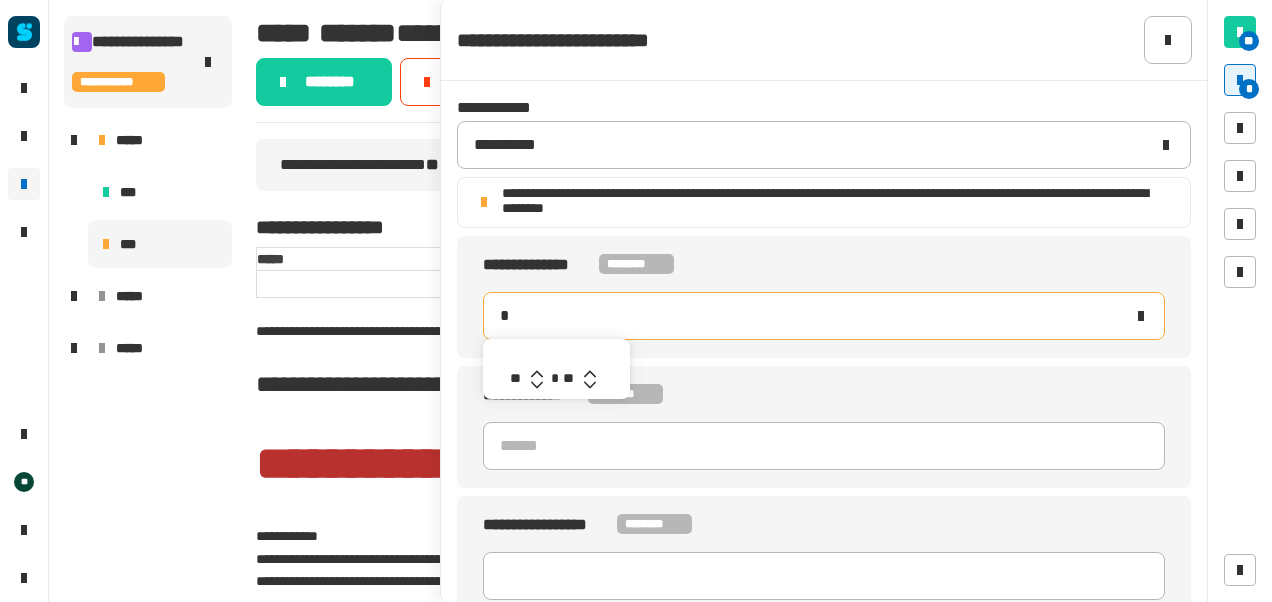 type on "********" 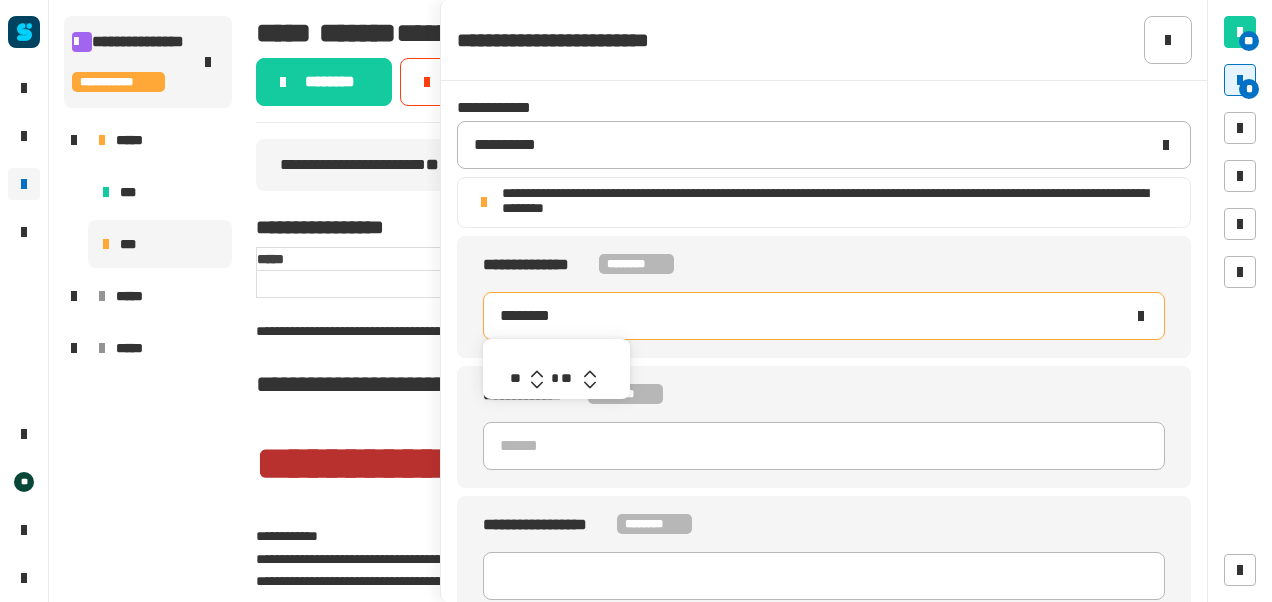 click on "**********" 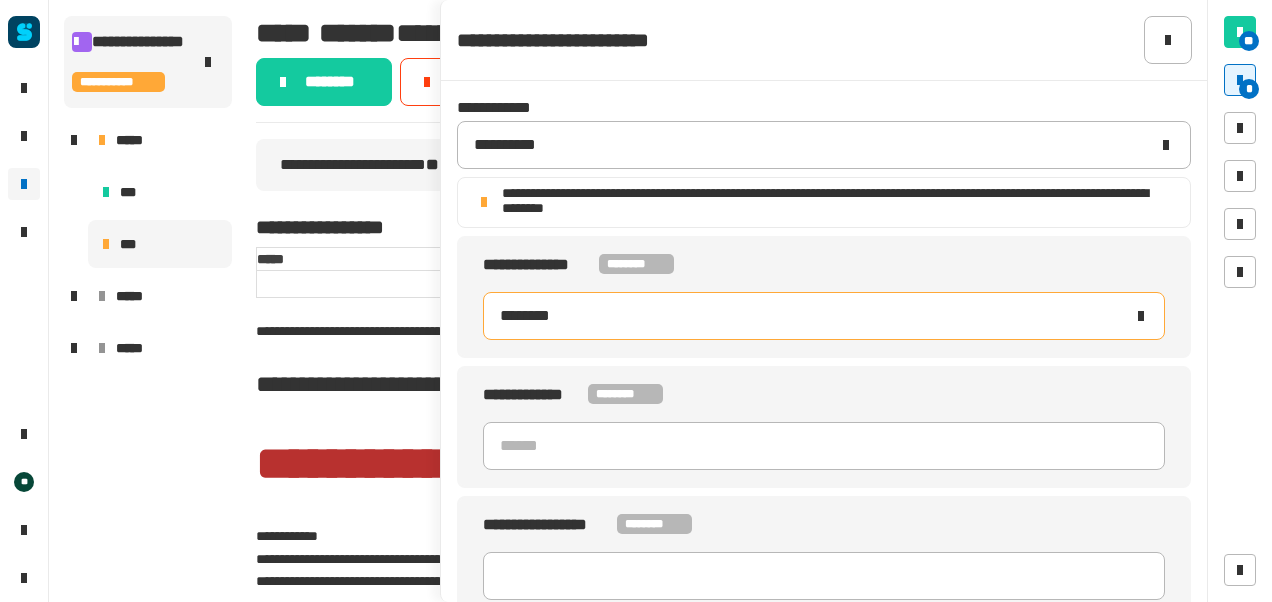 type 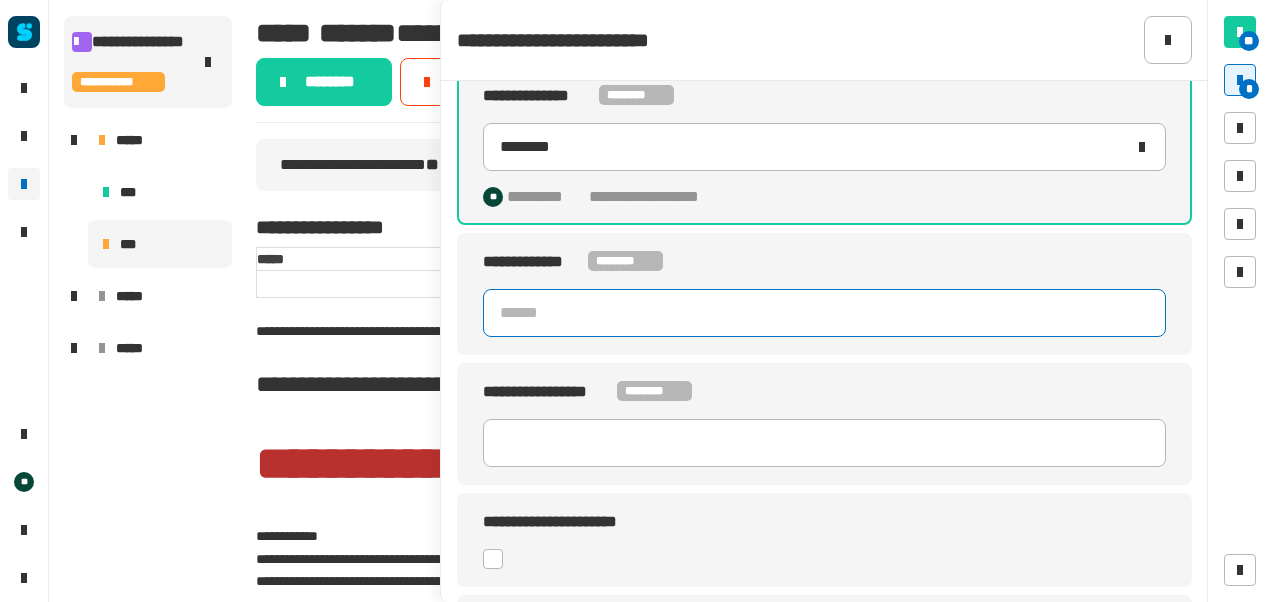 scroll, scrollTop: 171, scrollLeft: 0, axis: vertical 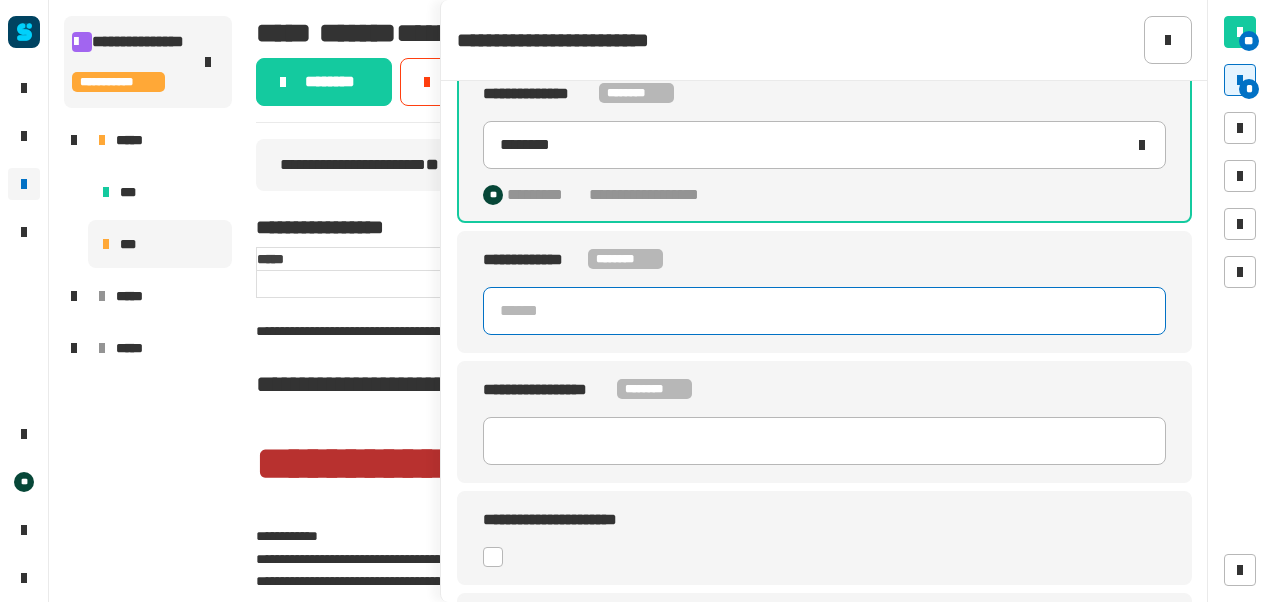 click 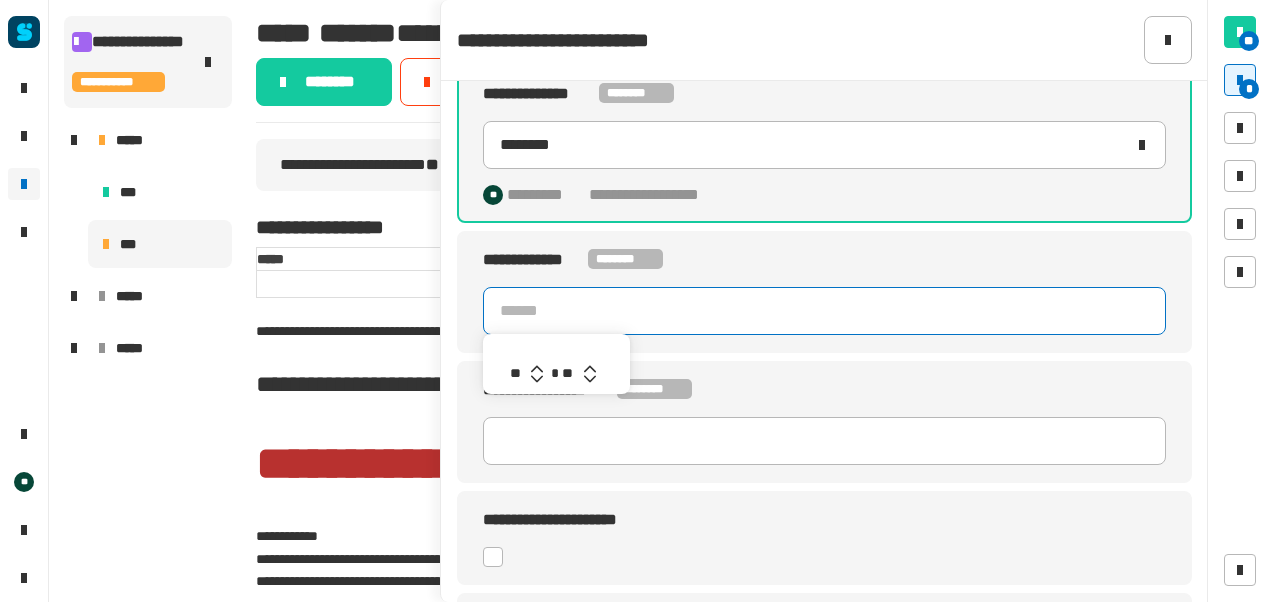 click 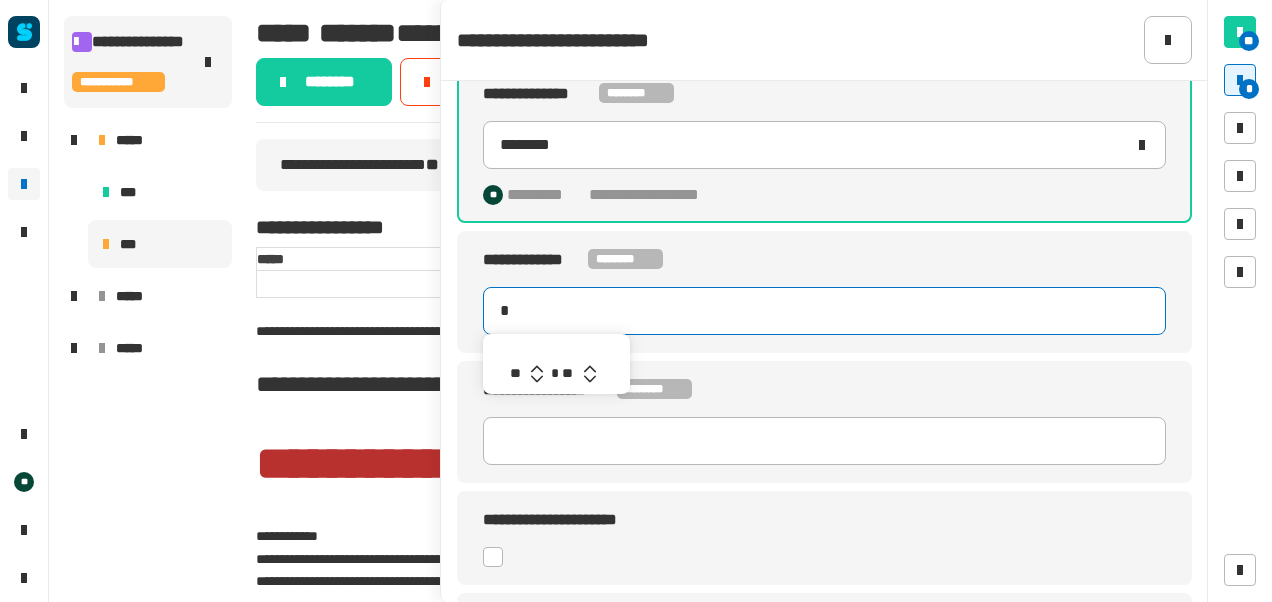 type on "*******" 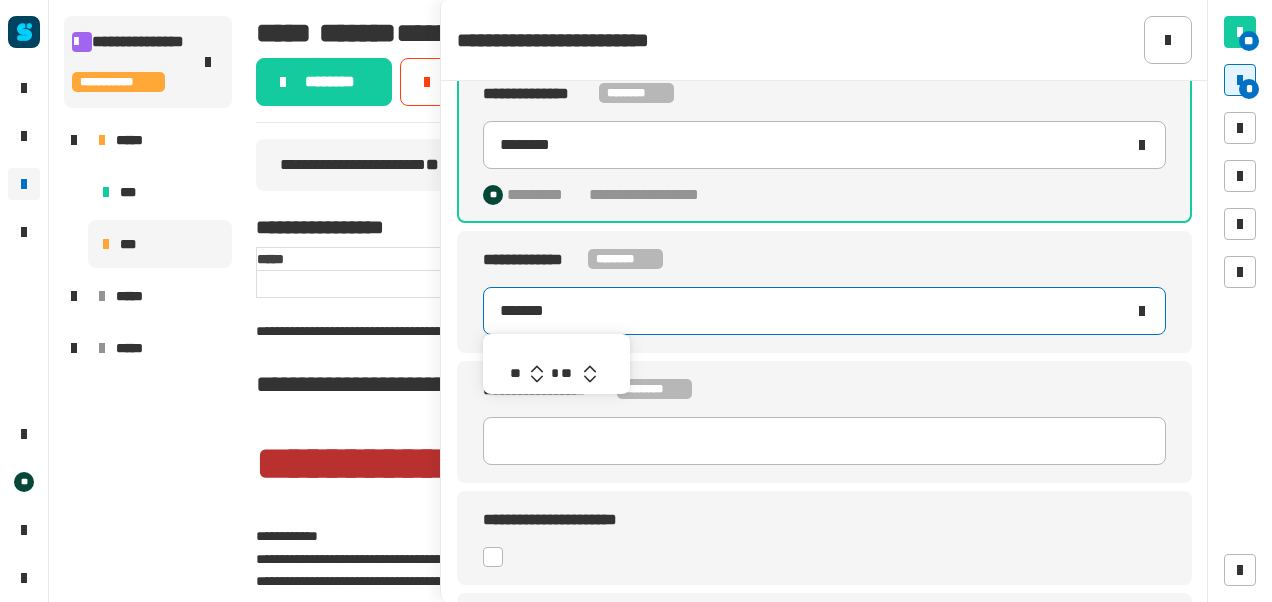 click 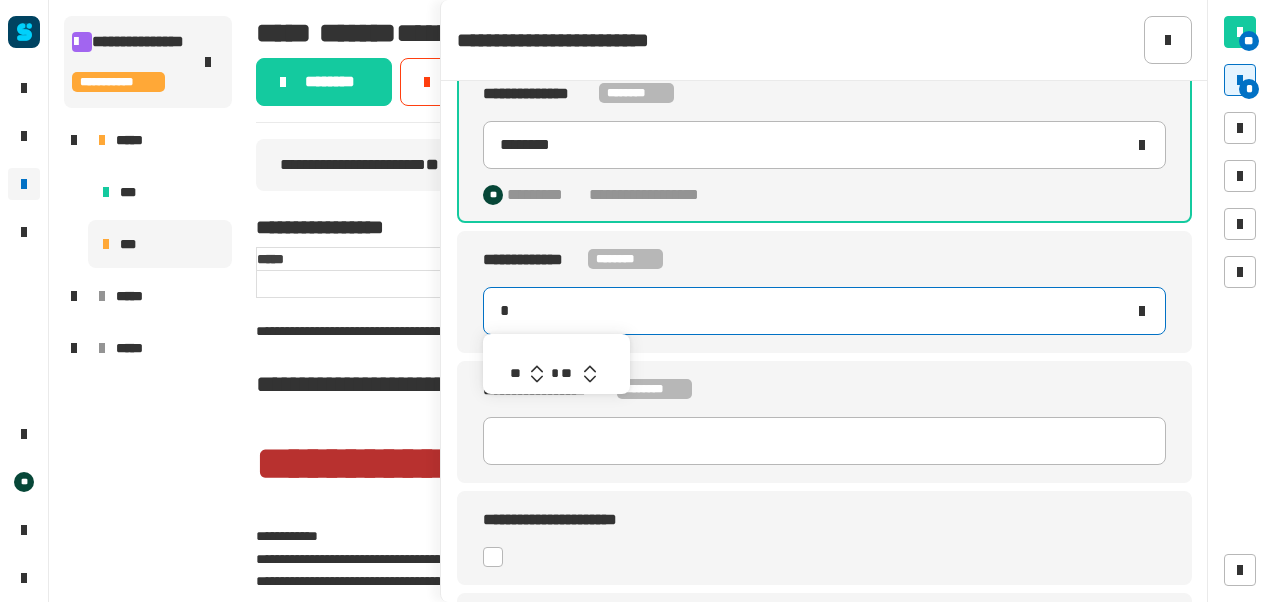 type on "*******" 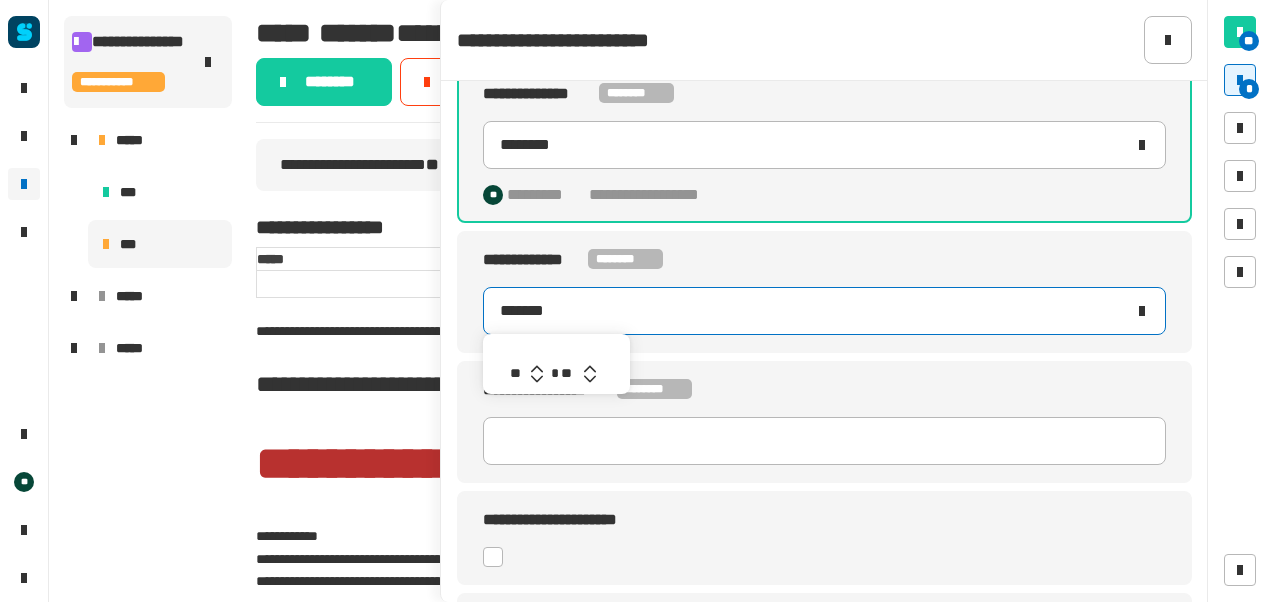 click 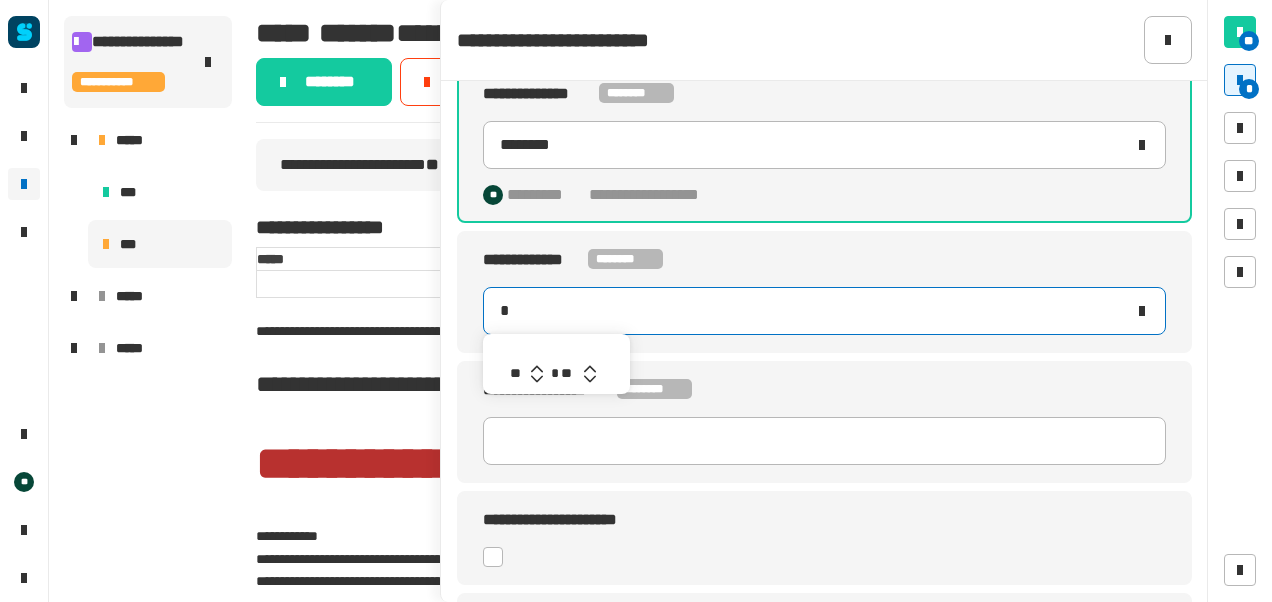 type on "*******" 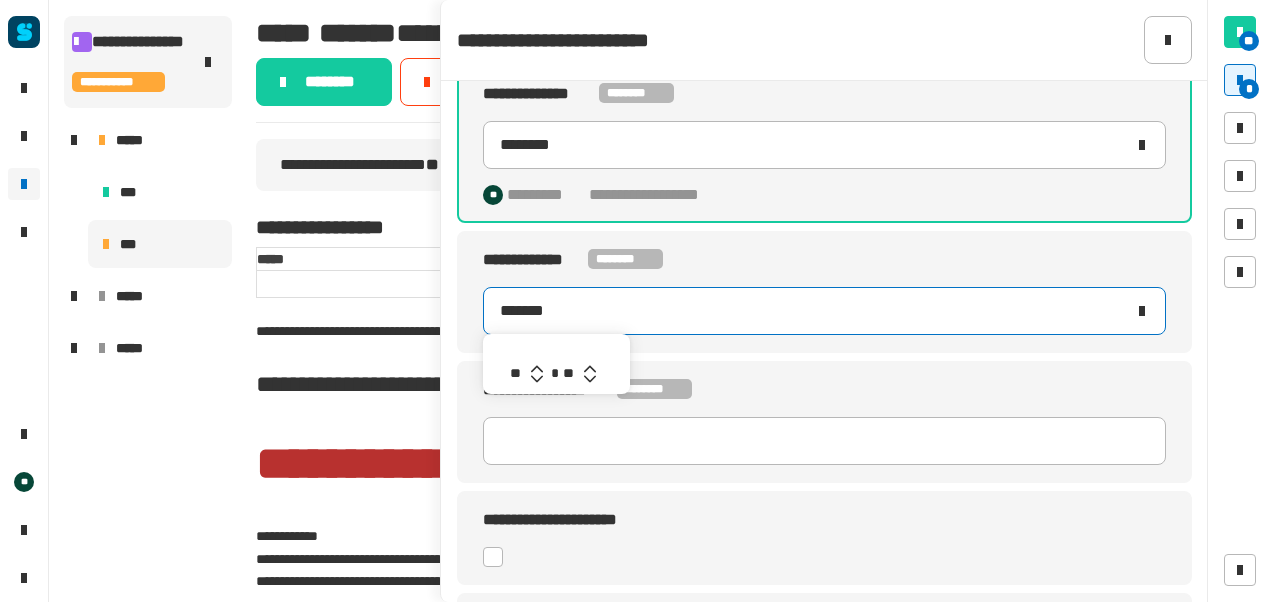 click 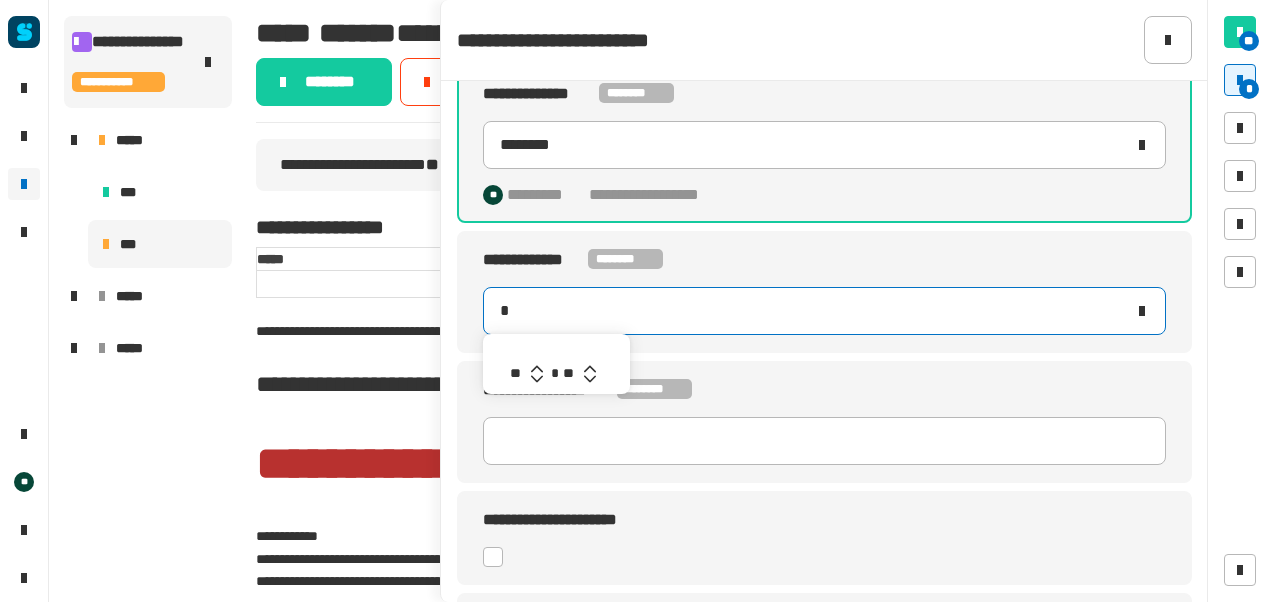 type on "*******" 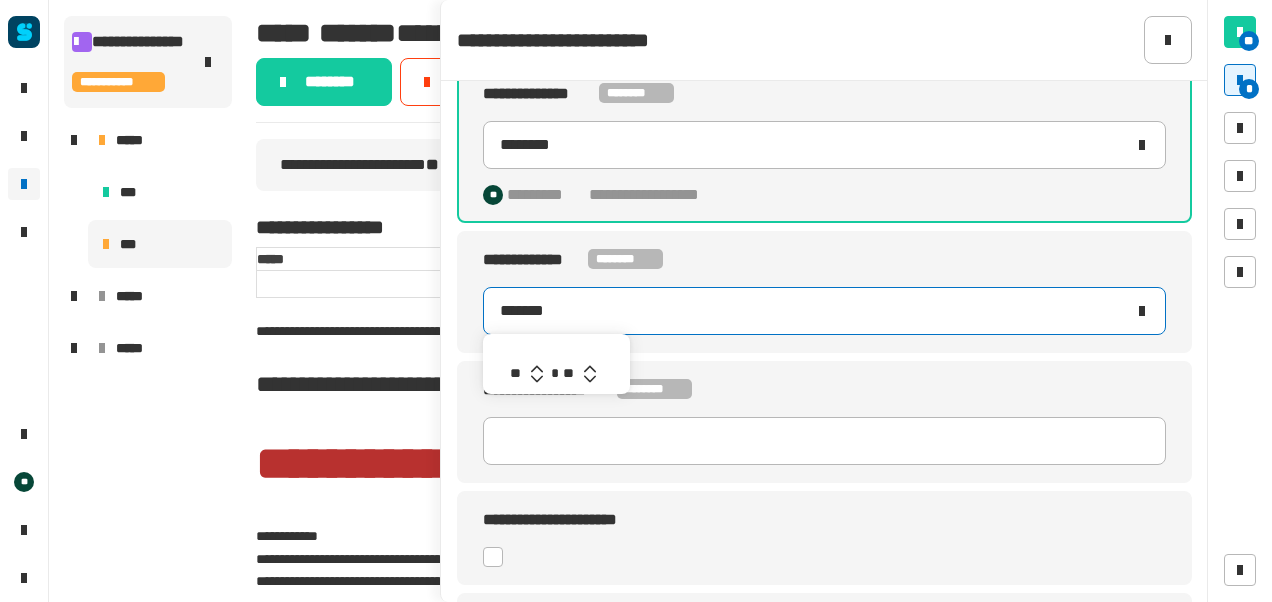 click 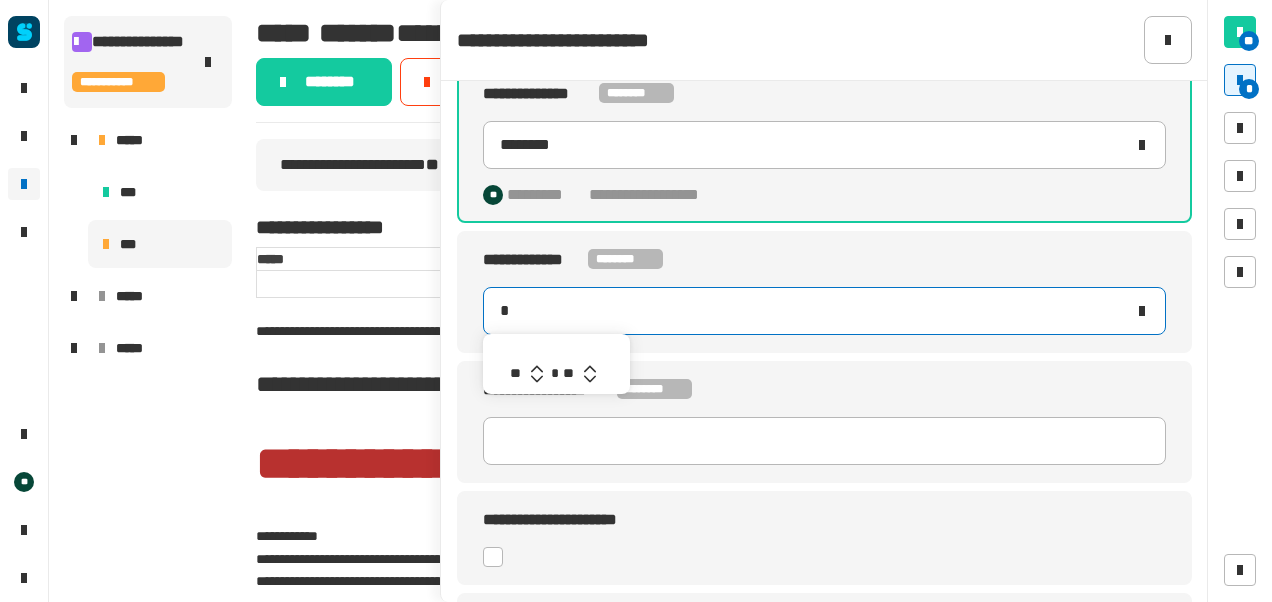 type on "*******" 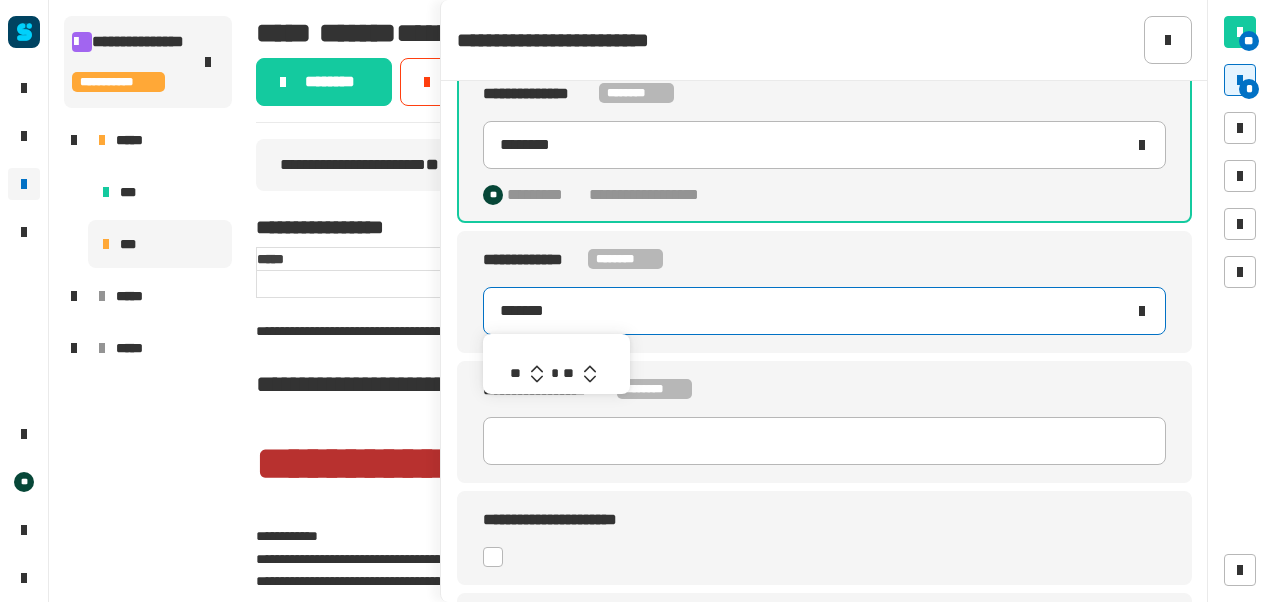 click 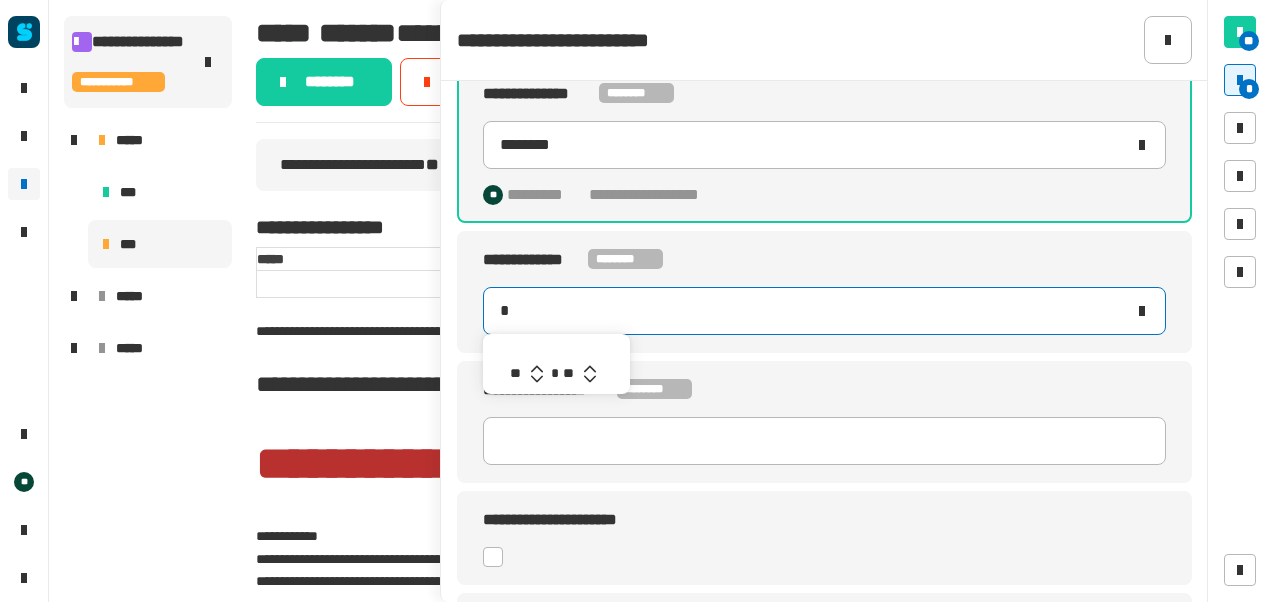 type on "*******" 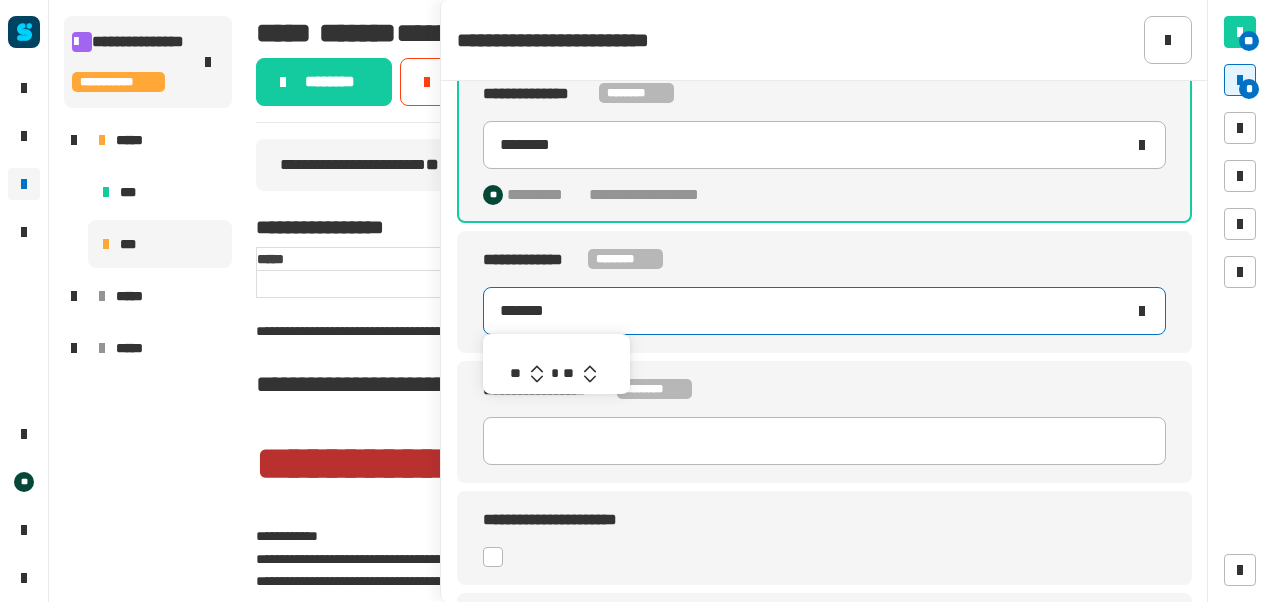 click 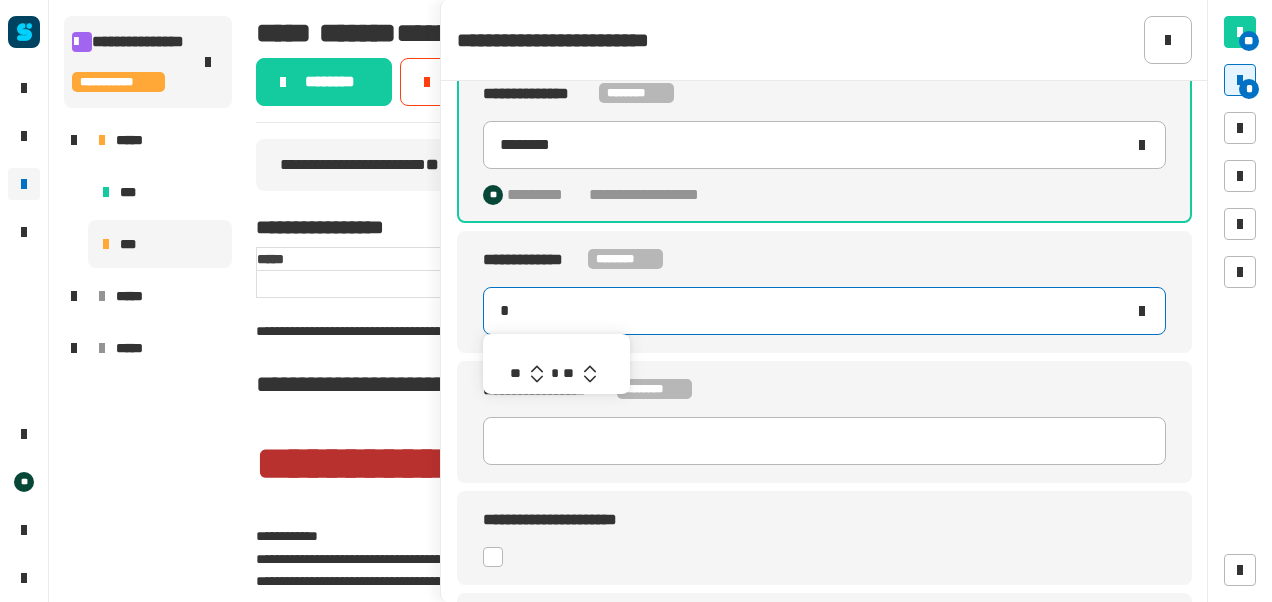 type on "*******" 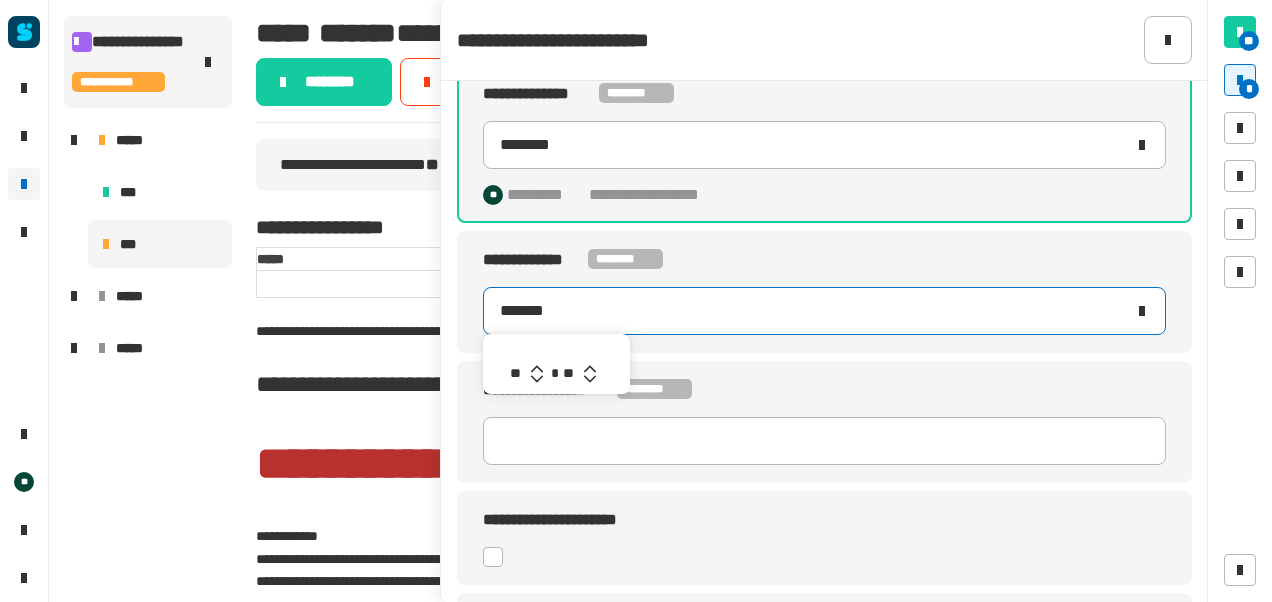 click 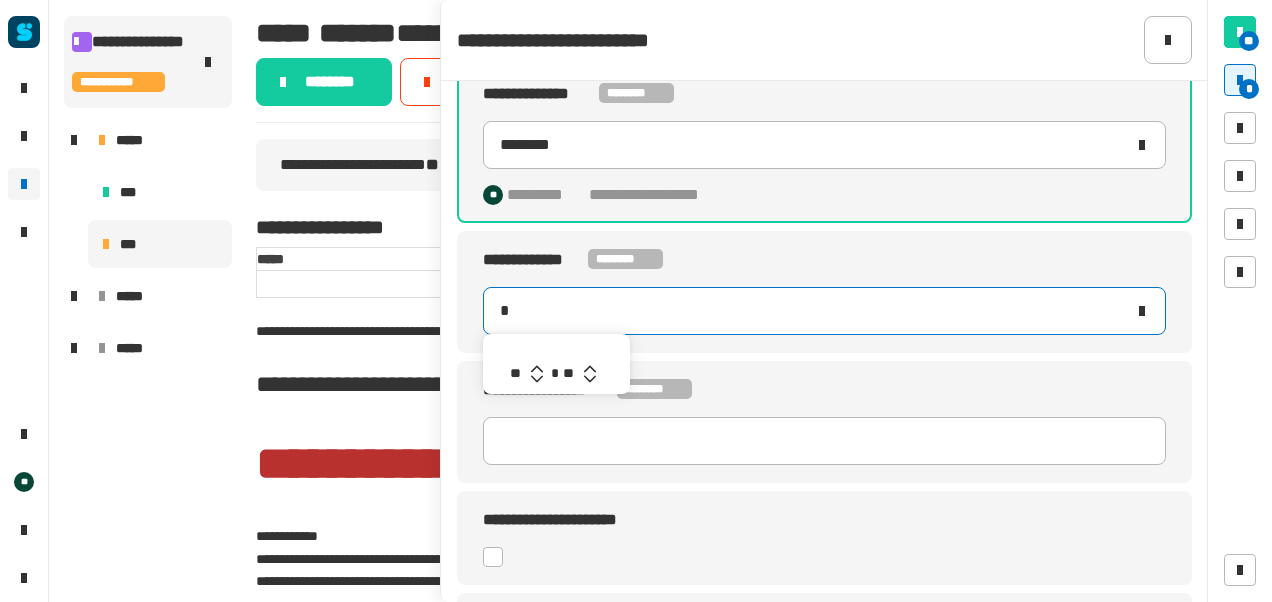 type on "*******" 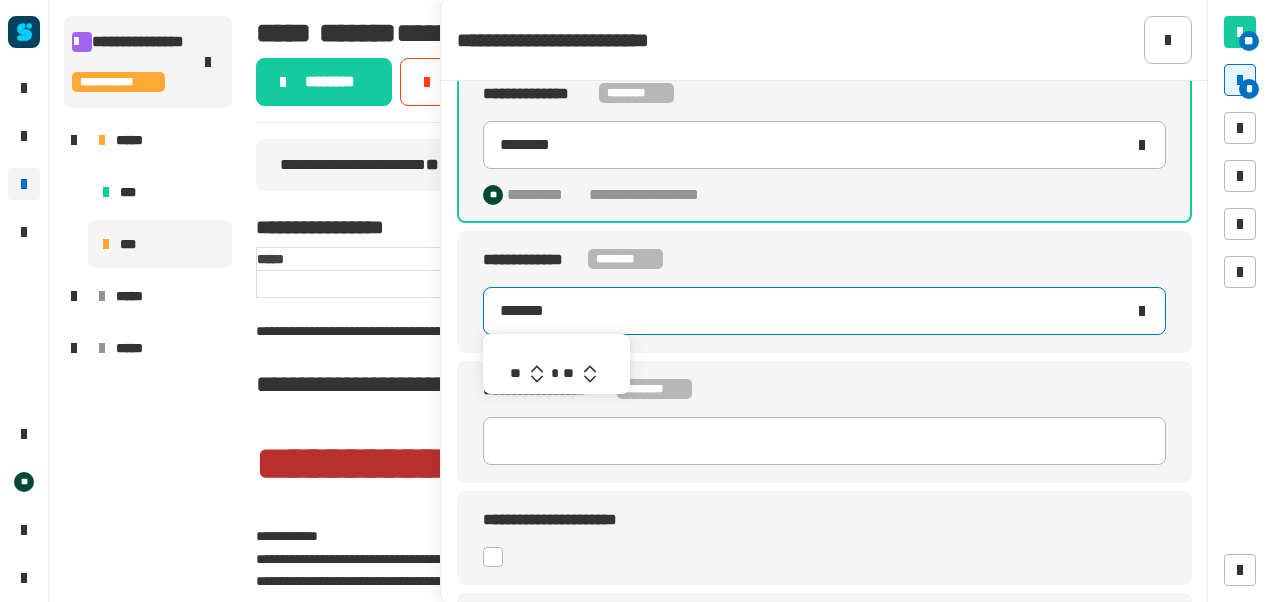 click 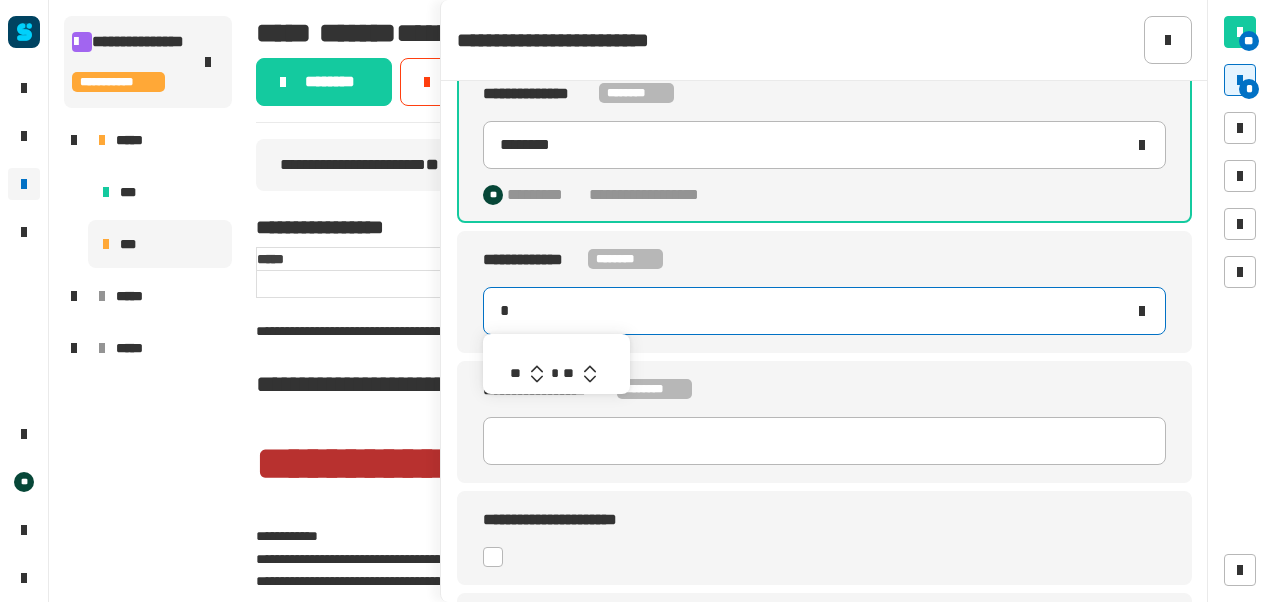 type on "*******" 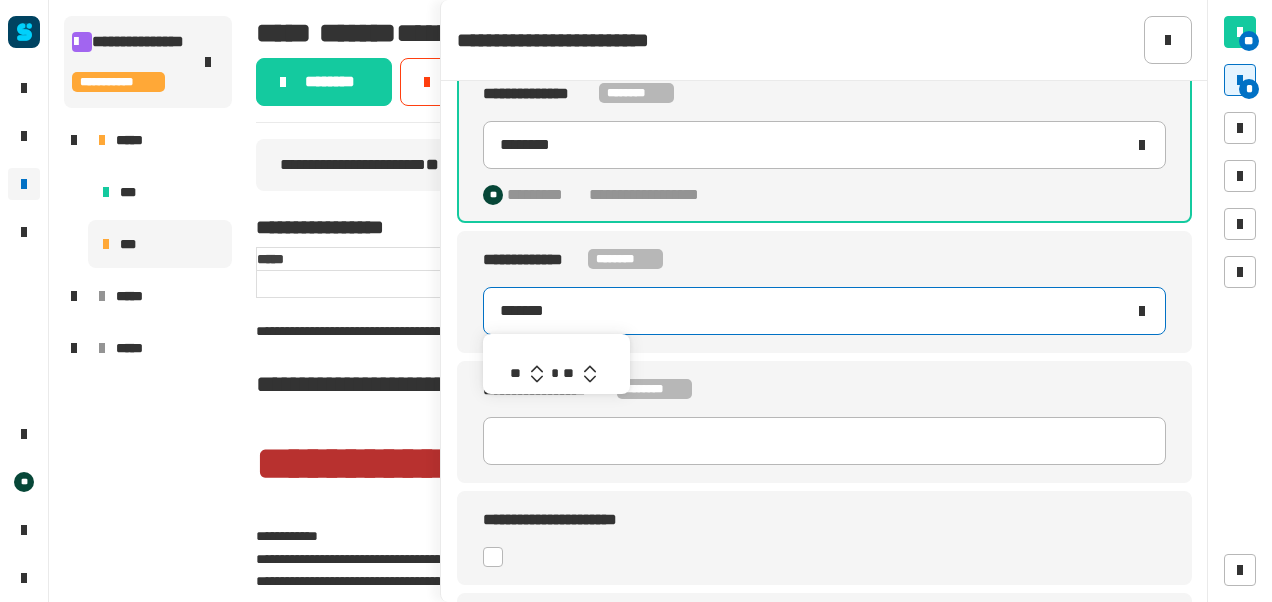 click 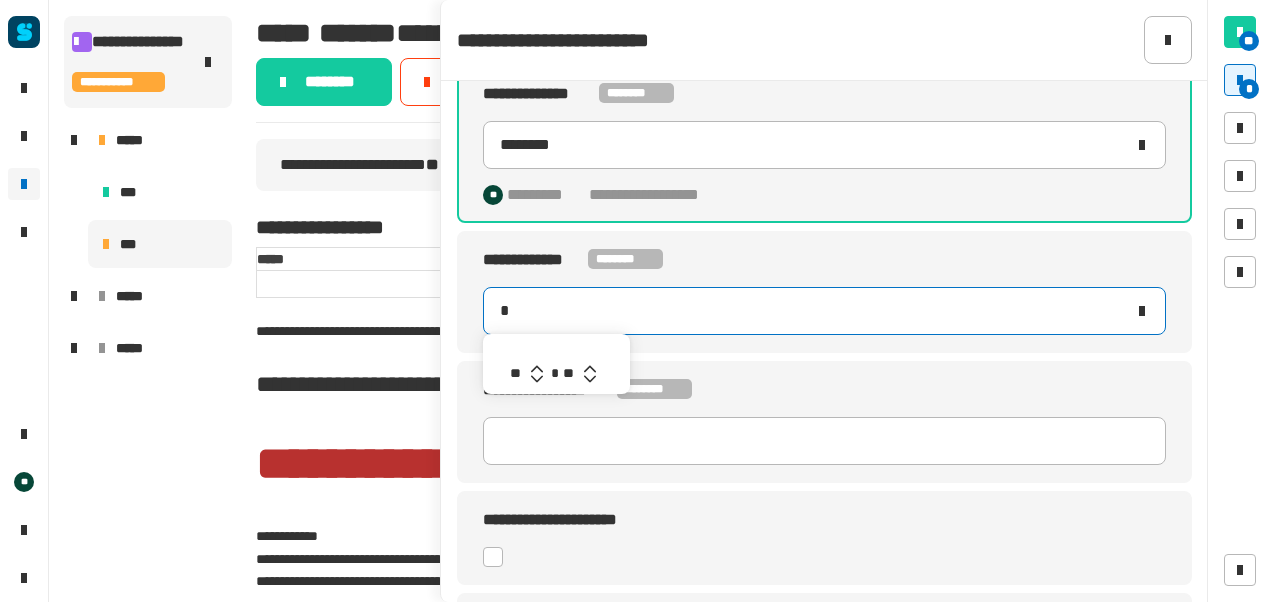 type on "*******" 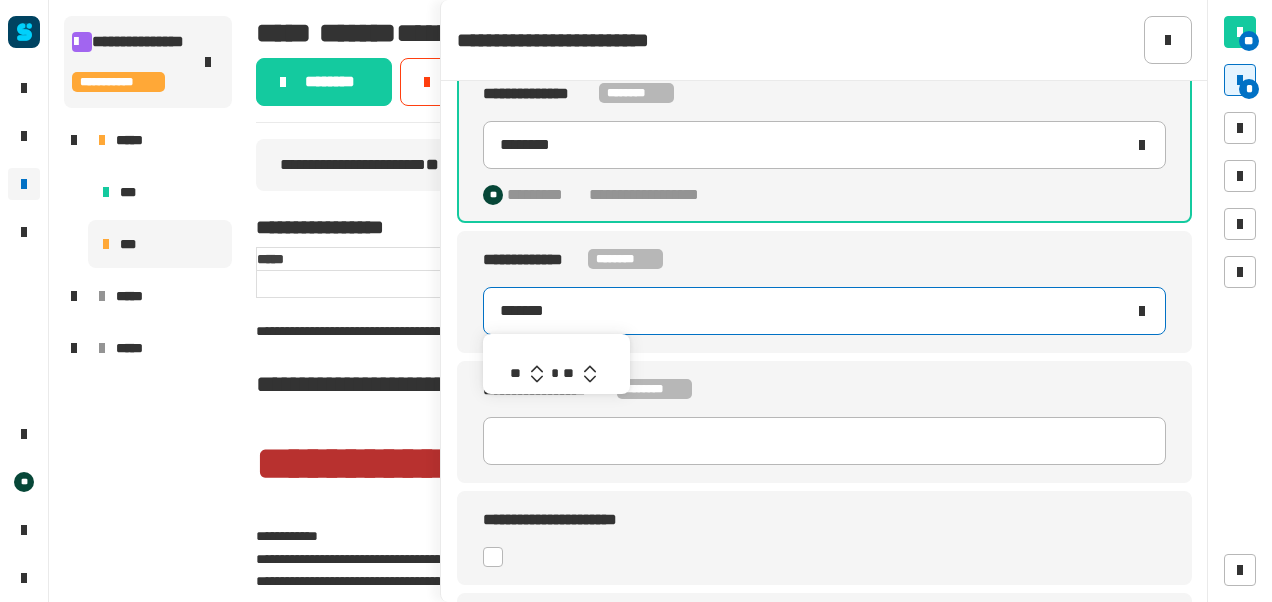 click 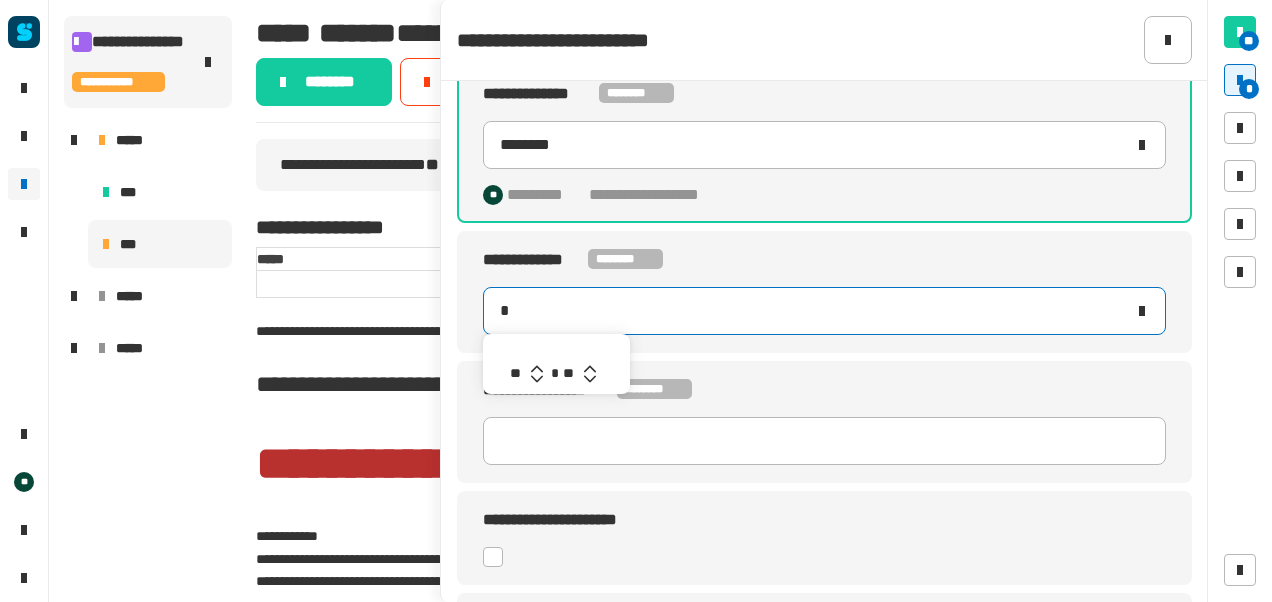 type on "*******" 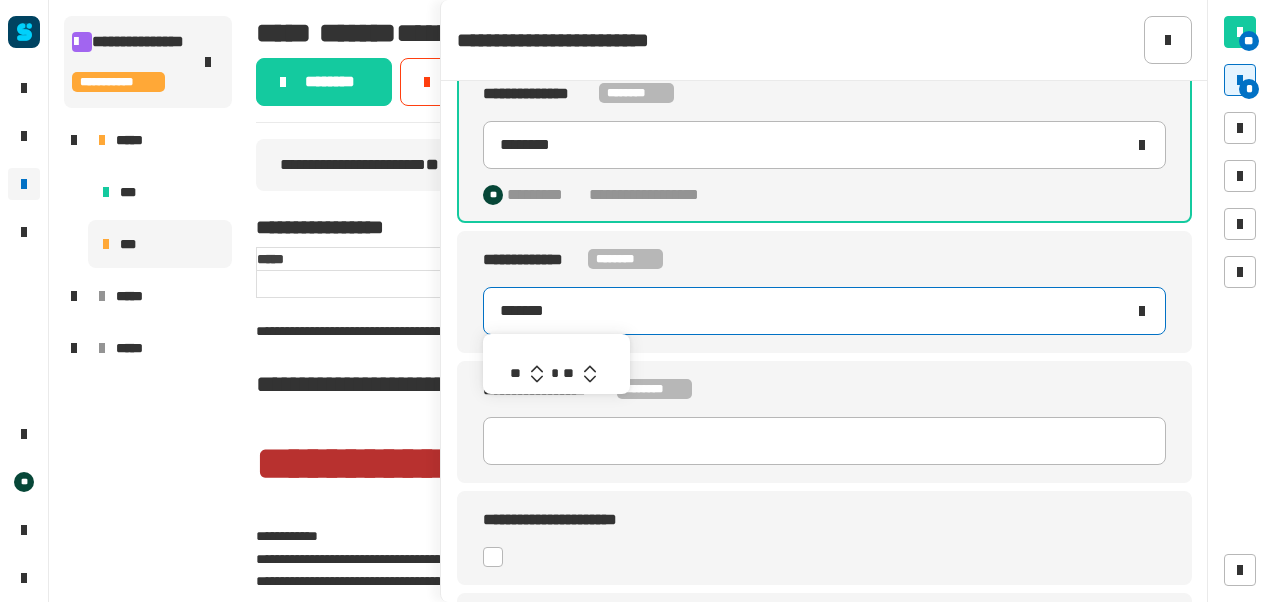 click 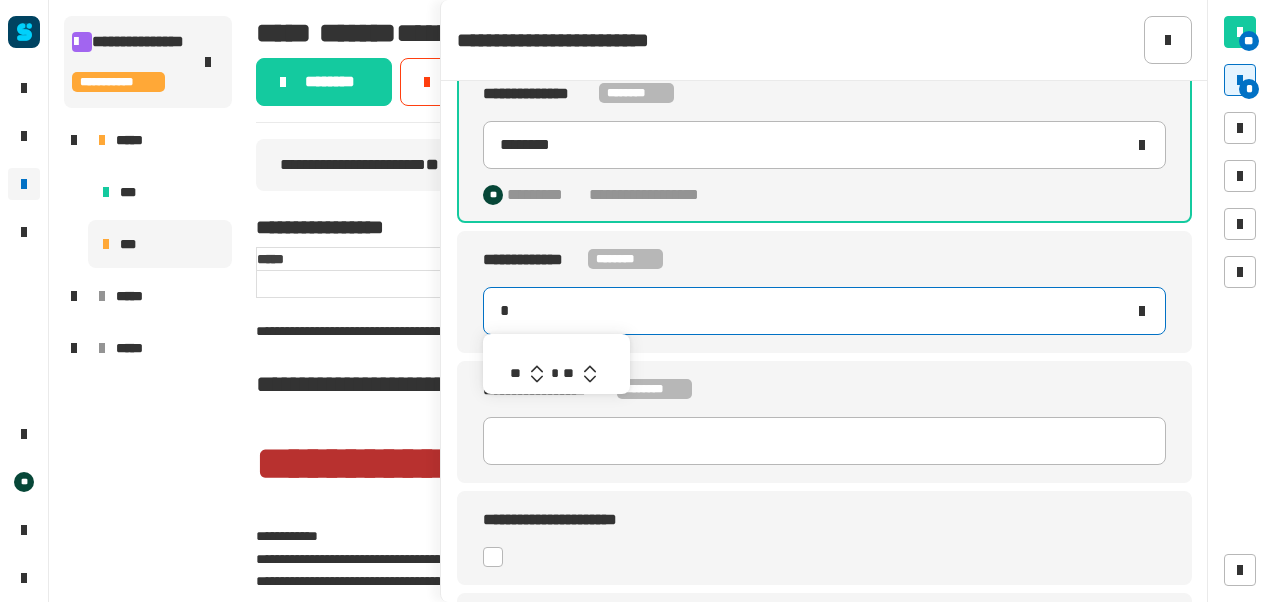 type on "*******" 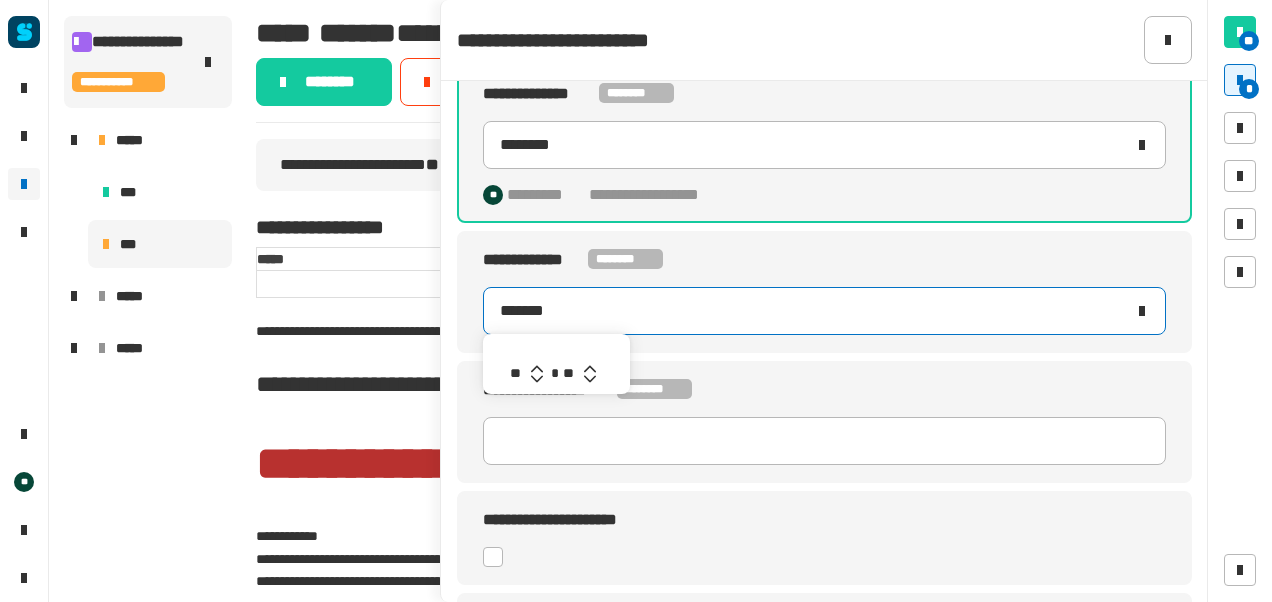 click 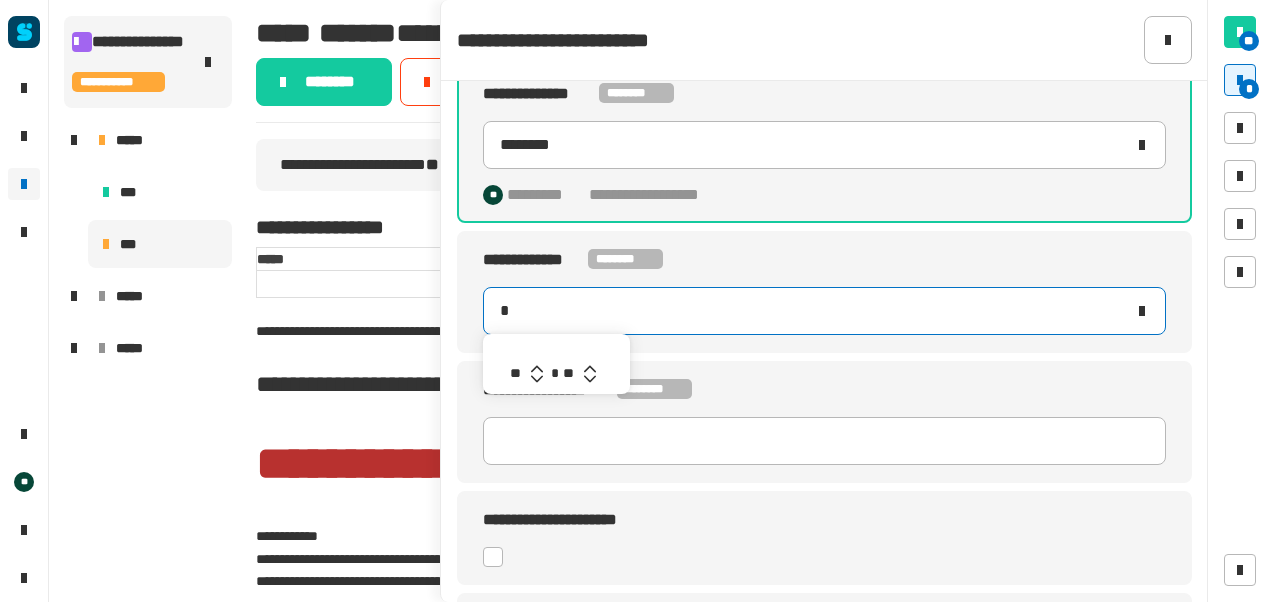 type on "*******" 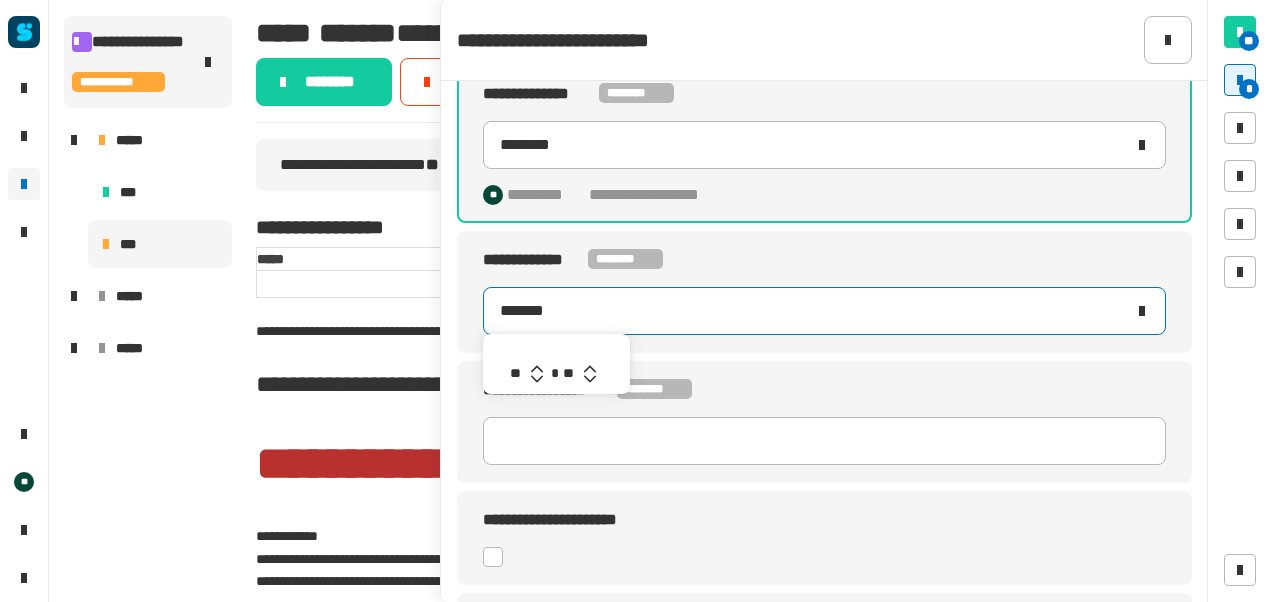 click 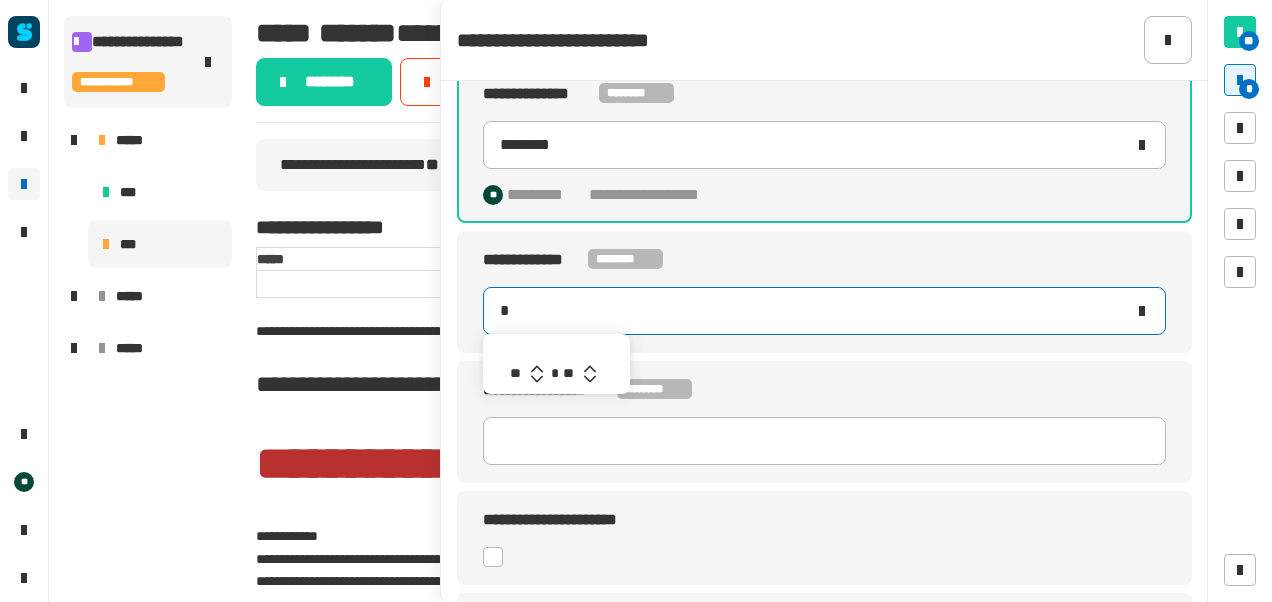 type on "*******" 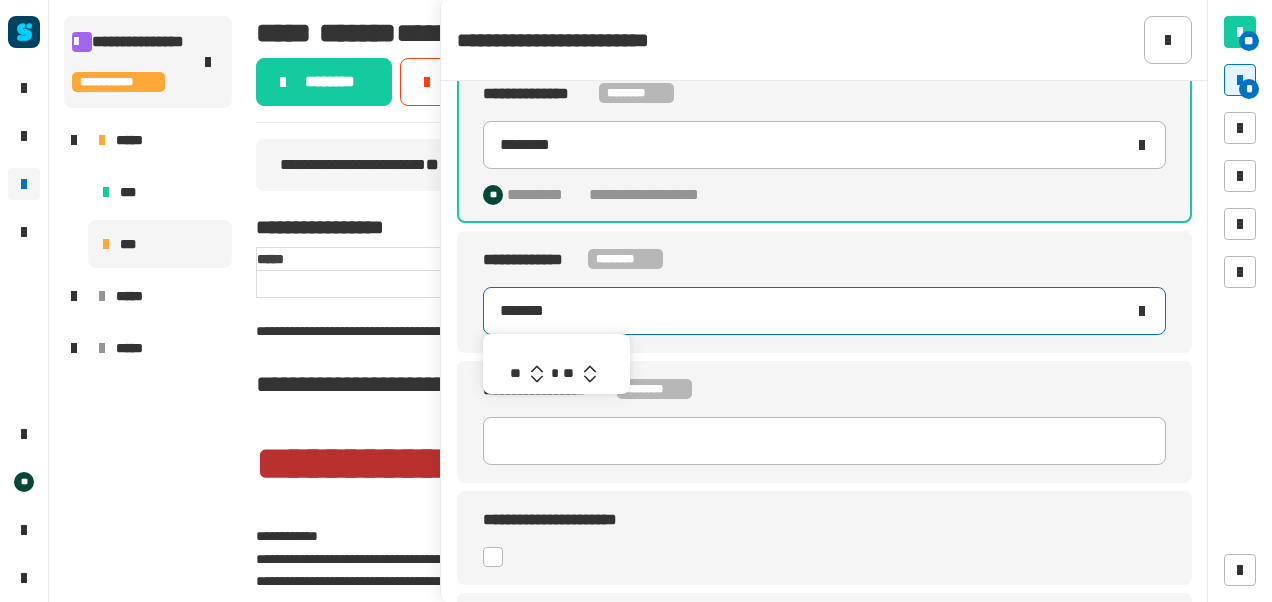 click 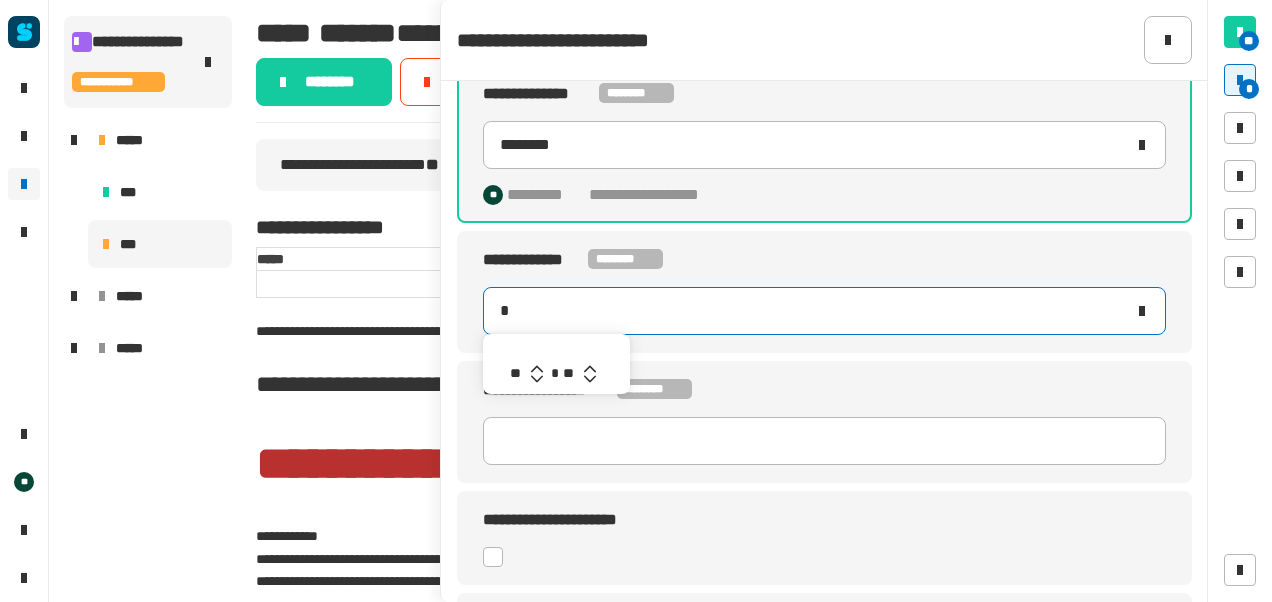 type on "*******" 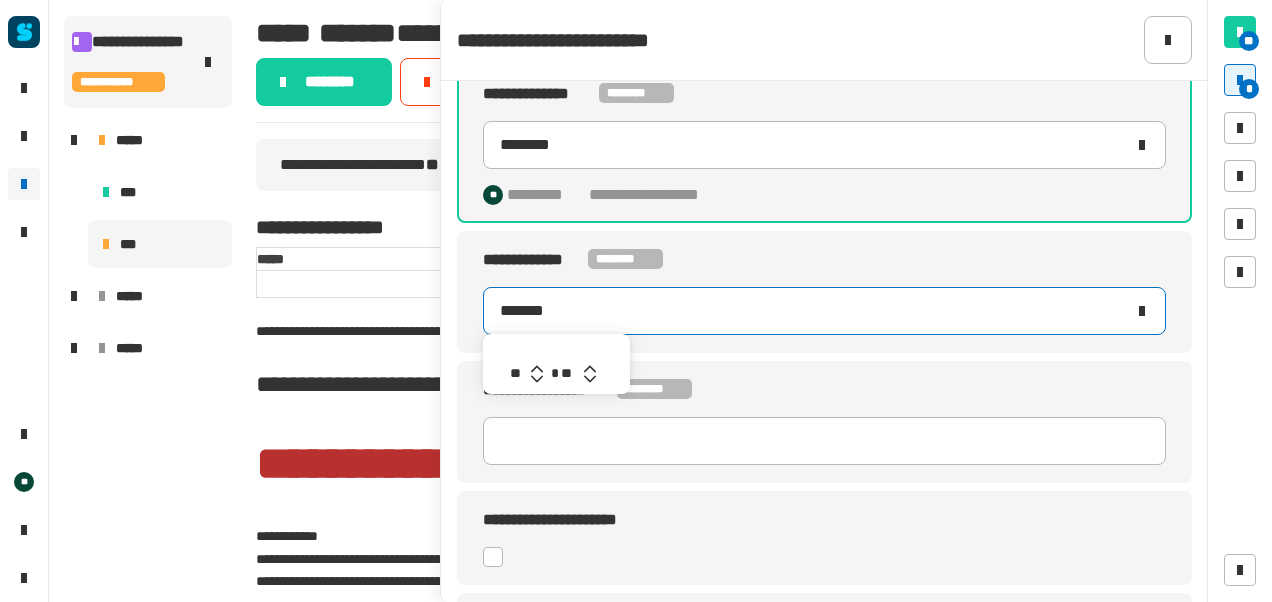 click 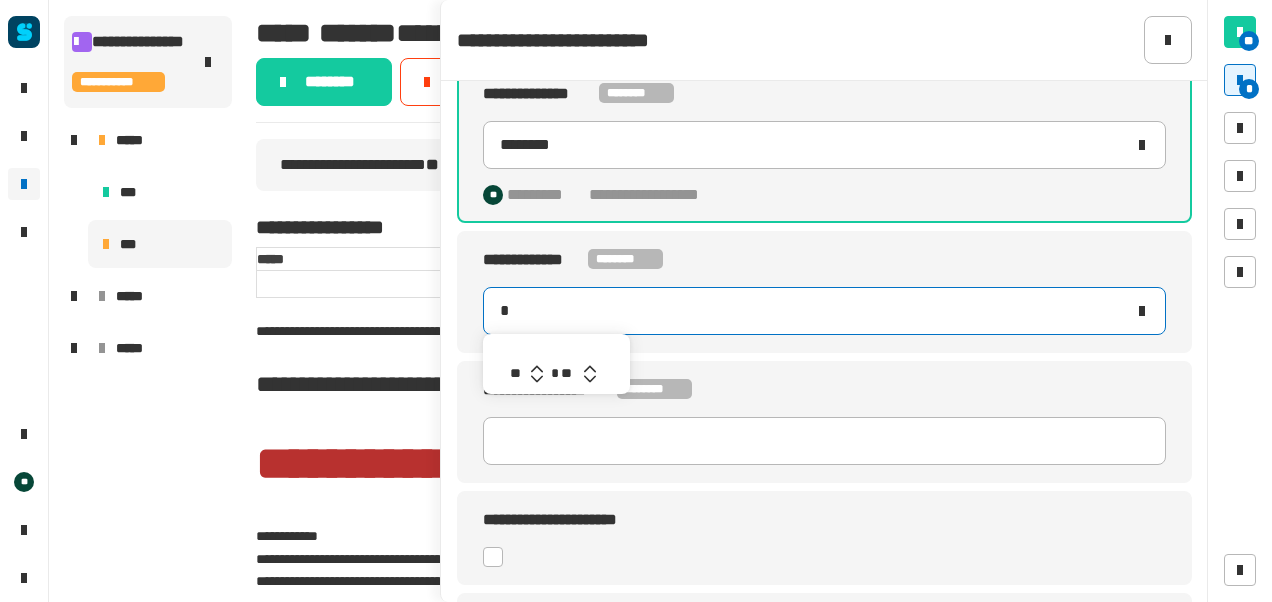 type on "*******" 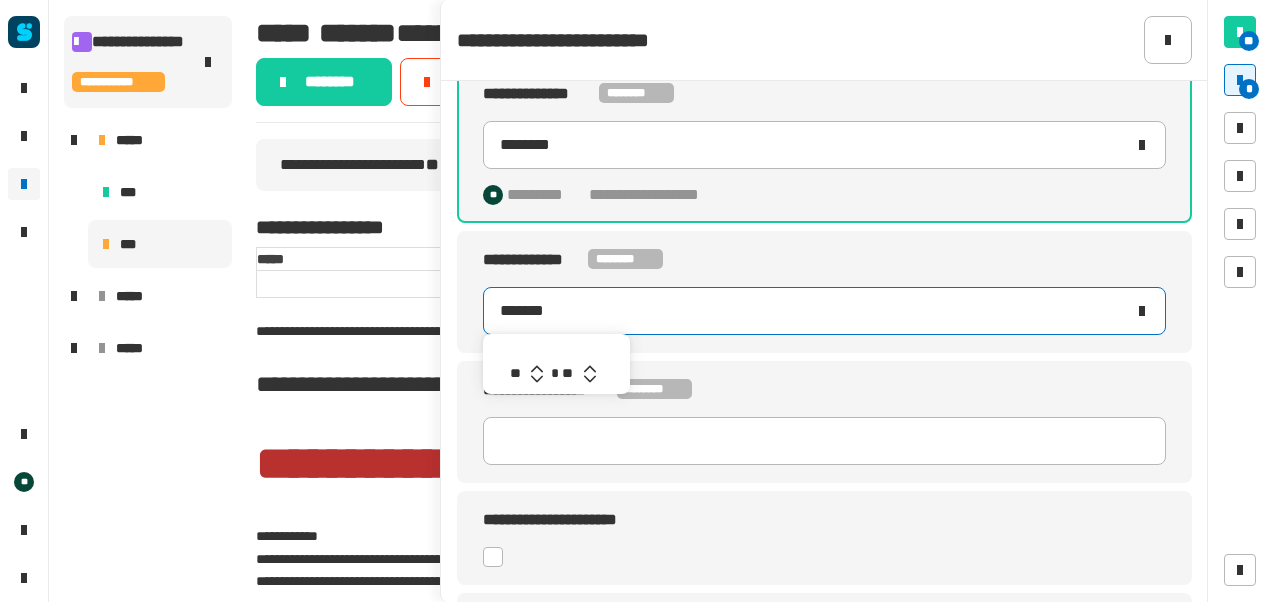 click 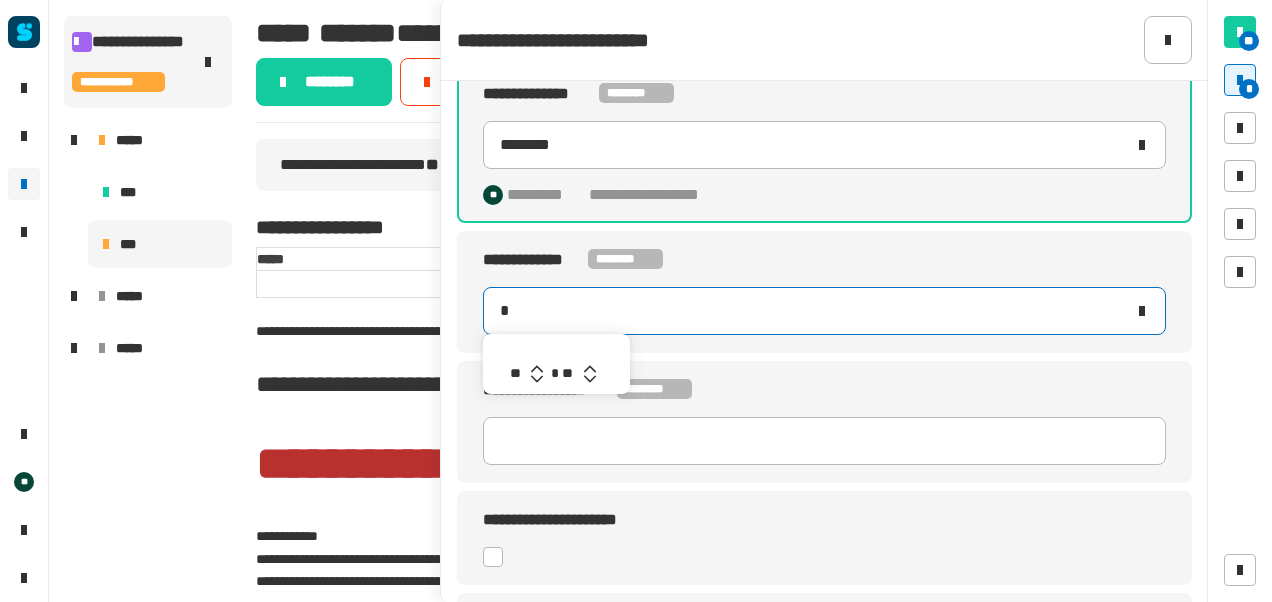 type on "*******" 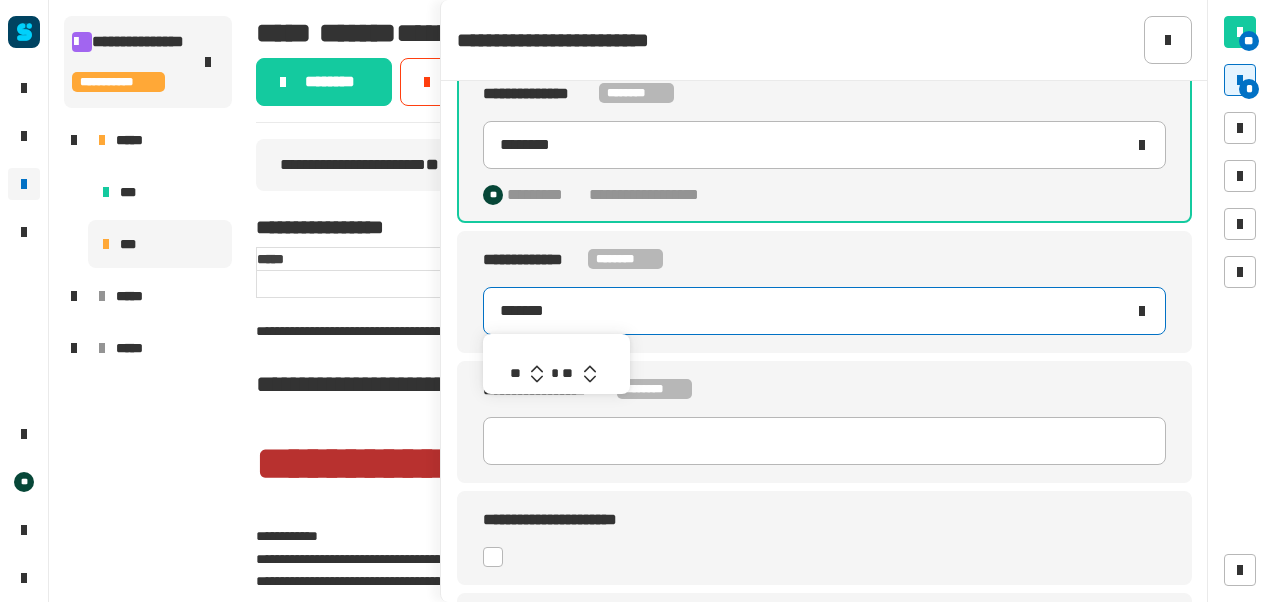 click 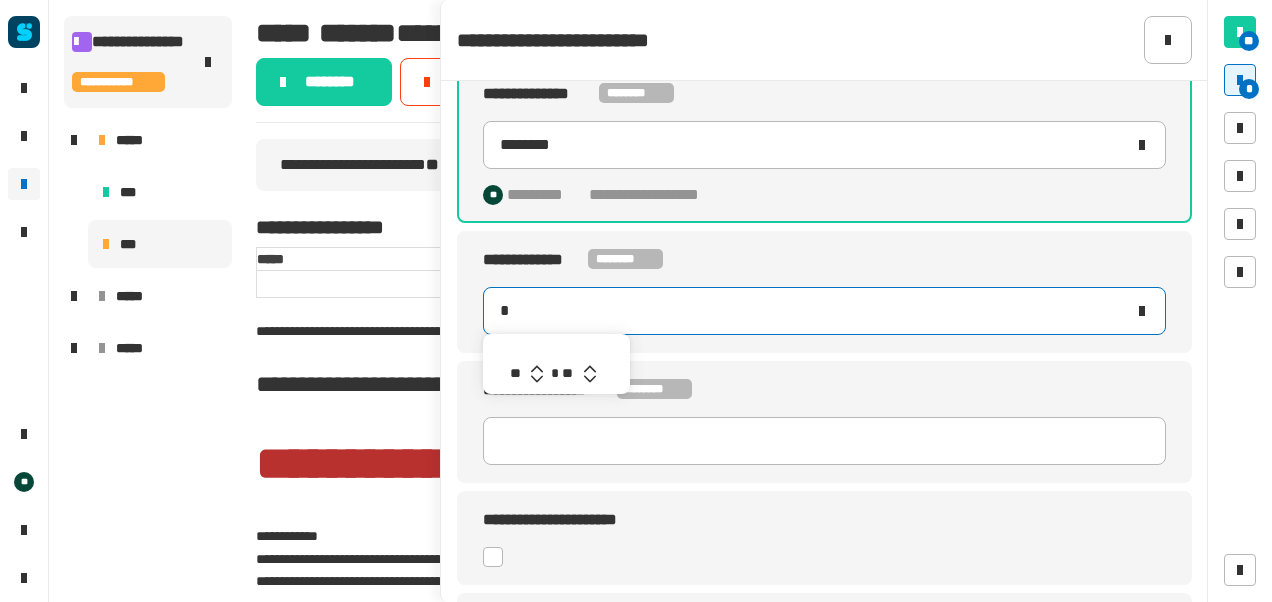 type on "*******" 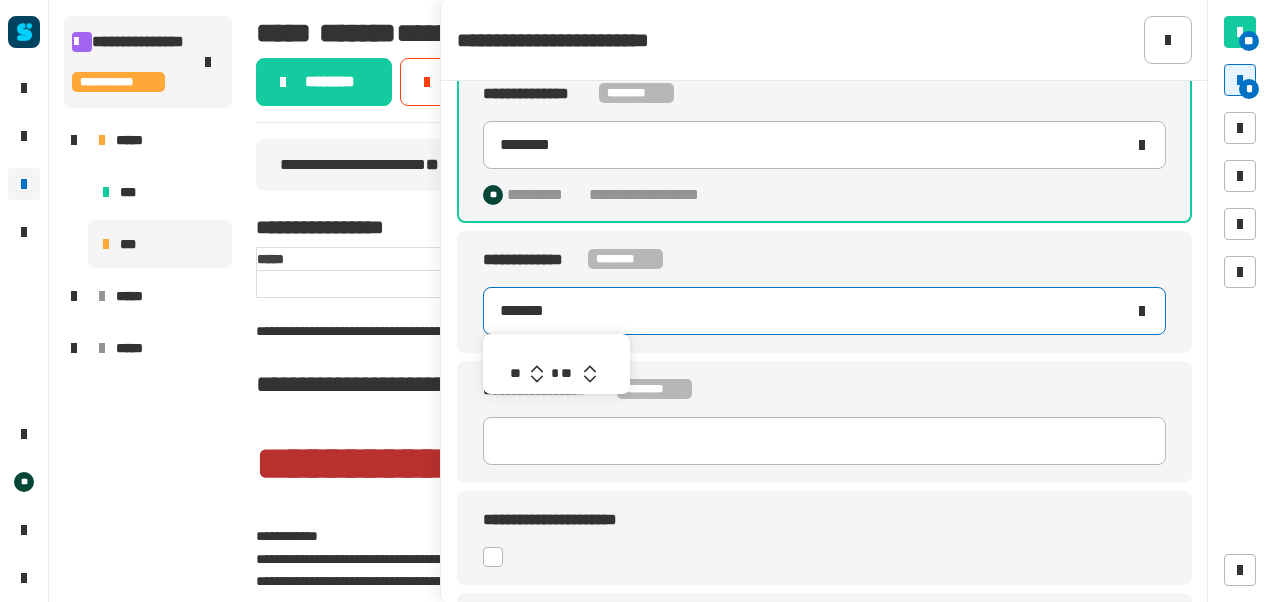 click 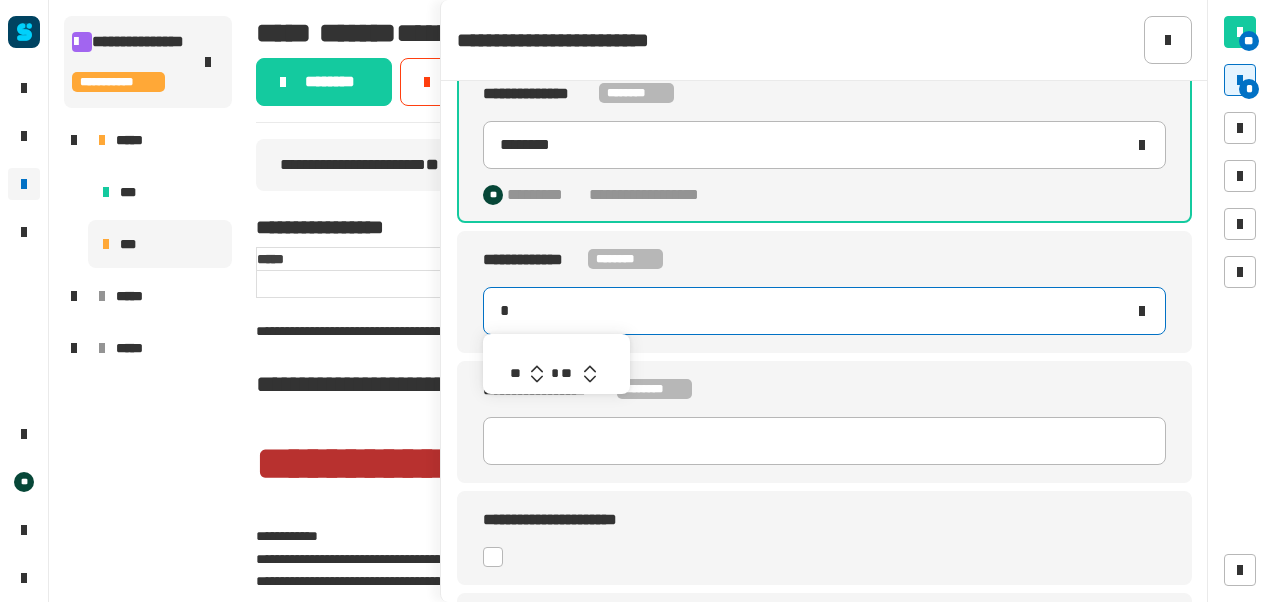 type on "*******" 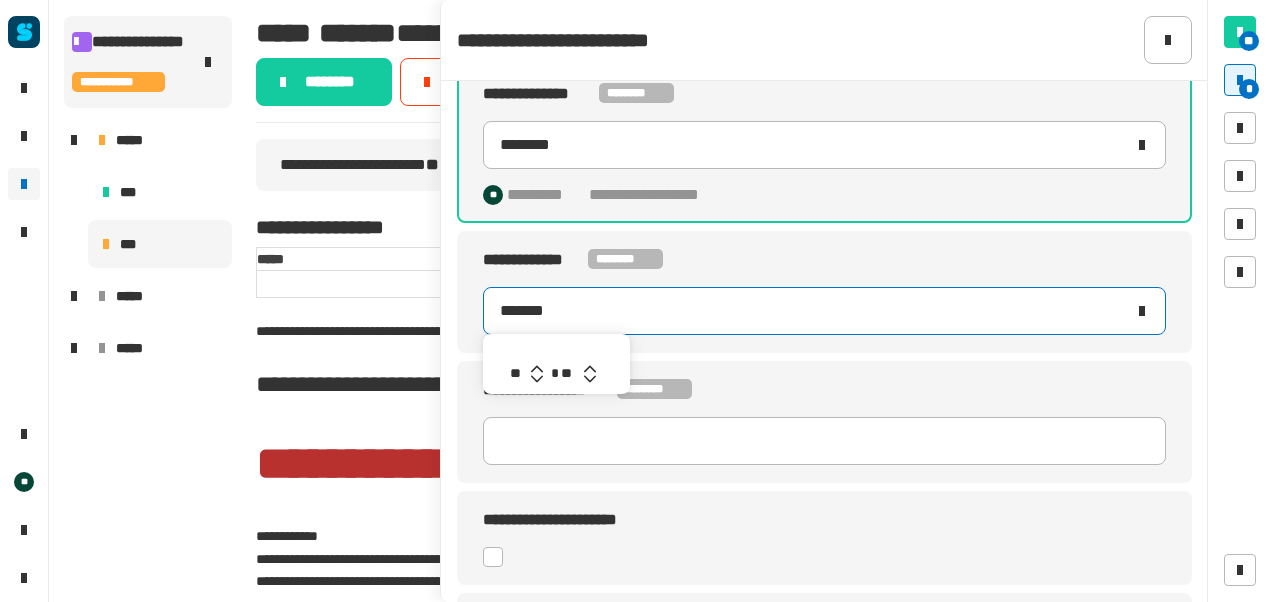 click 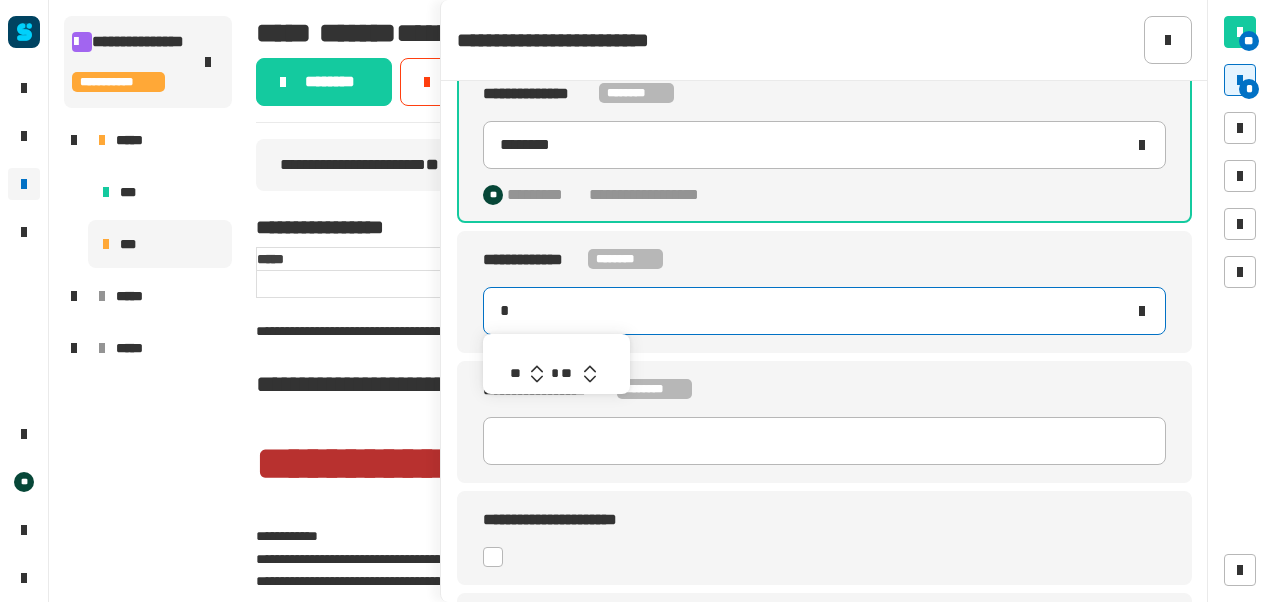 type on "*******" 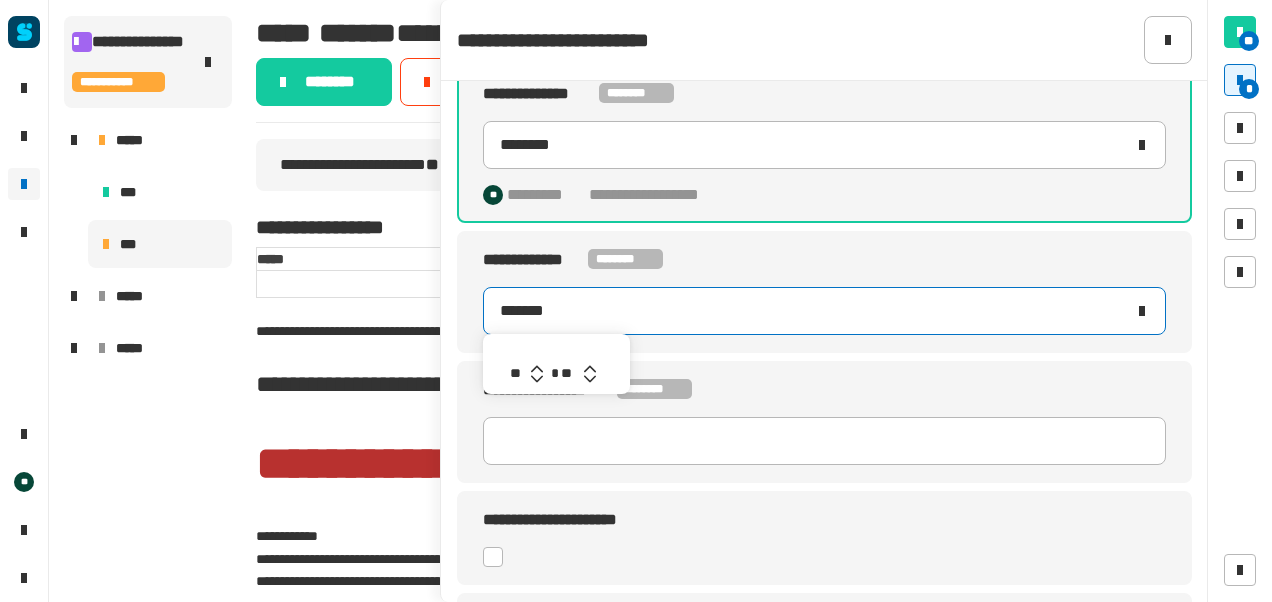 click 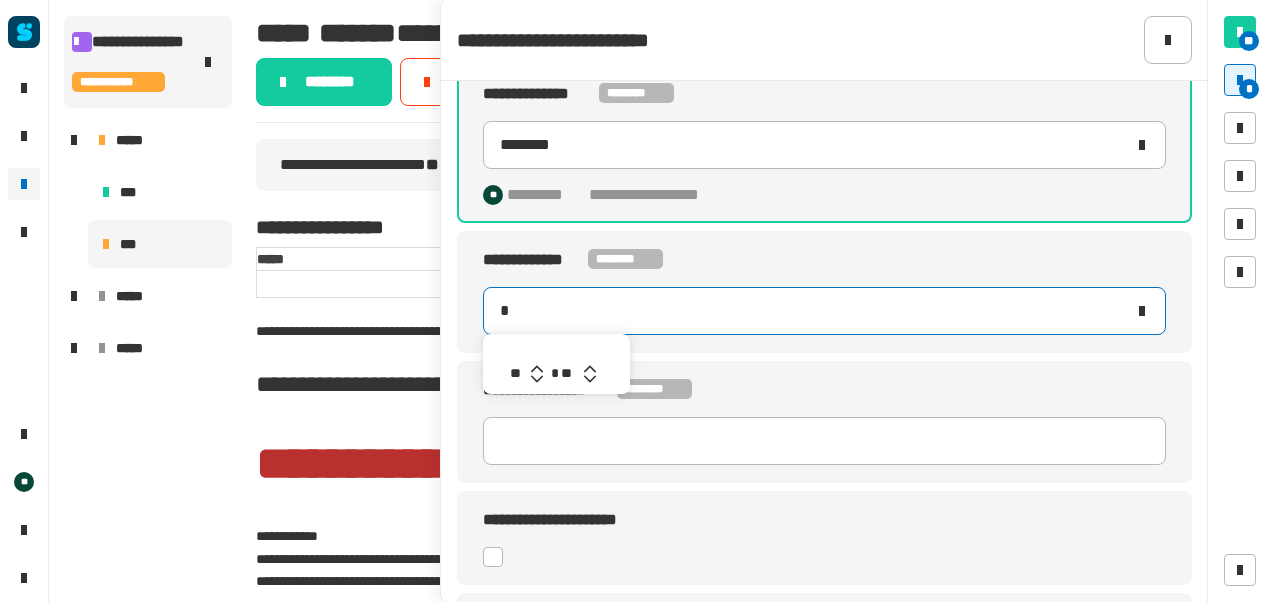 type on "*******" 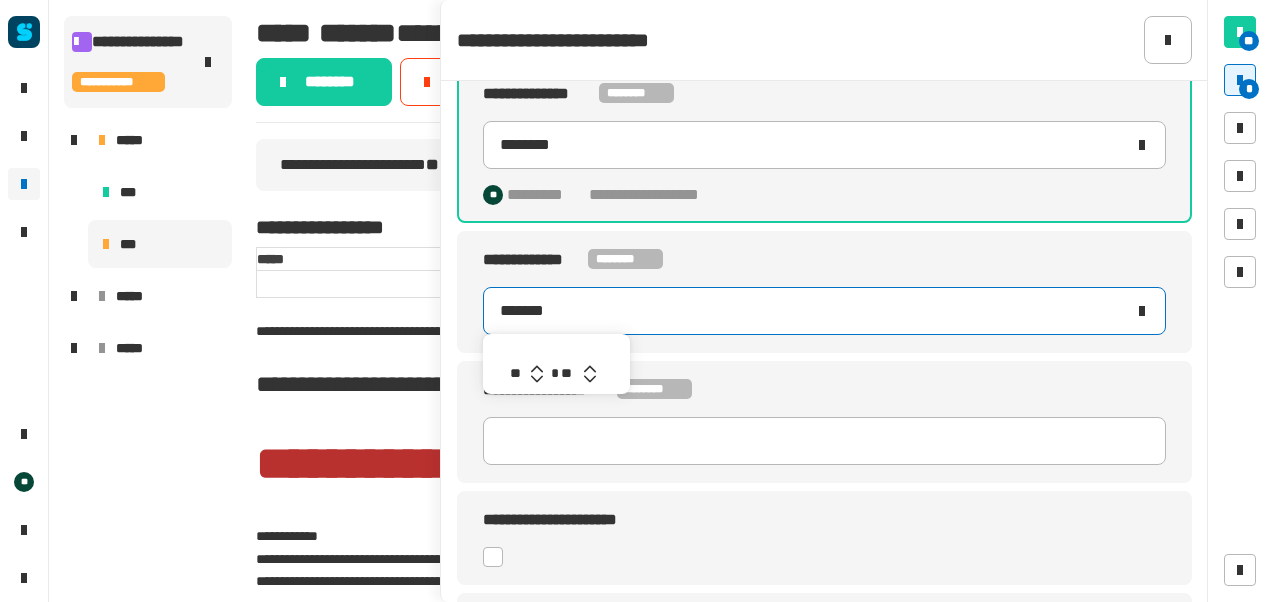 click 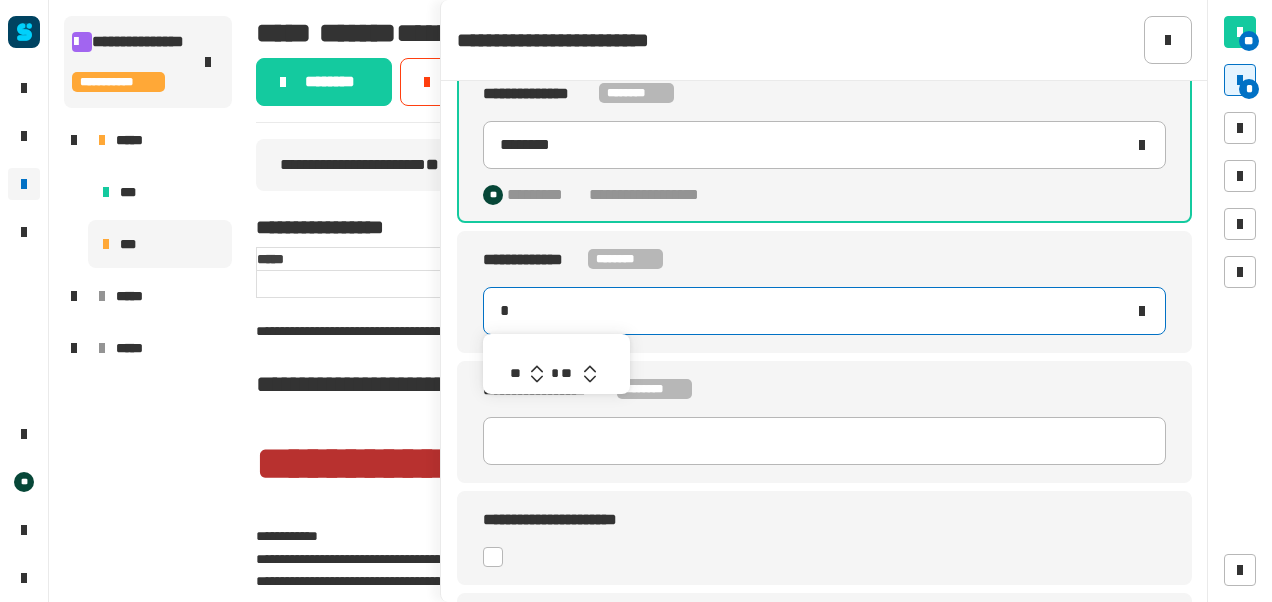 type on "*******" 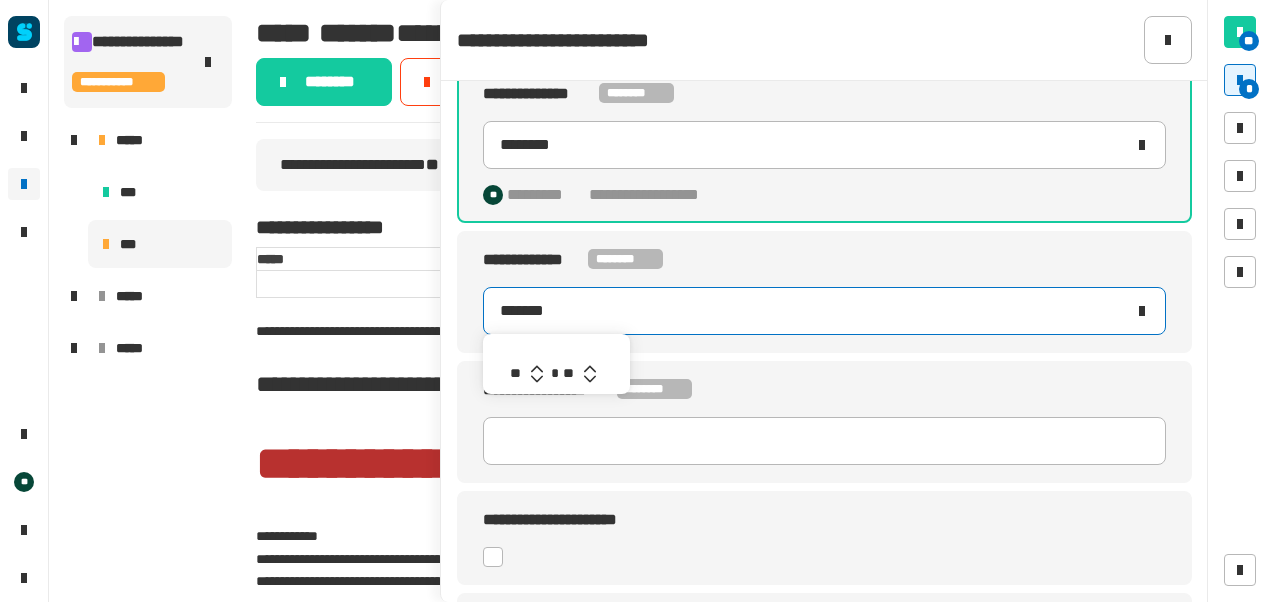 click 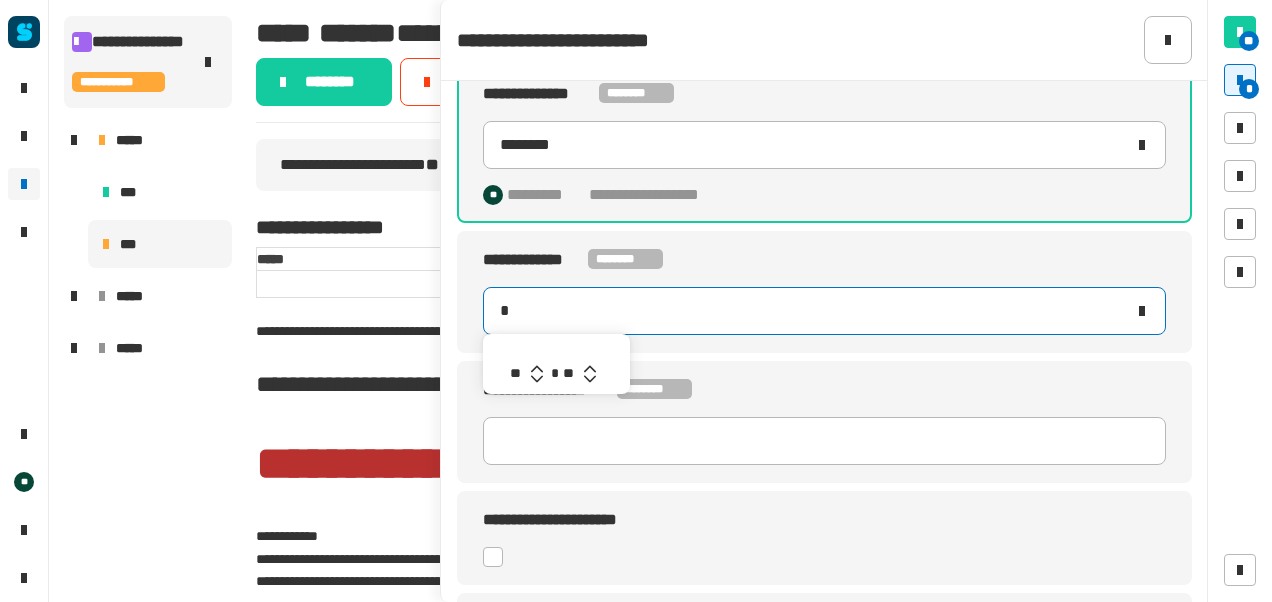 type on "*******" 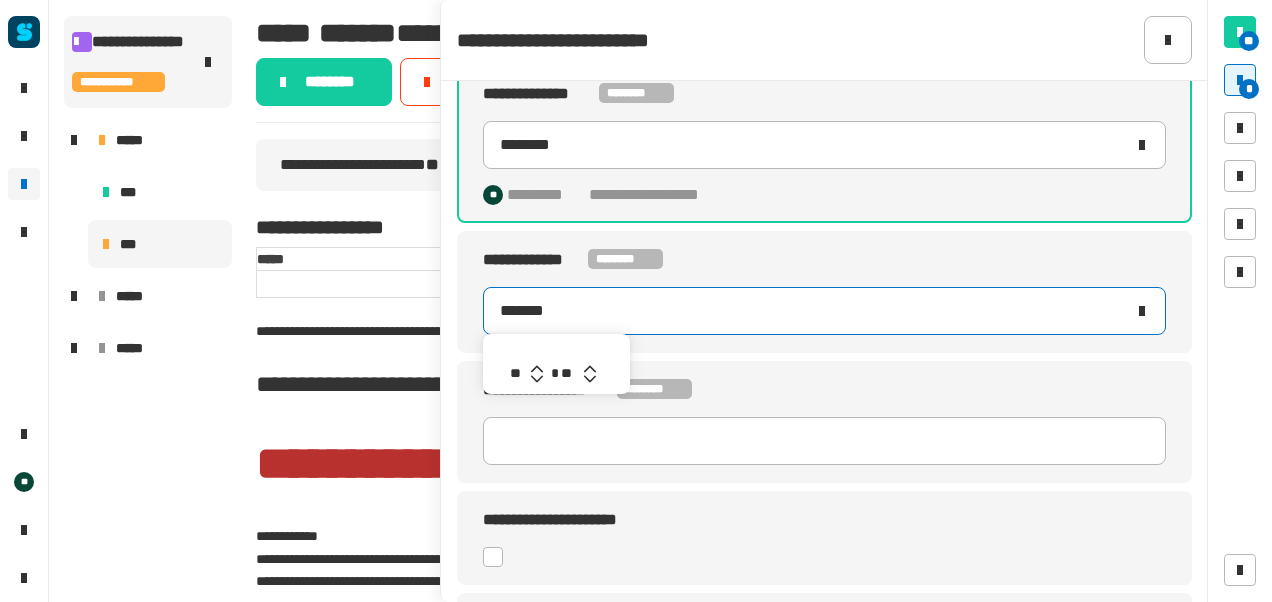 click 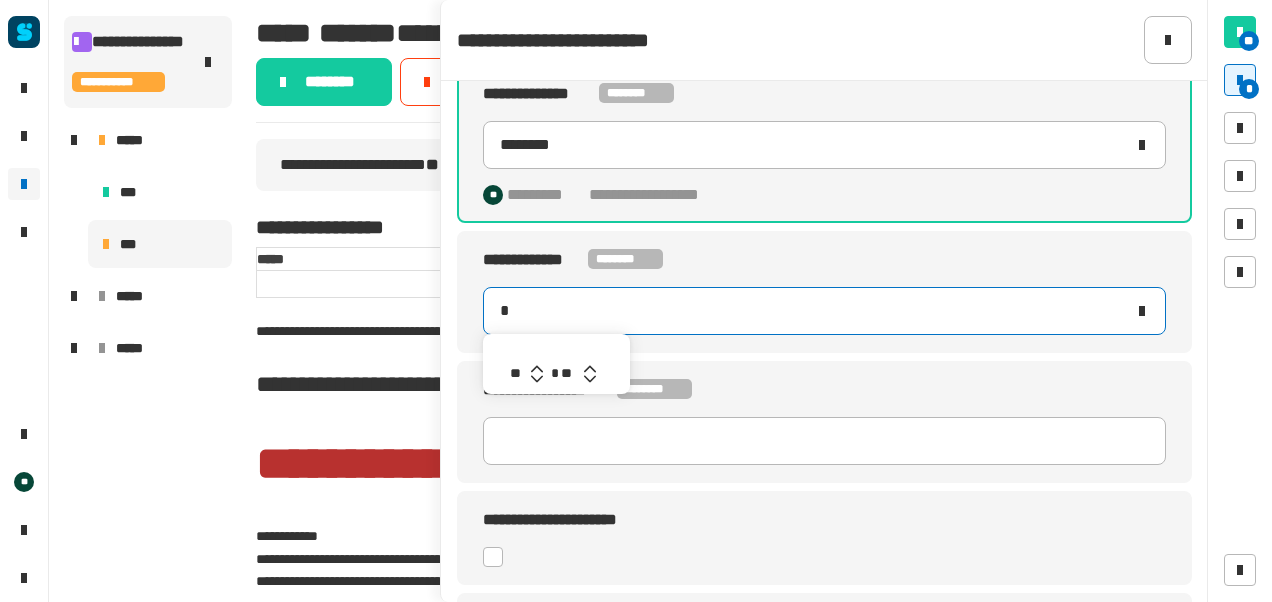 type on "*******" 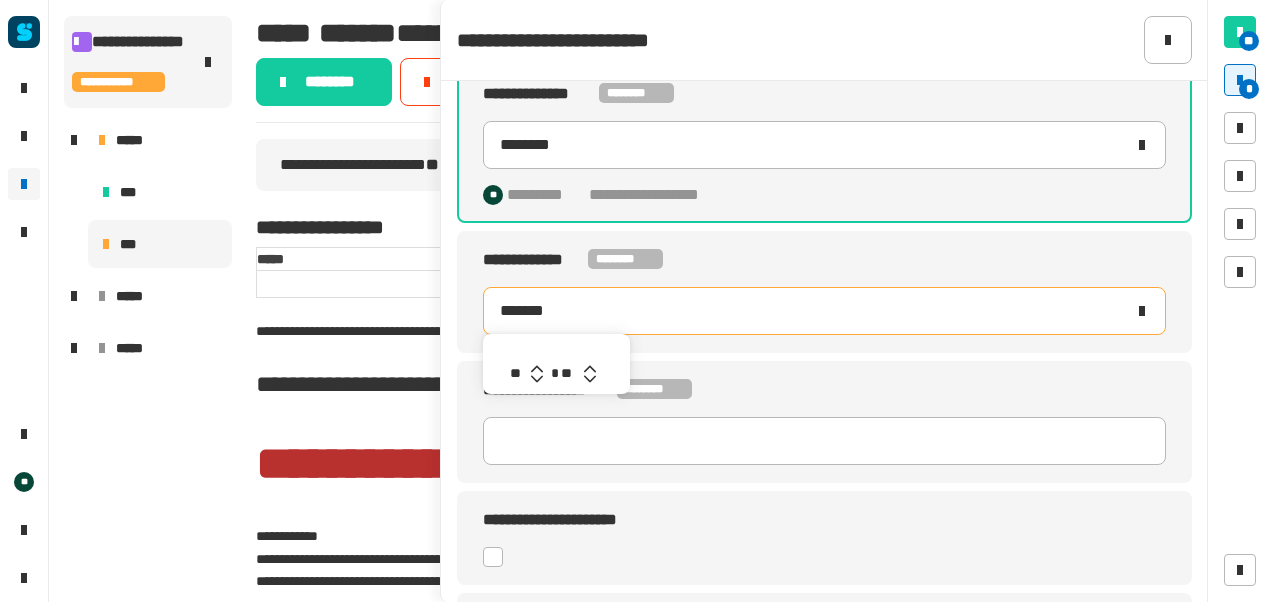 click on "*******" 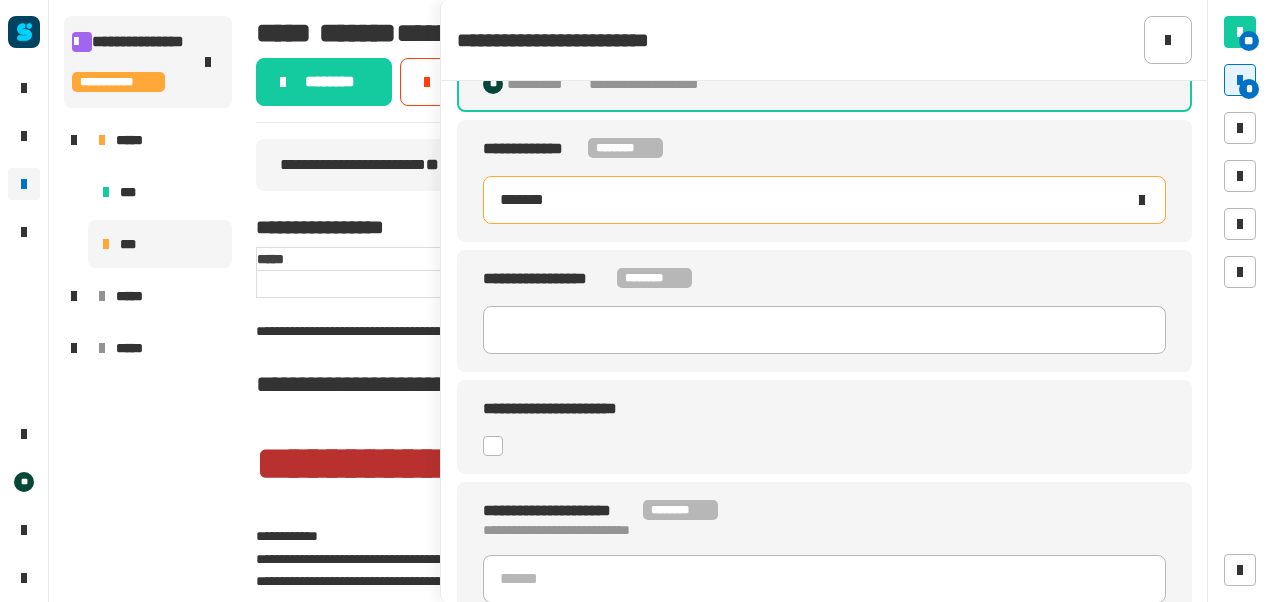 scroll, scrollTop: 284, scrollLeft: 0, axis: vertical 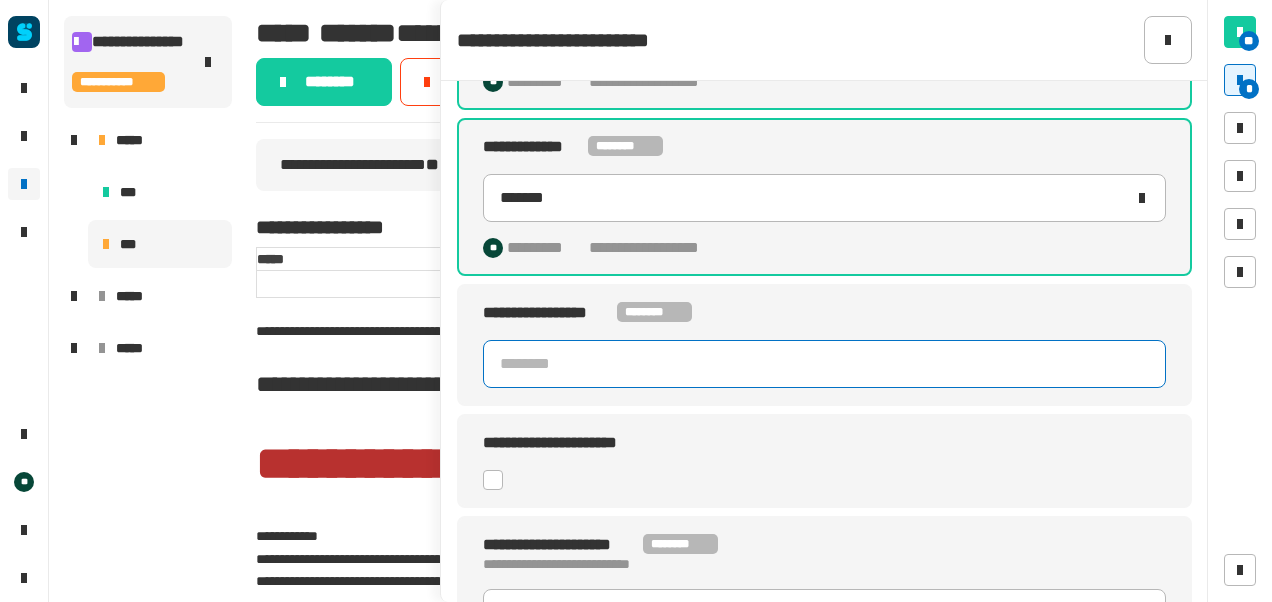click 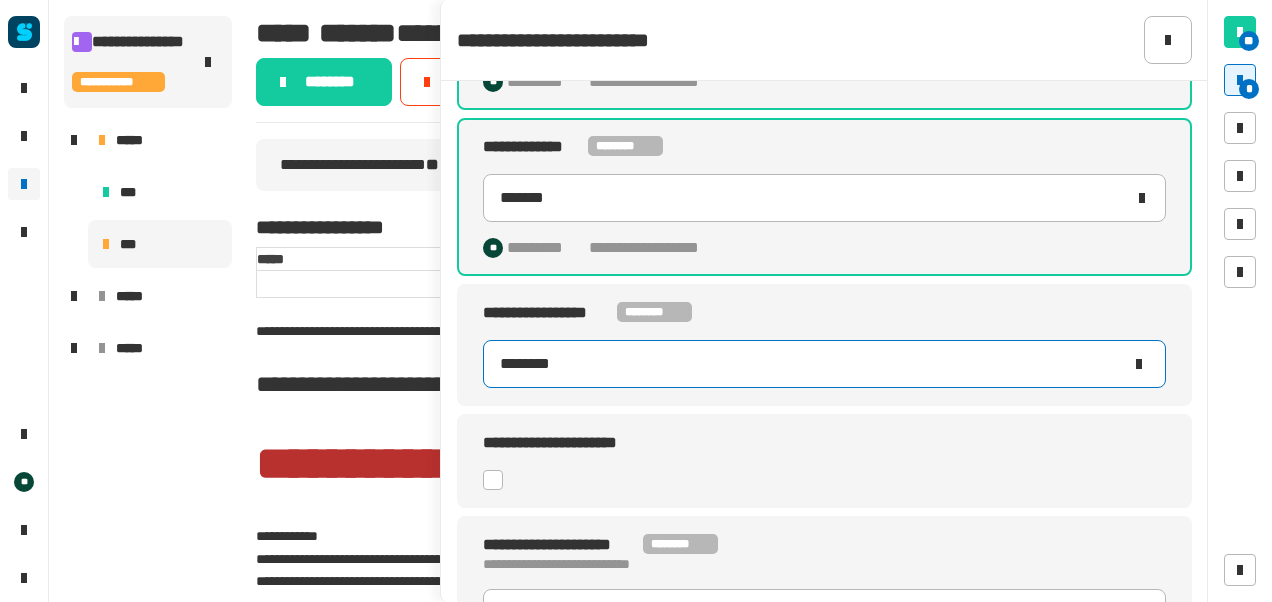 type on "********" 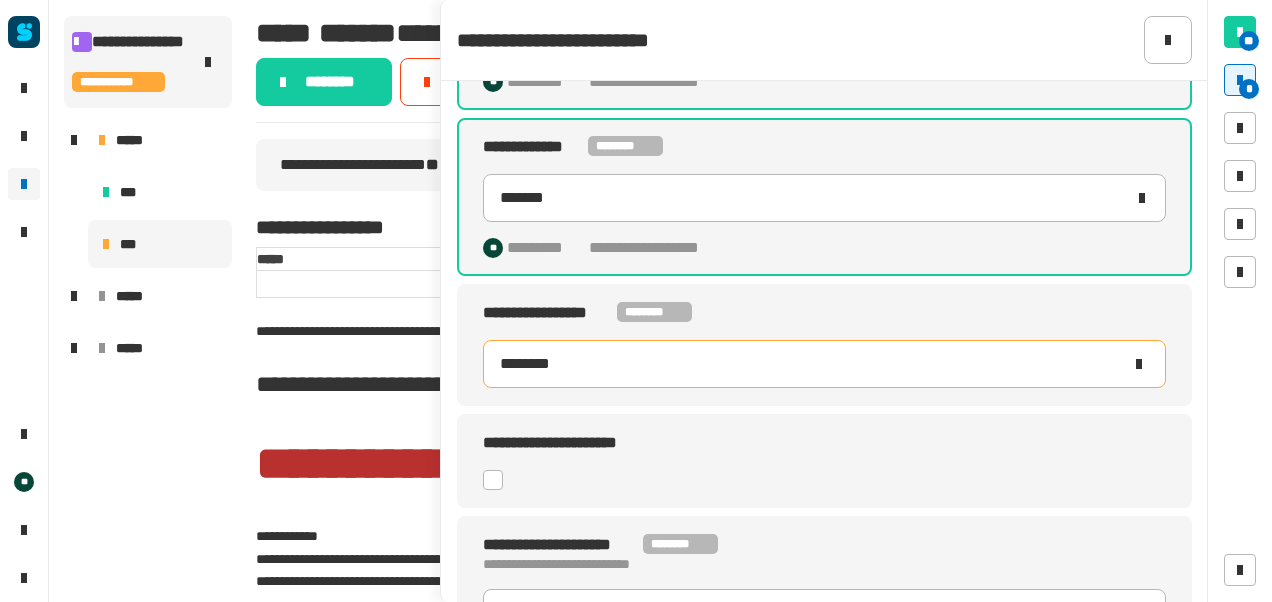 click on "[FIRST] [LAST] [LAST]" 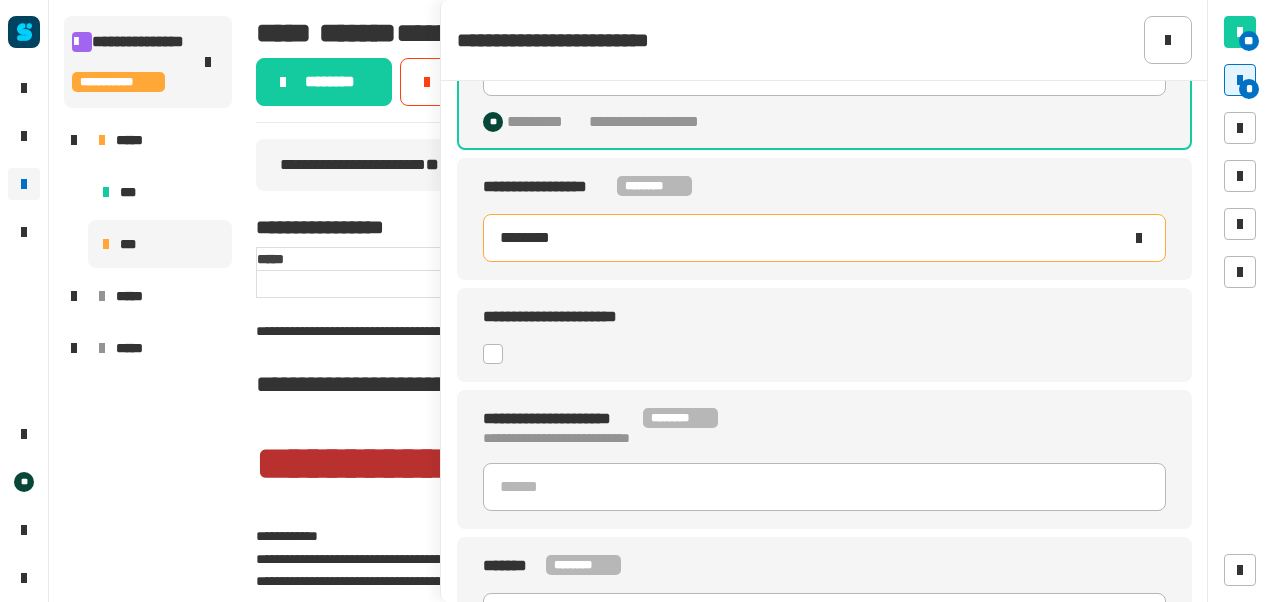 scroll, scrollTop: 436, scrollLeft: 0, axis: vertical 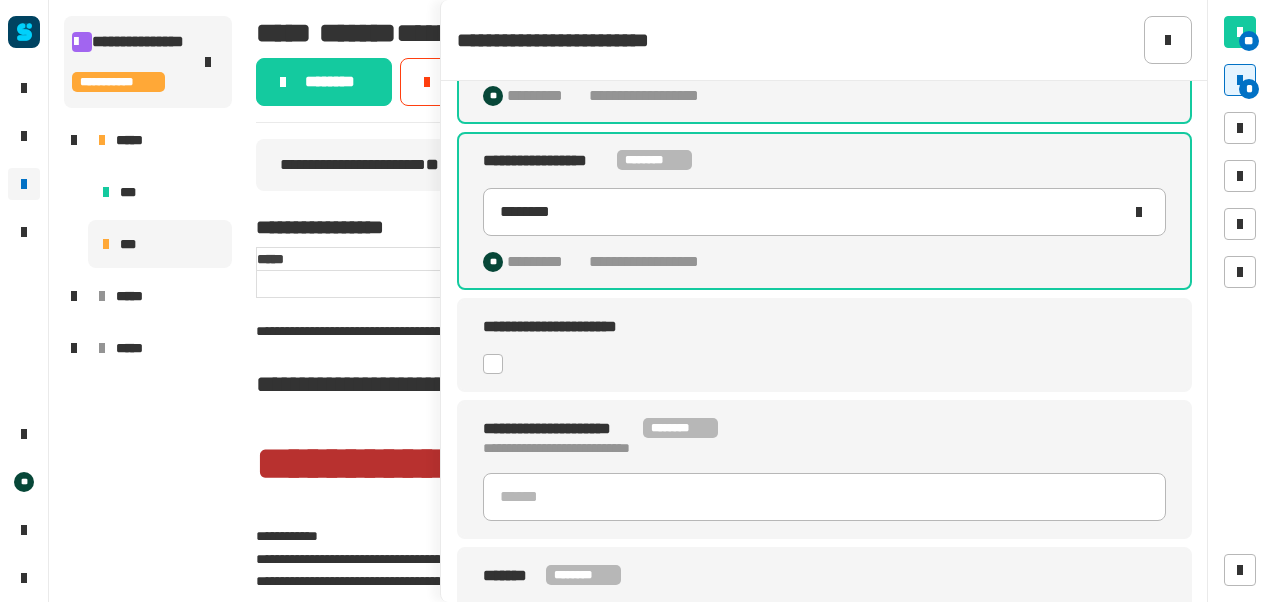 click 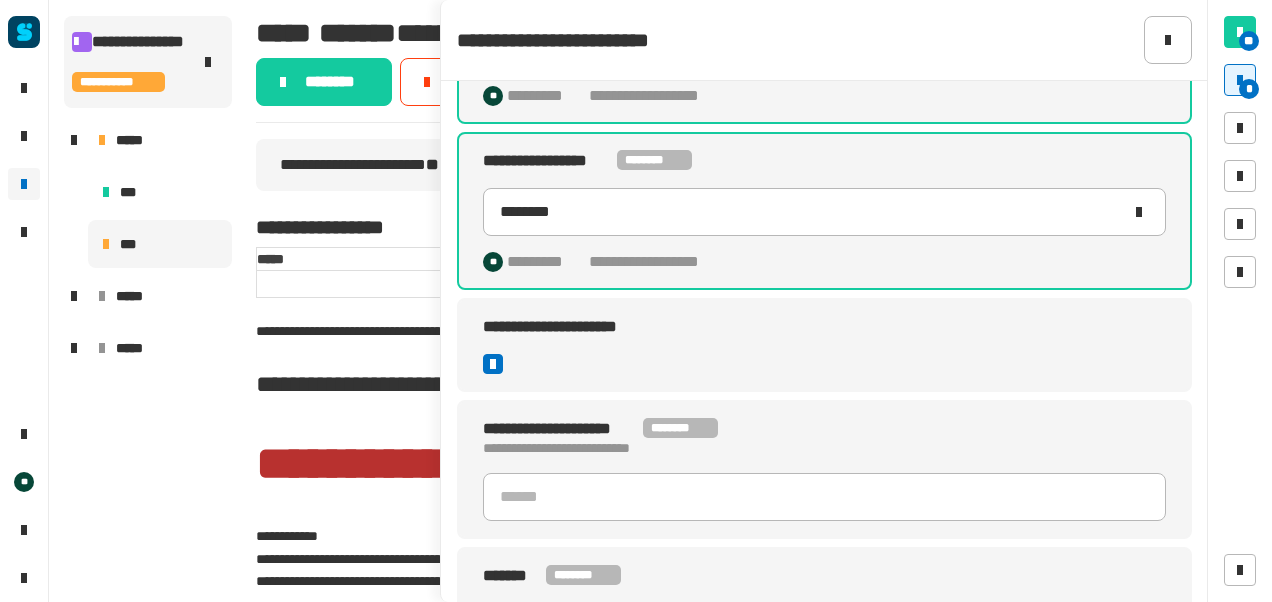 scroll, scrollTop: 518, scrollLeft: 0, axis: vertical 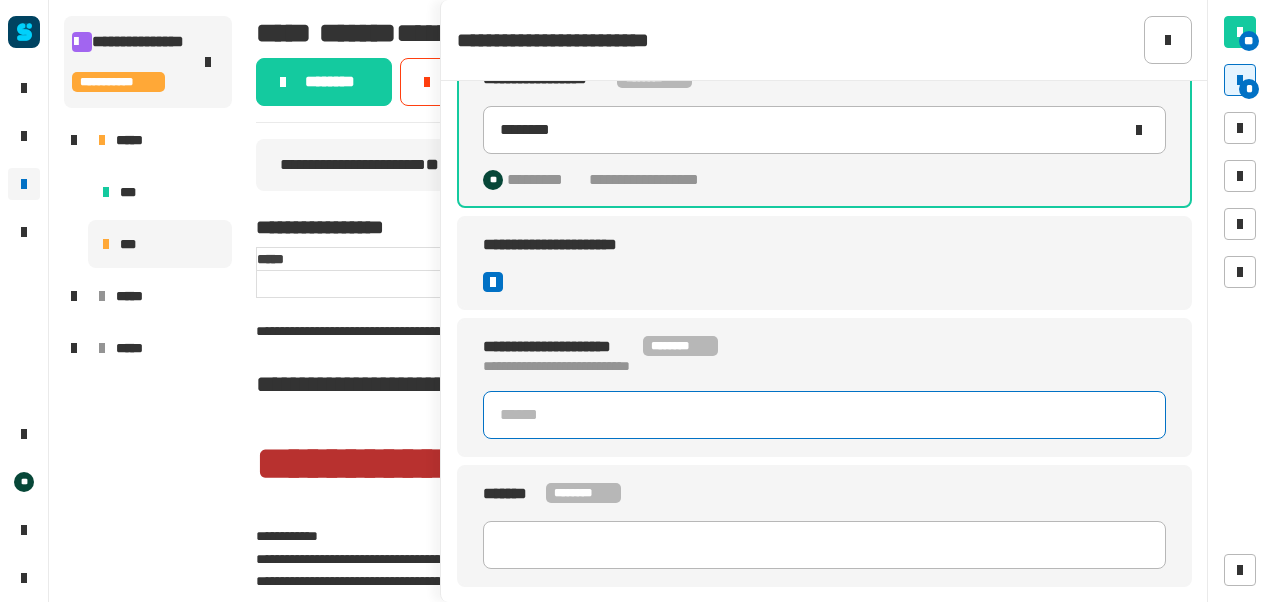 click 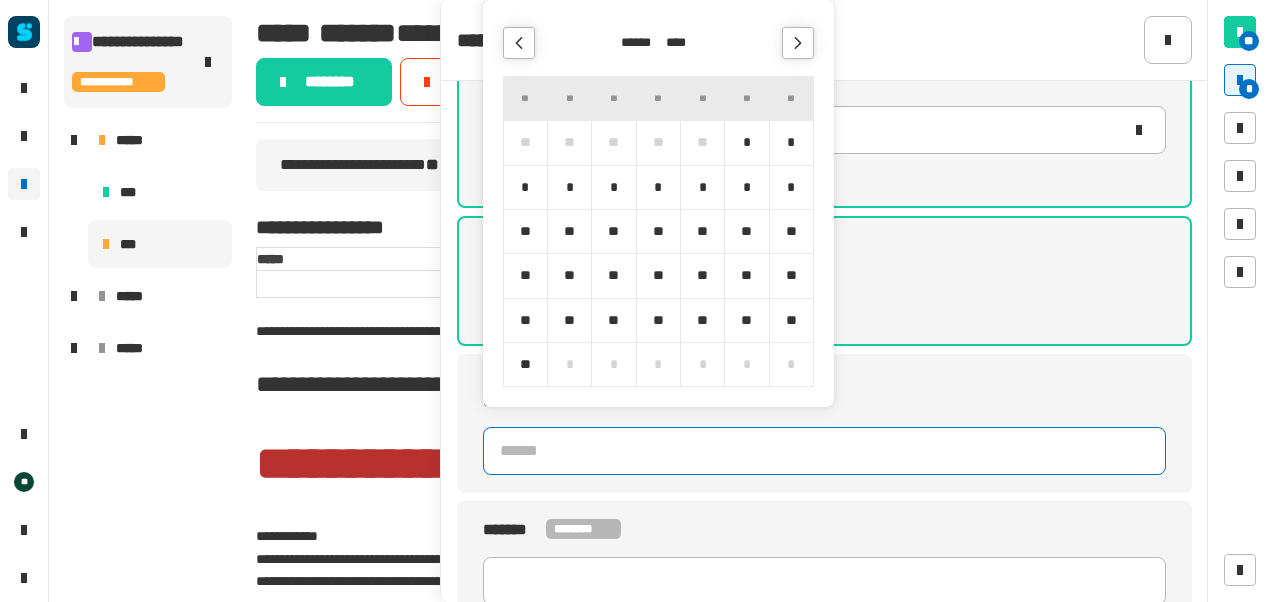 click at bounding box center (798, 43) 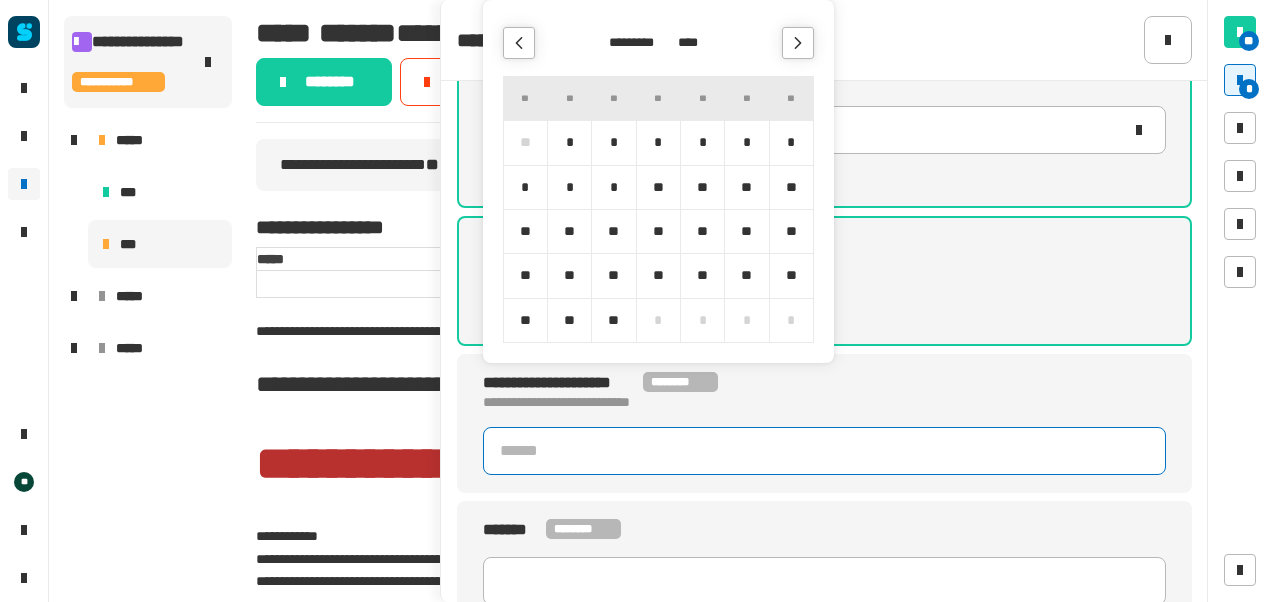 click at bounding box center (798, 43) 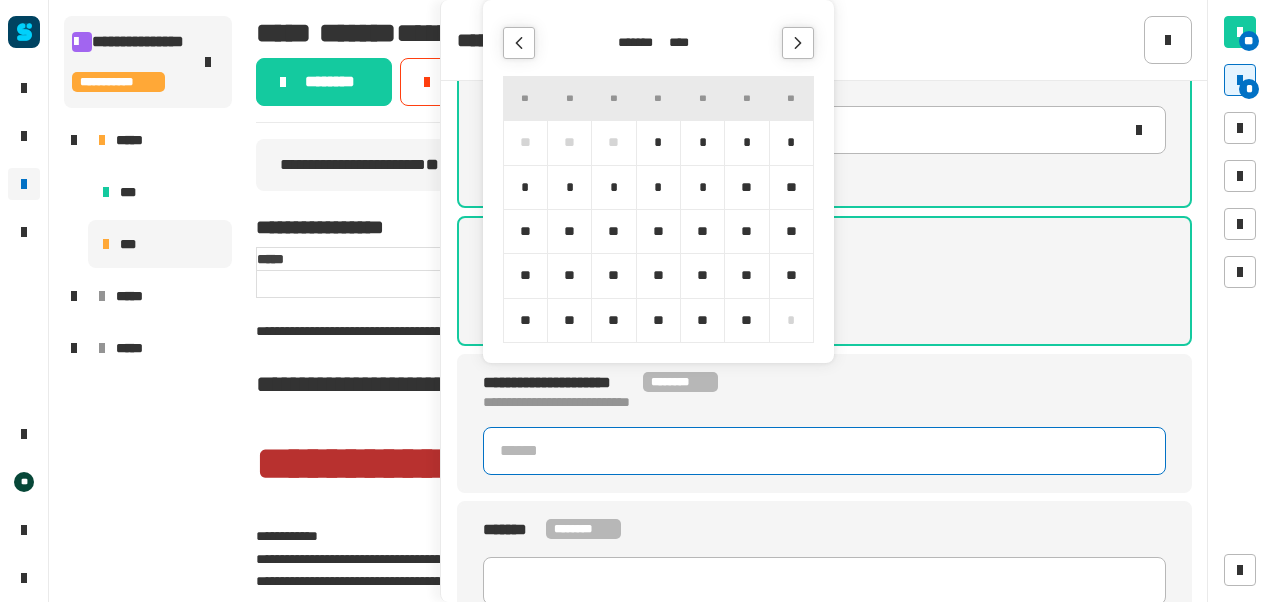 click at bounding box center [798, 43] 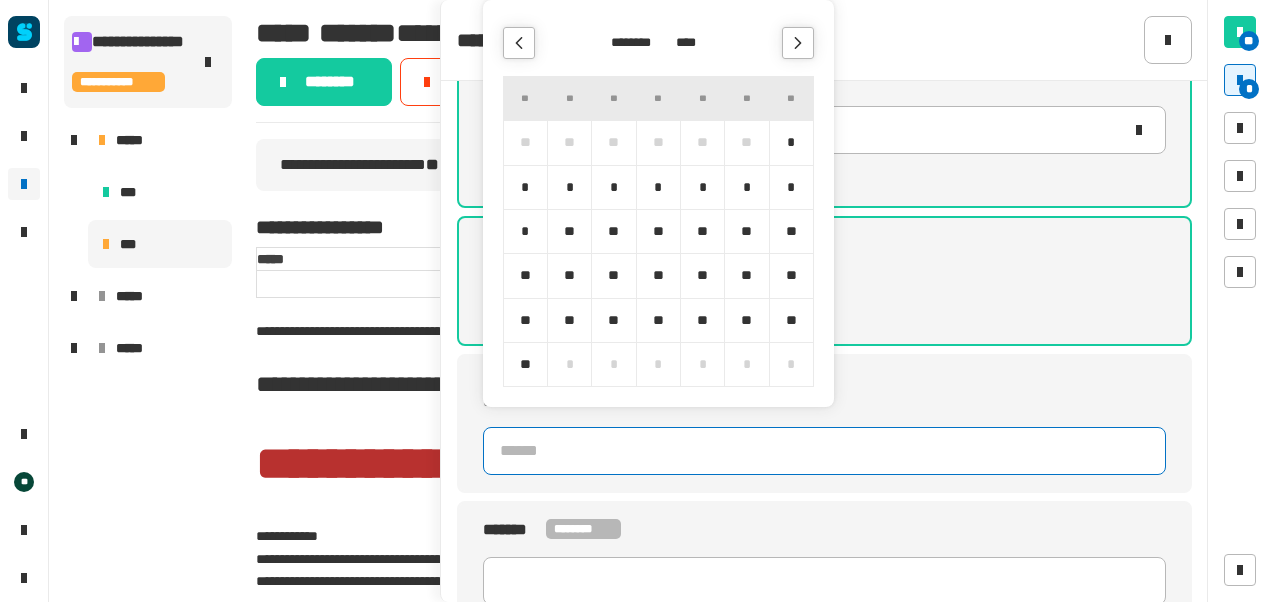 click at bounding box center [798, 43] 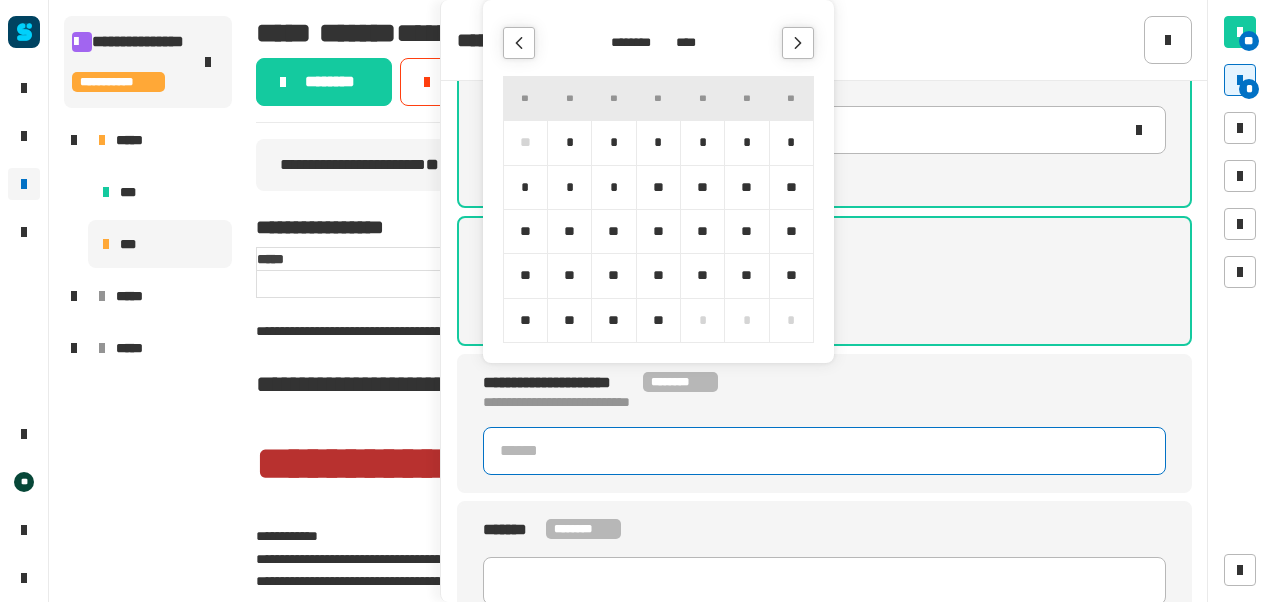 click at bounding box center [798, 43] 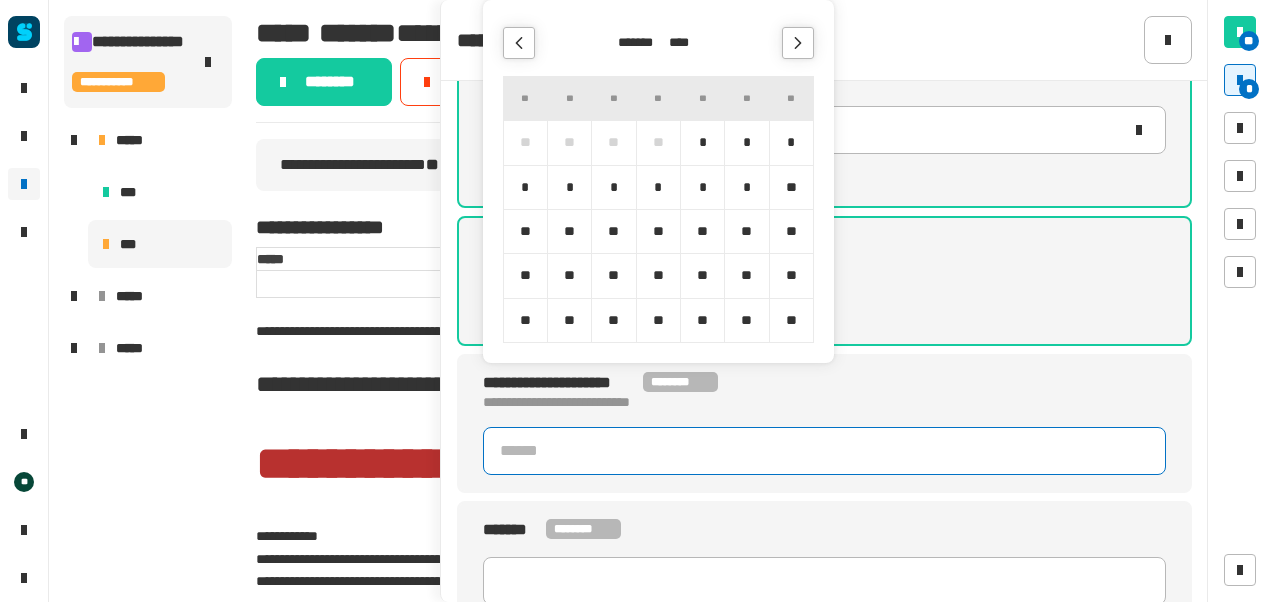 click at bounding box center (798, 43) 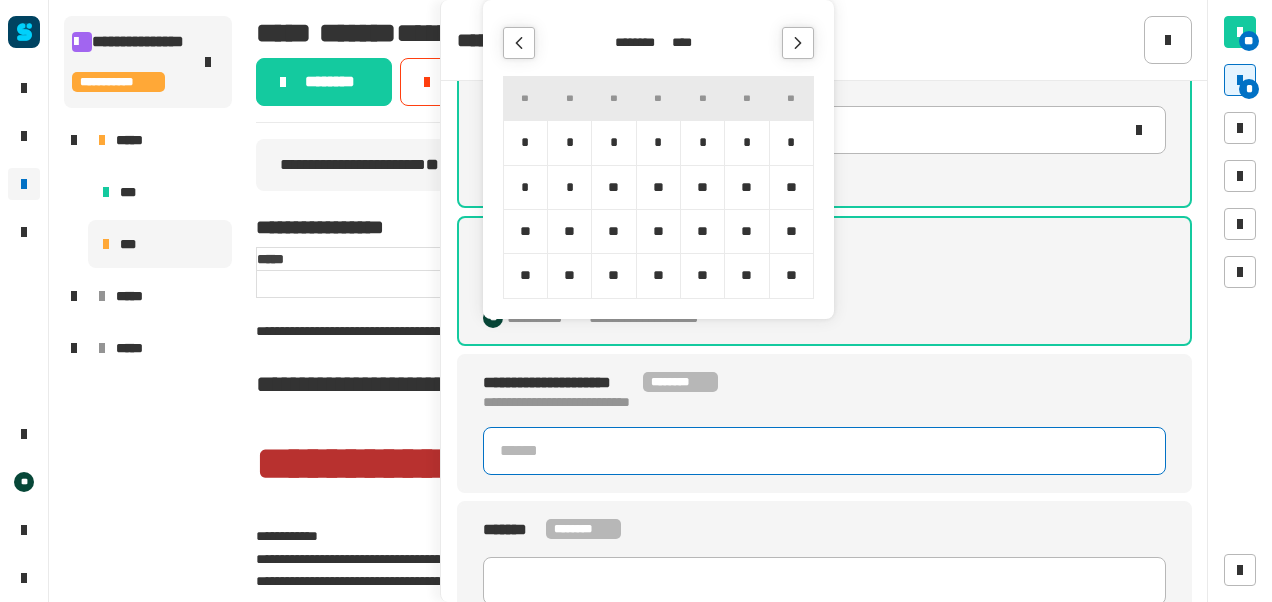click at bounding box center (798, 43) 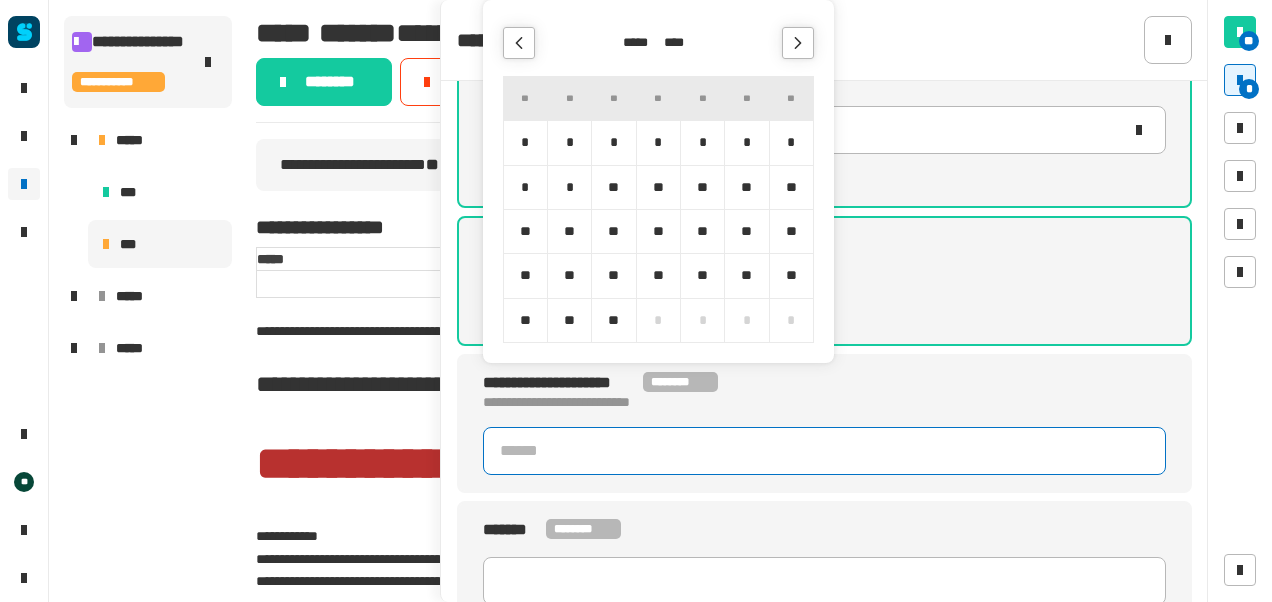 click at bounding box center (798, 43) 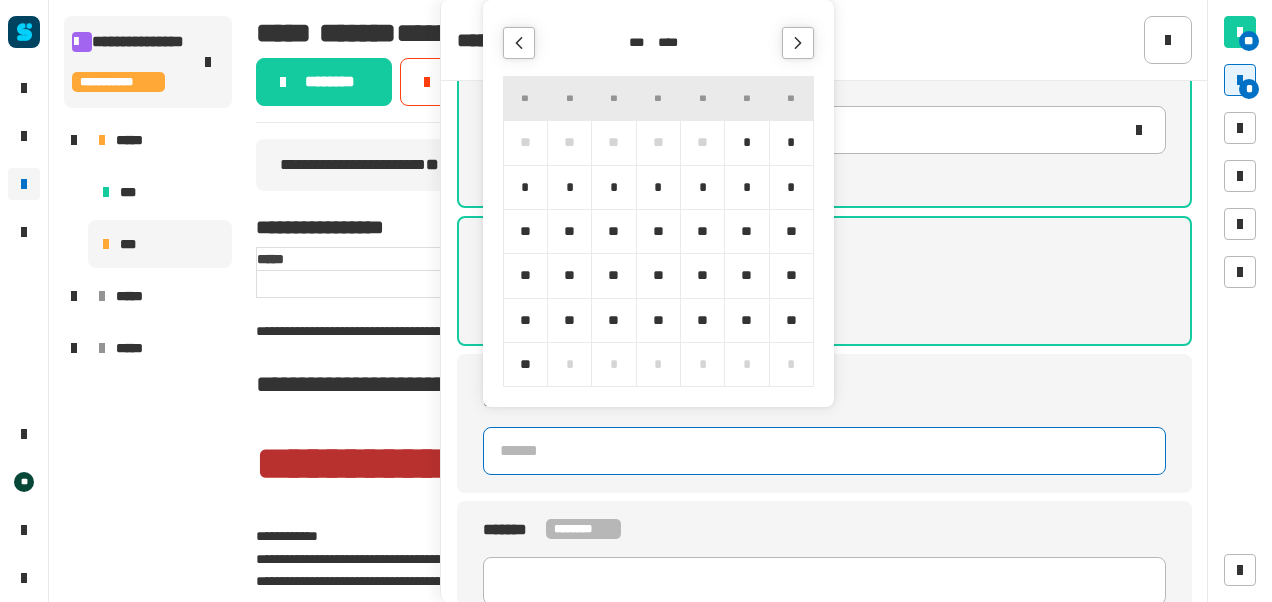 click at bounding box center [798, 43] 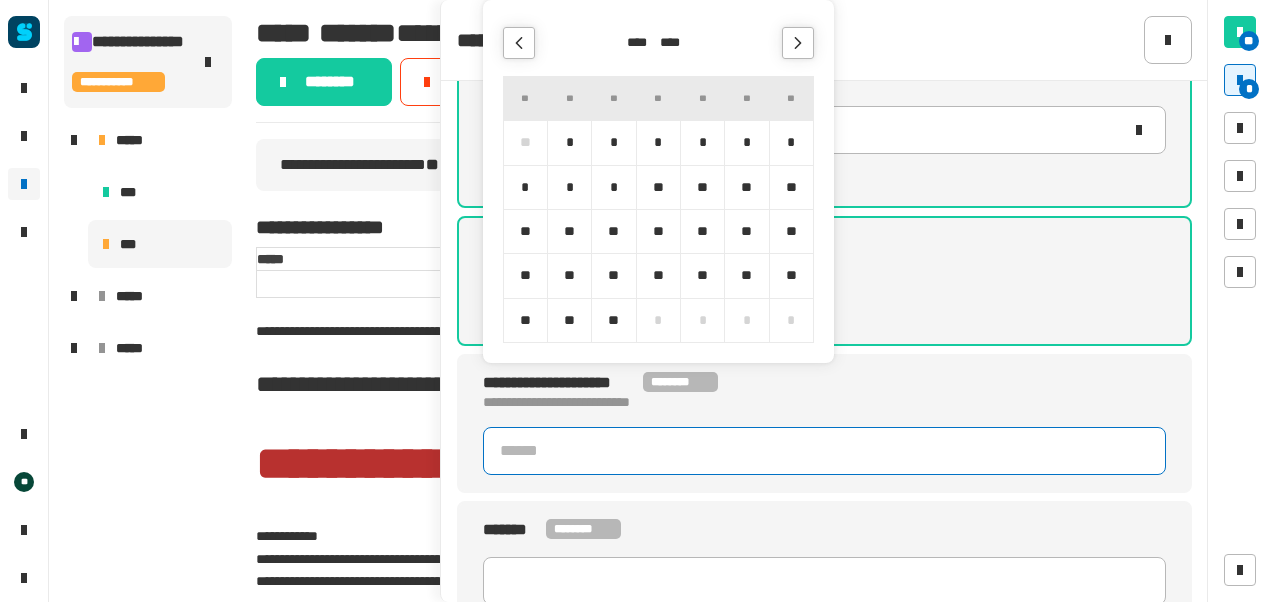 click 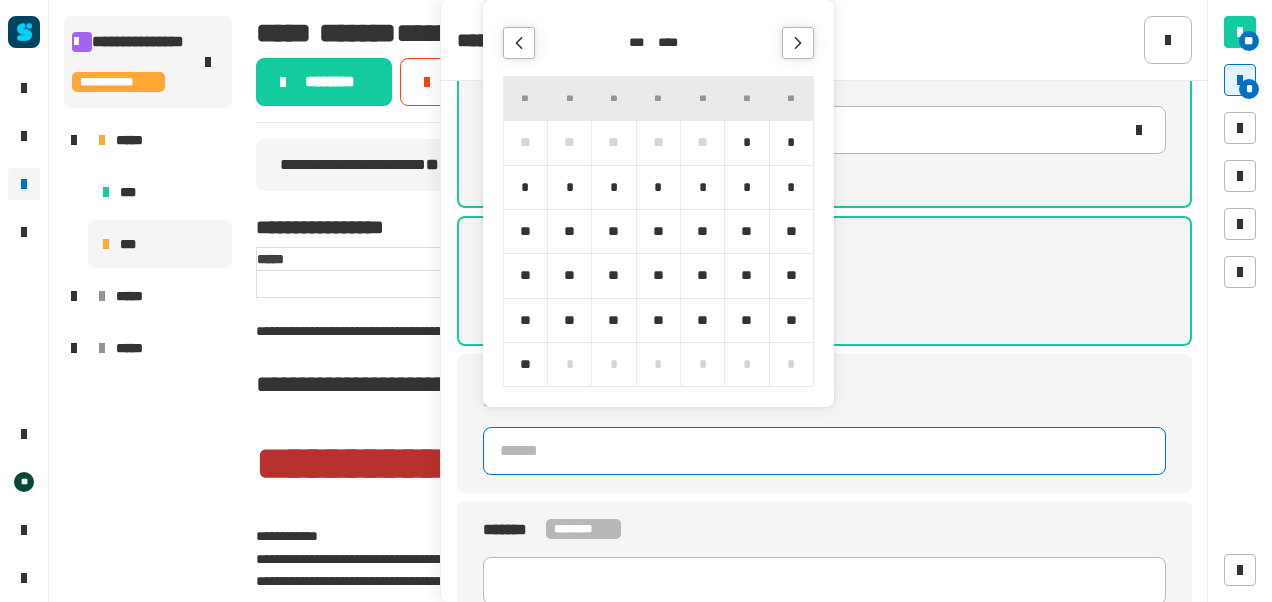 click 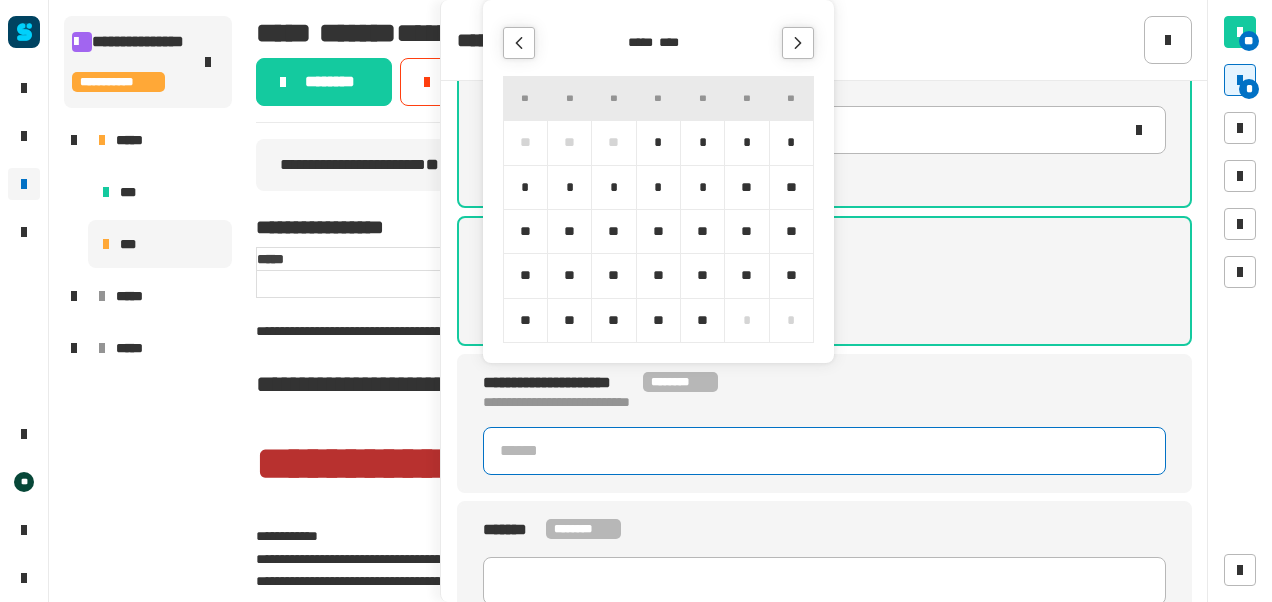 click 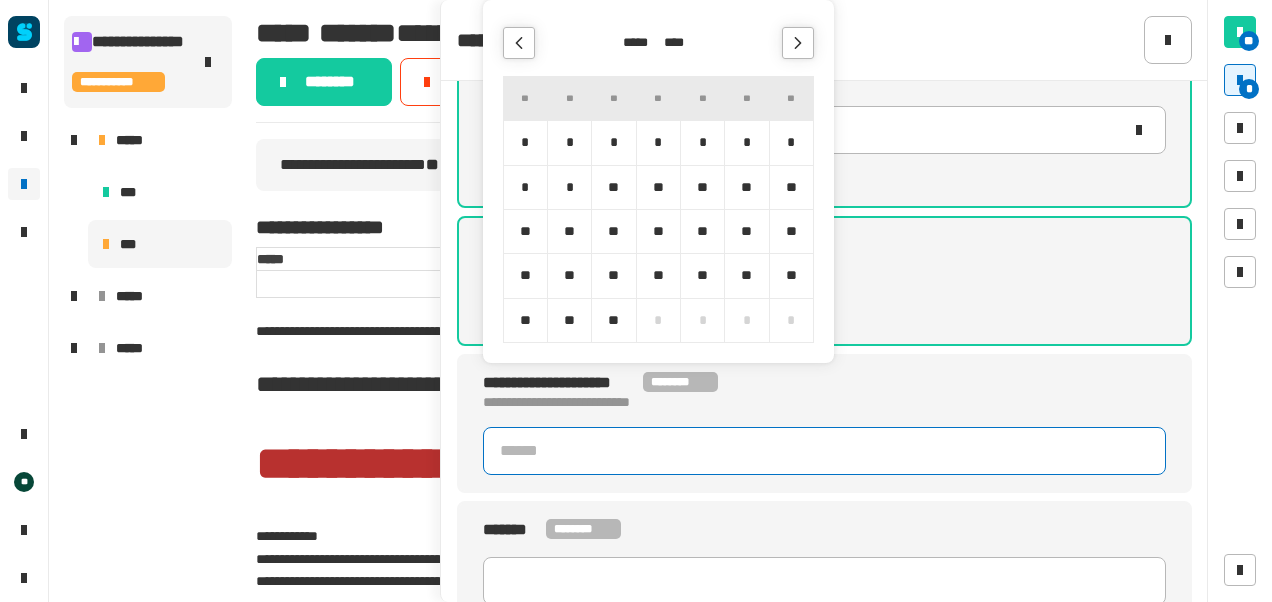 click 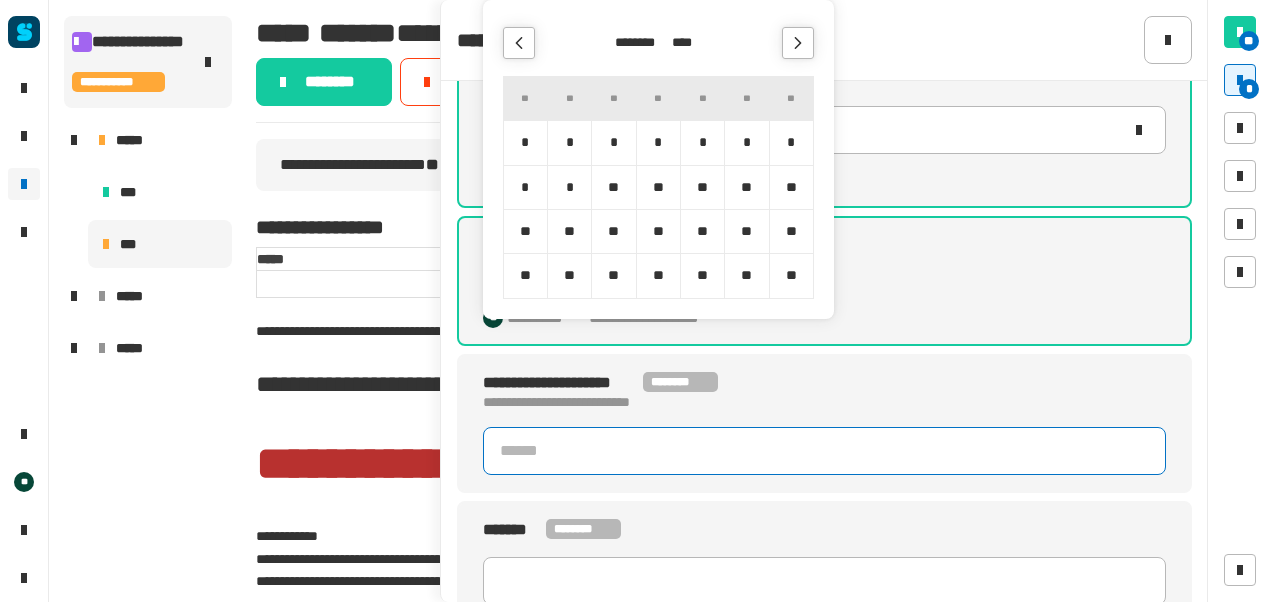 click on "**" at bounding box center [746, 275] 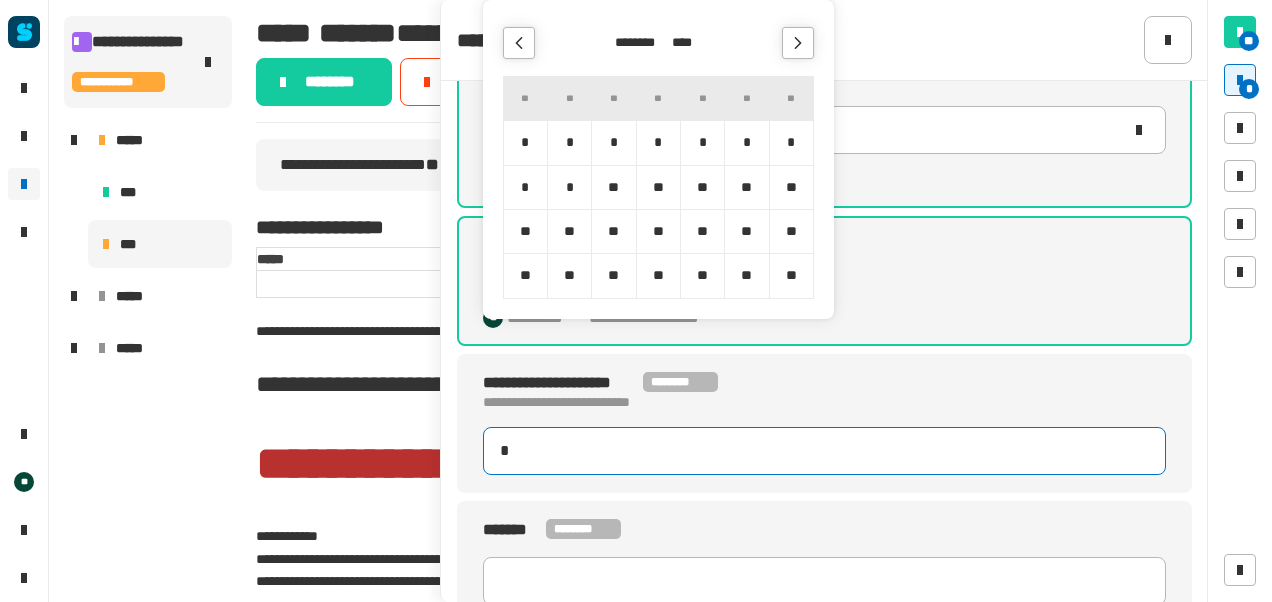 type on "**********" 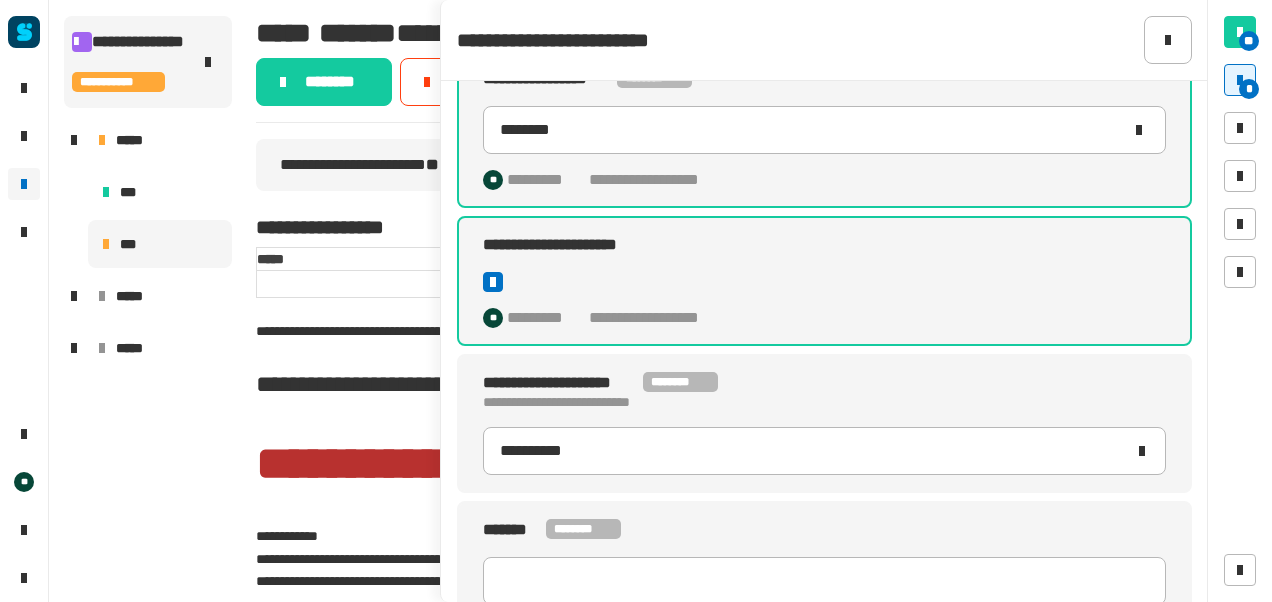 scroll, scrollTop: 554, scrollLeft: 0, axis: vertical 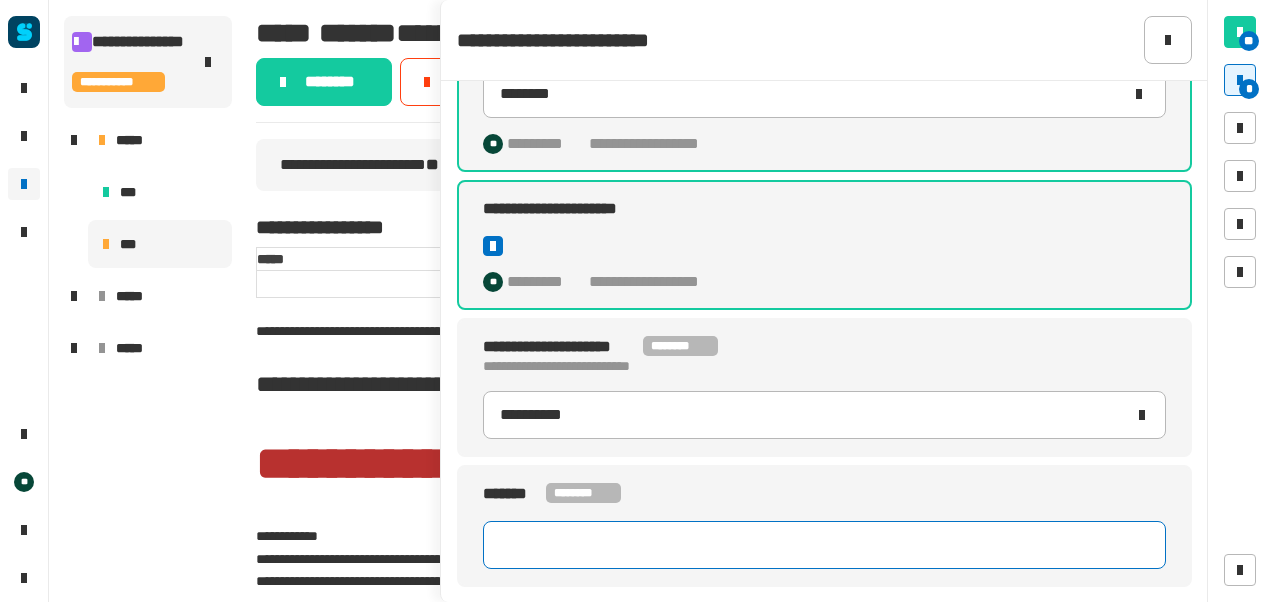 click 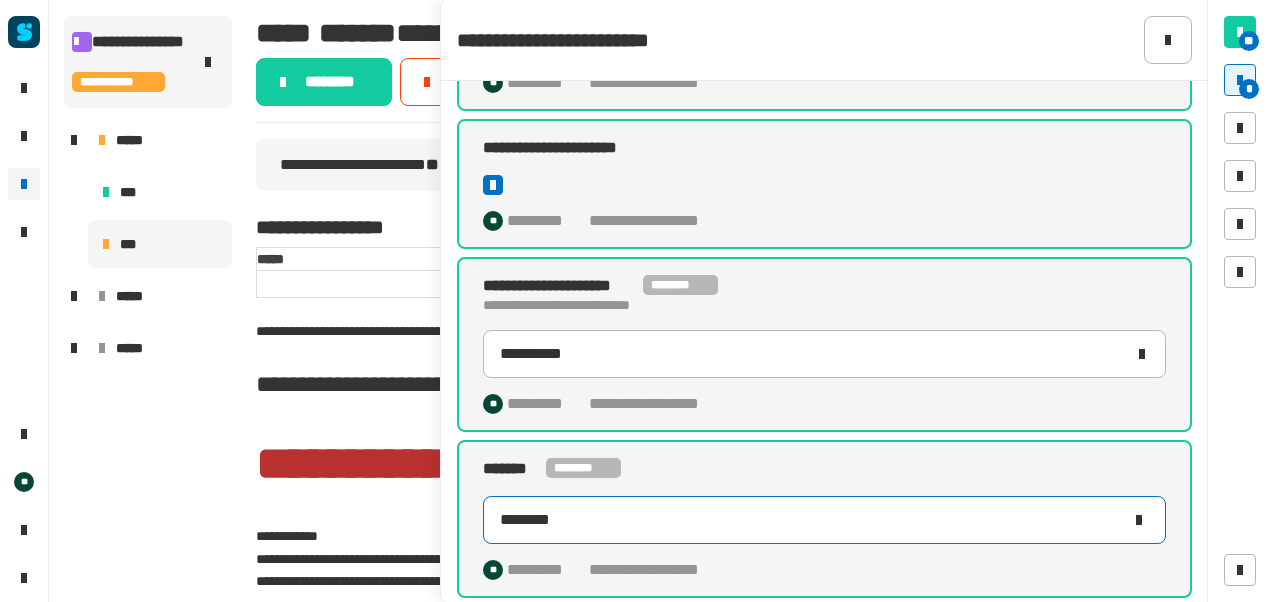 scroll, scrollTop: 614, scrollLeft: 0, axis: vertical 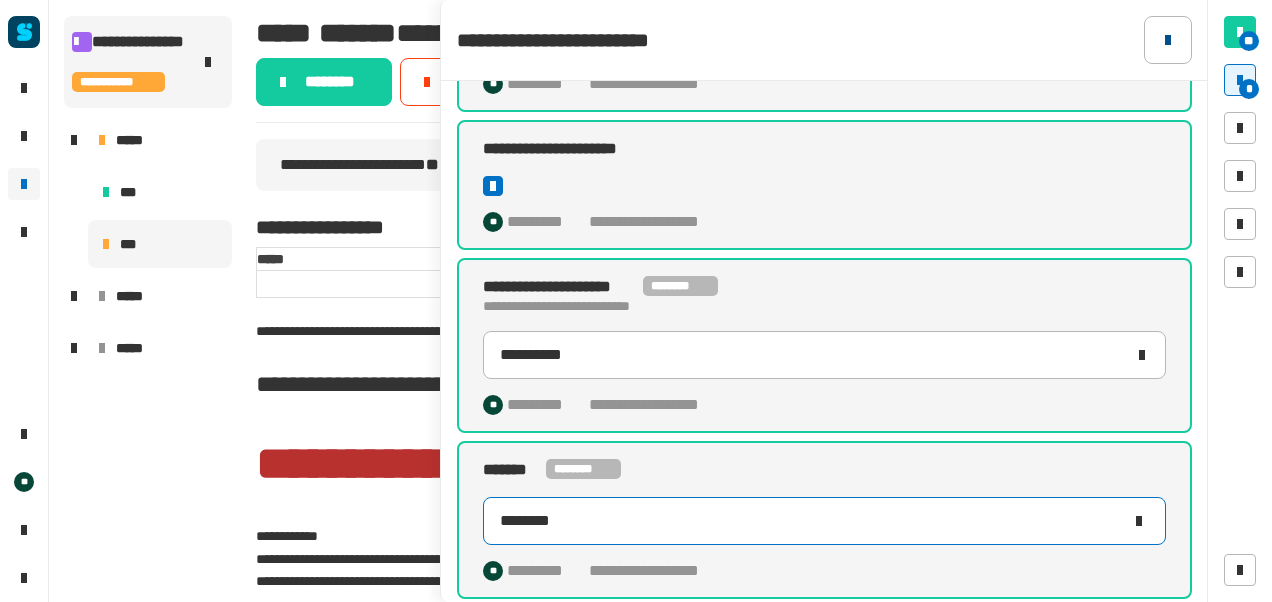 type on "********" 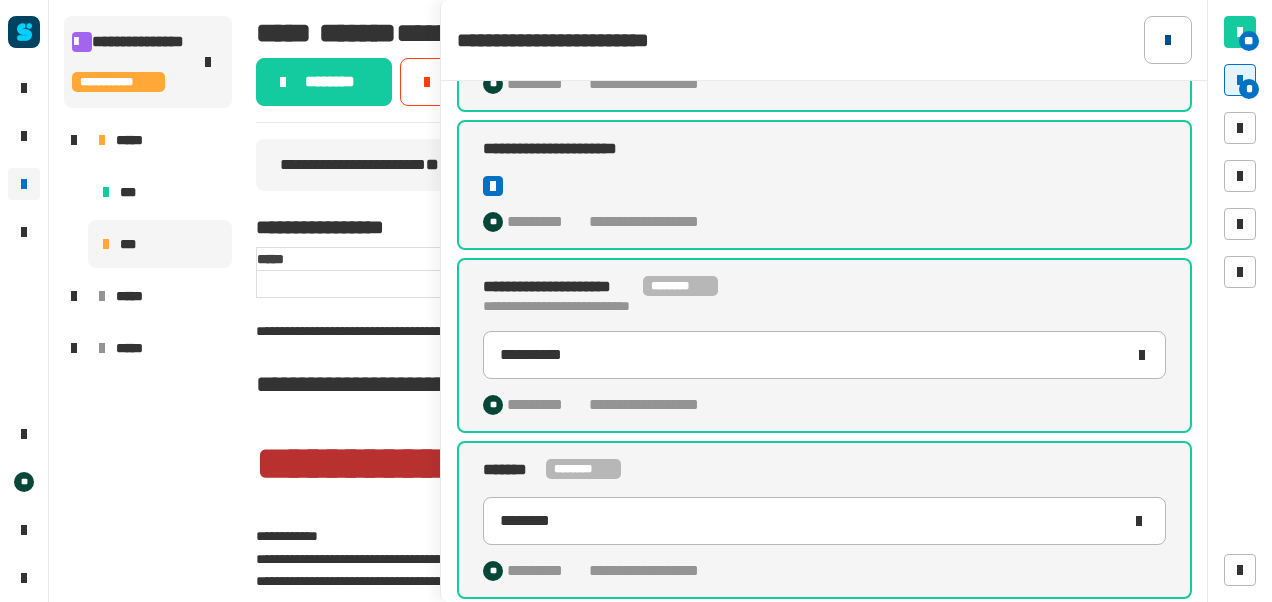 click 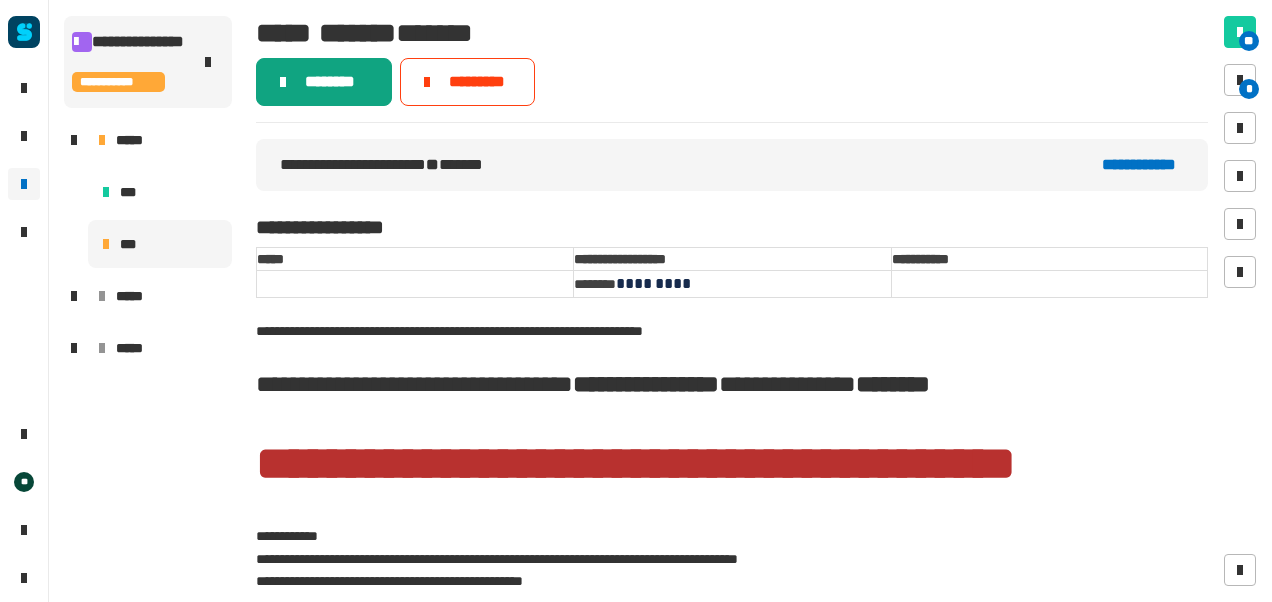 click on "********" 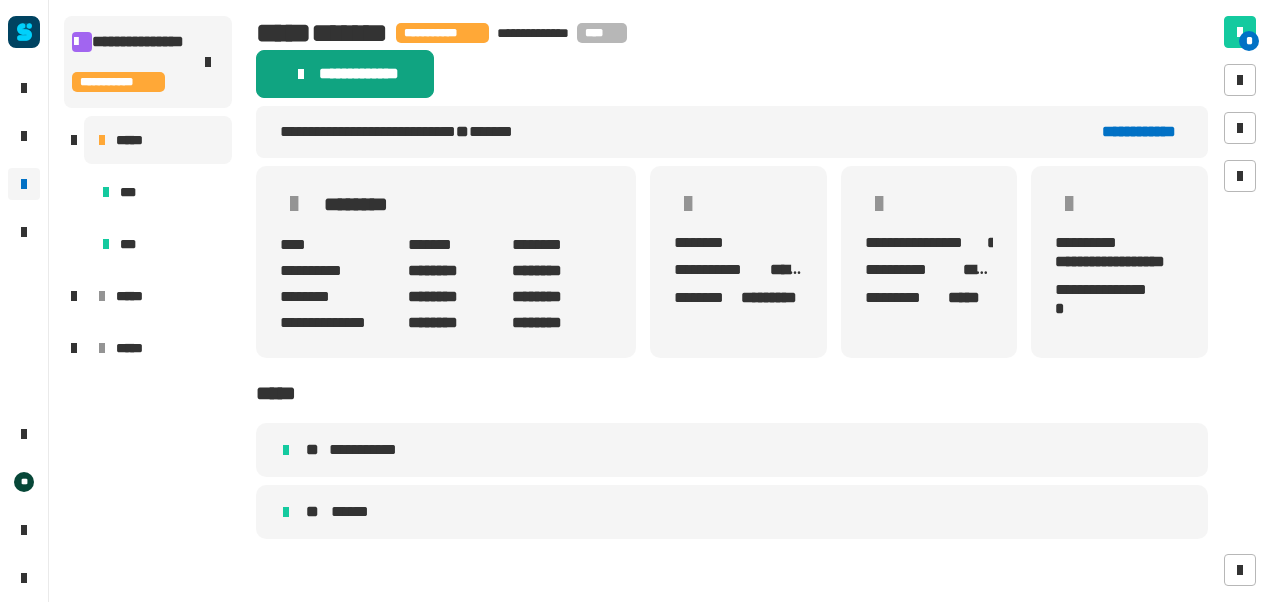 click on "******** ****" 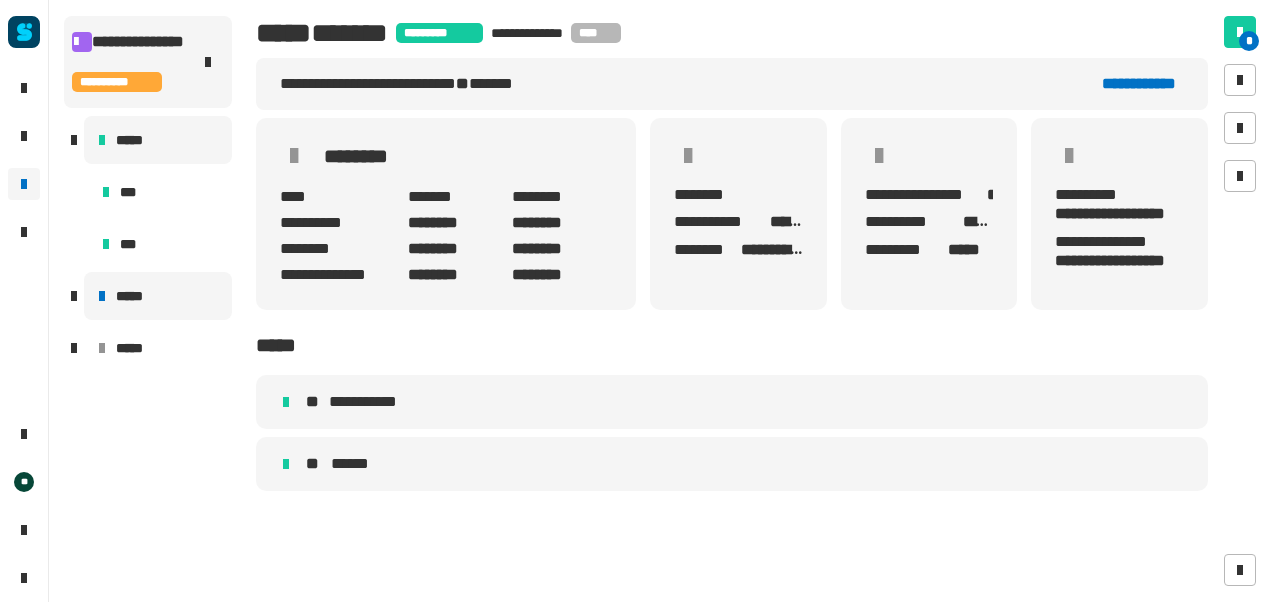 click on "*****" at bounding box center (136, 296) 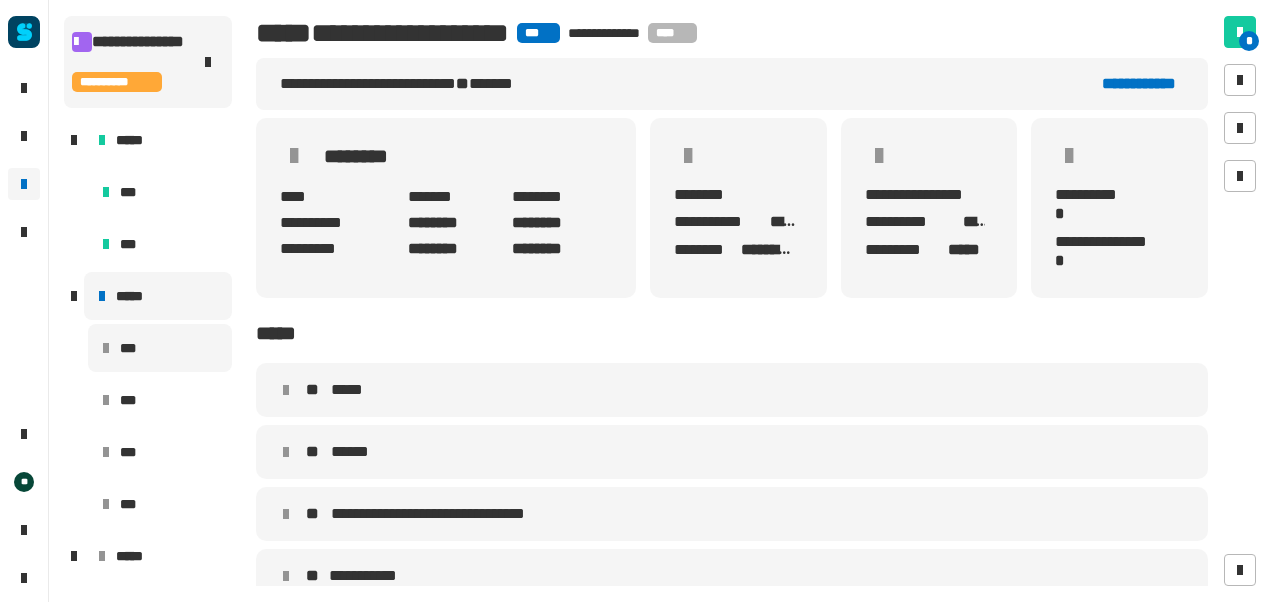 click on "***" at bounding box center (129, 348) 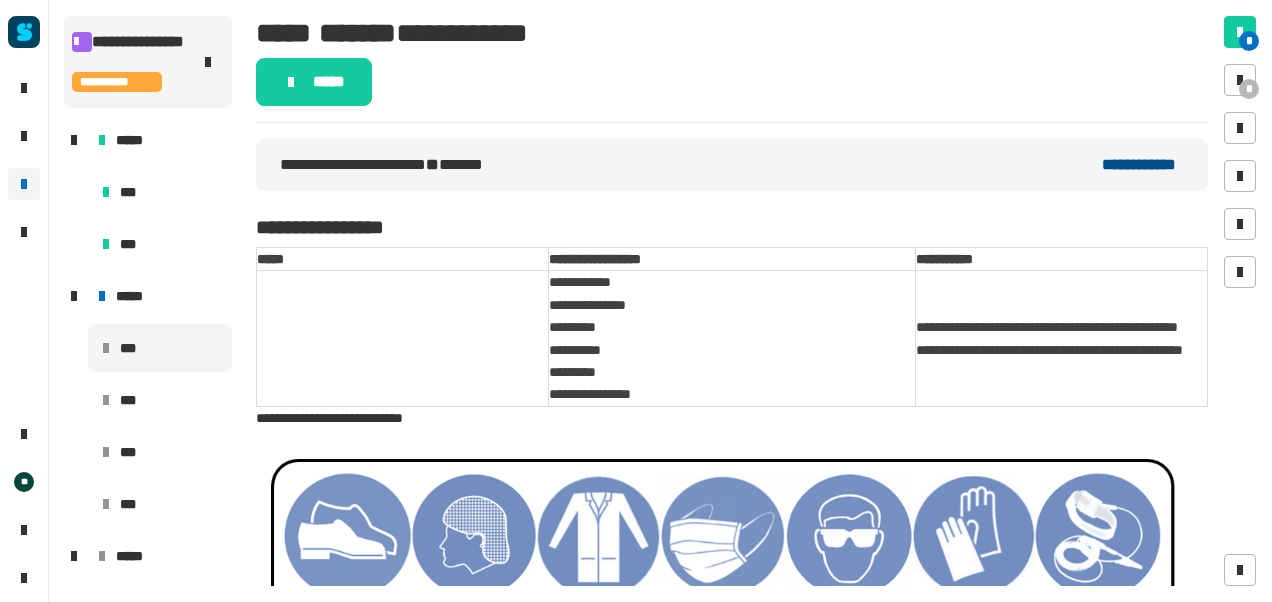 click on "**********" 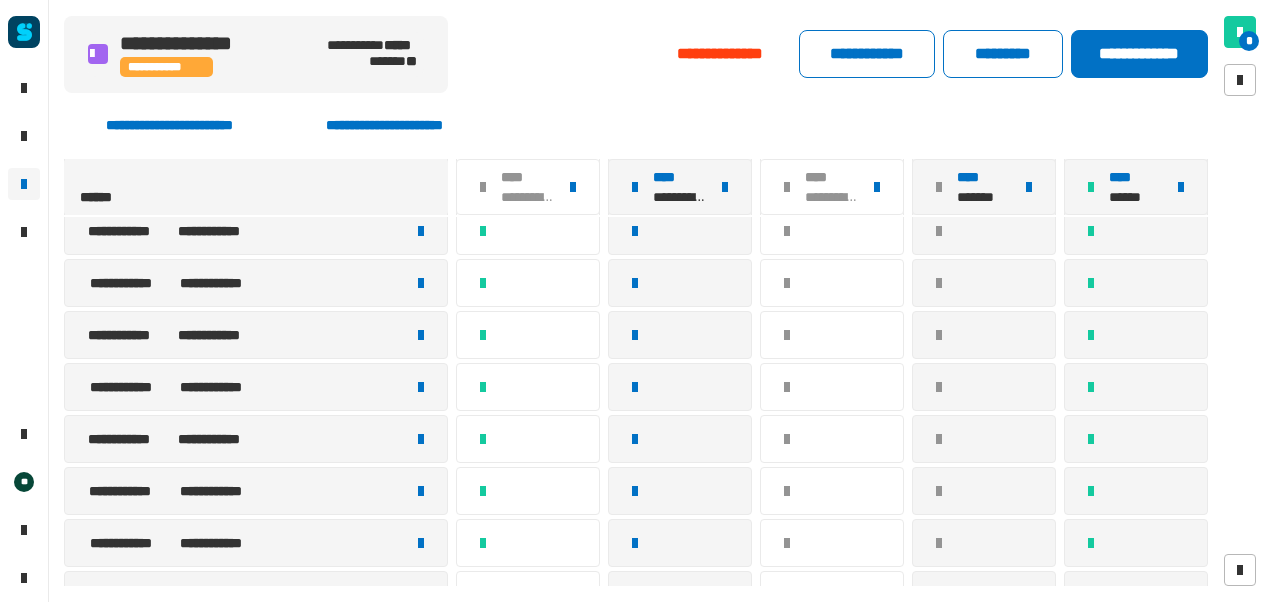 scroll, scrollTop: 210, scrollLeft: 0, axis: vertical 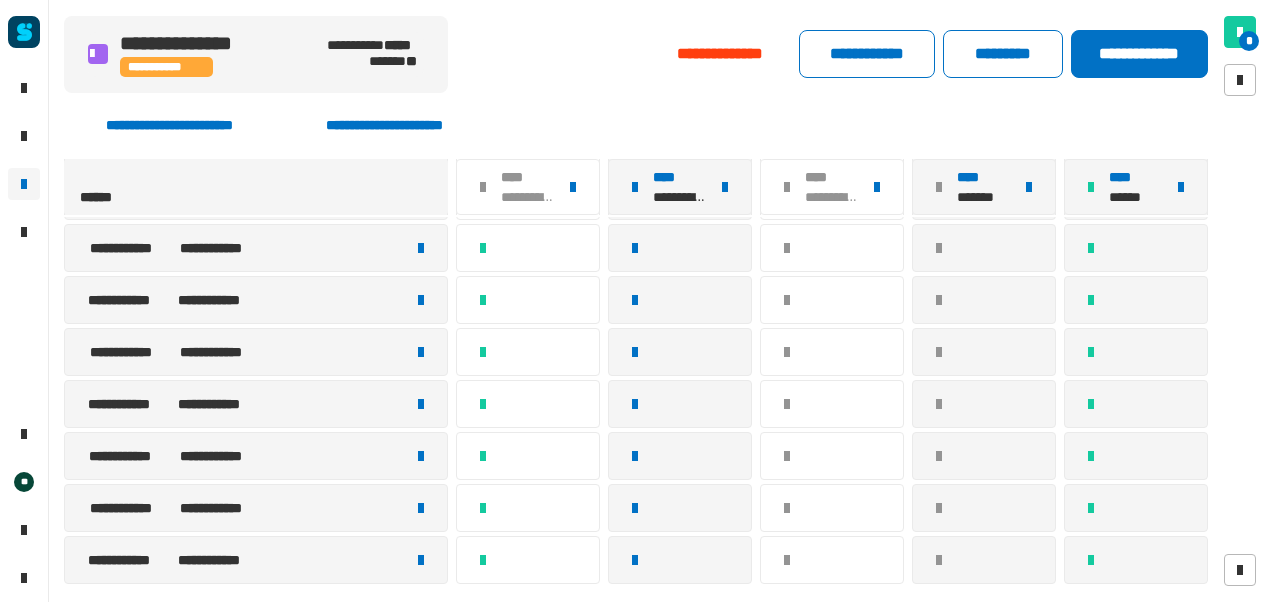 click at bounding box center (421, 248) 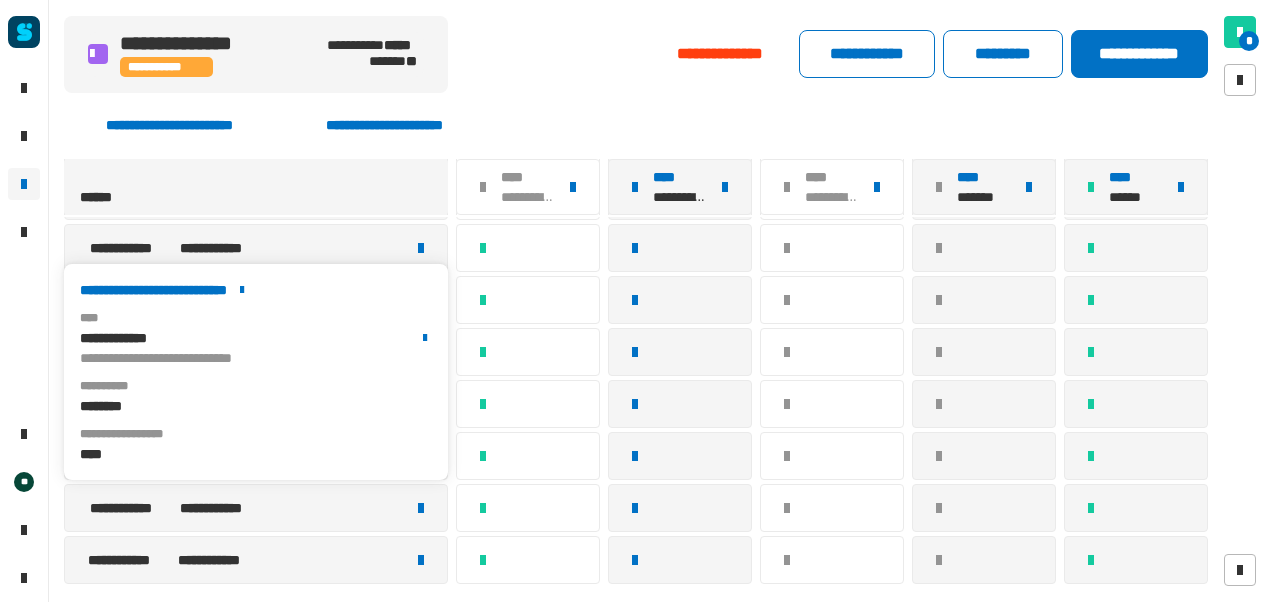 click on "**********" at bounding box center (256, 290) 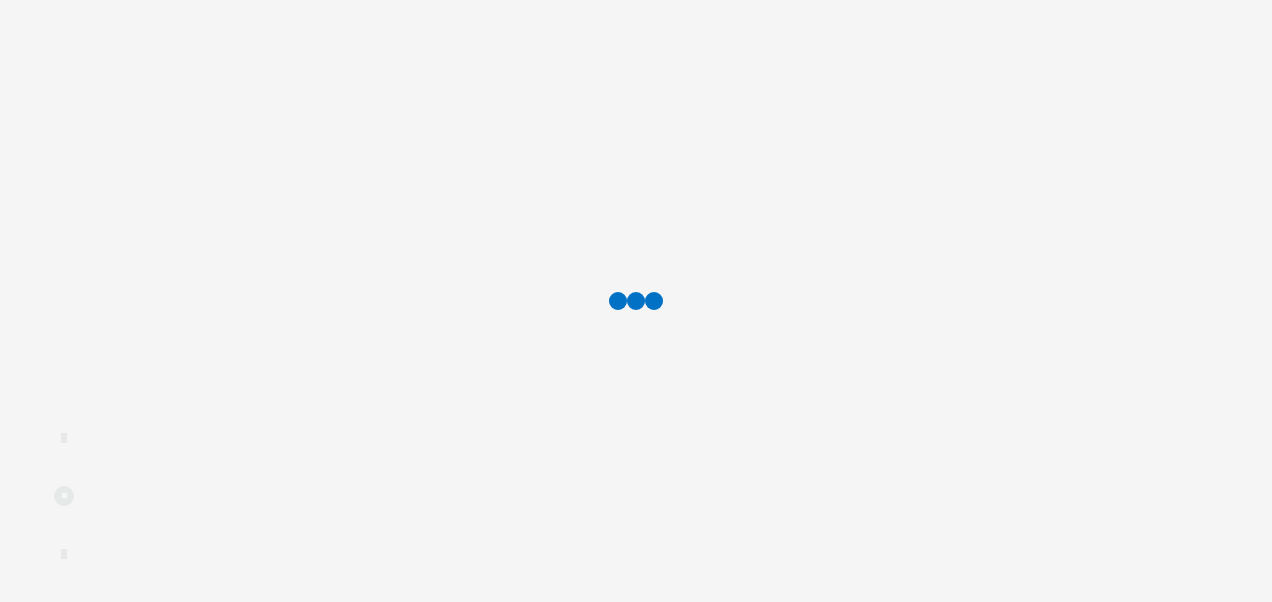scroll, scrollTop: 0, scrollLeft: 0, axis: both 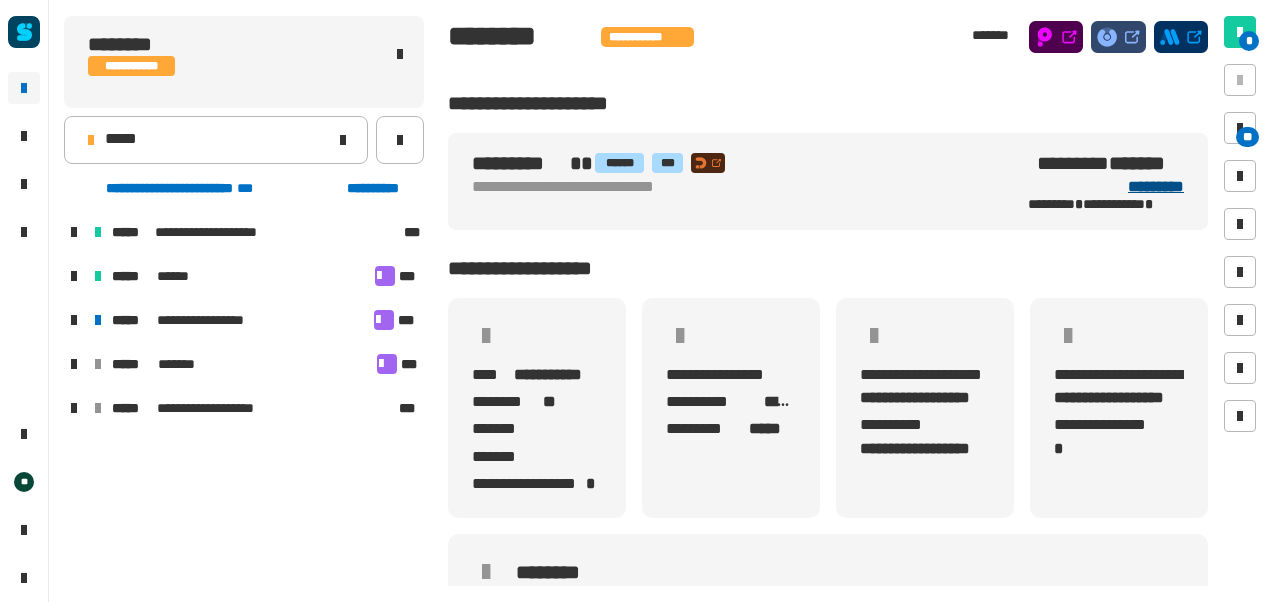 click on "*********" 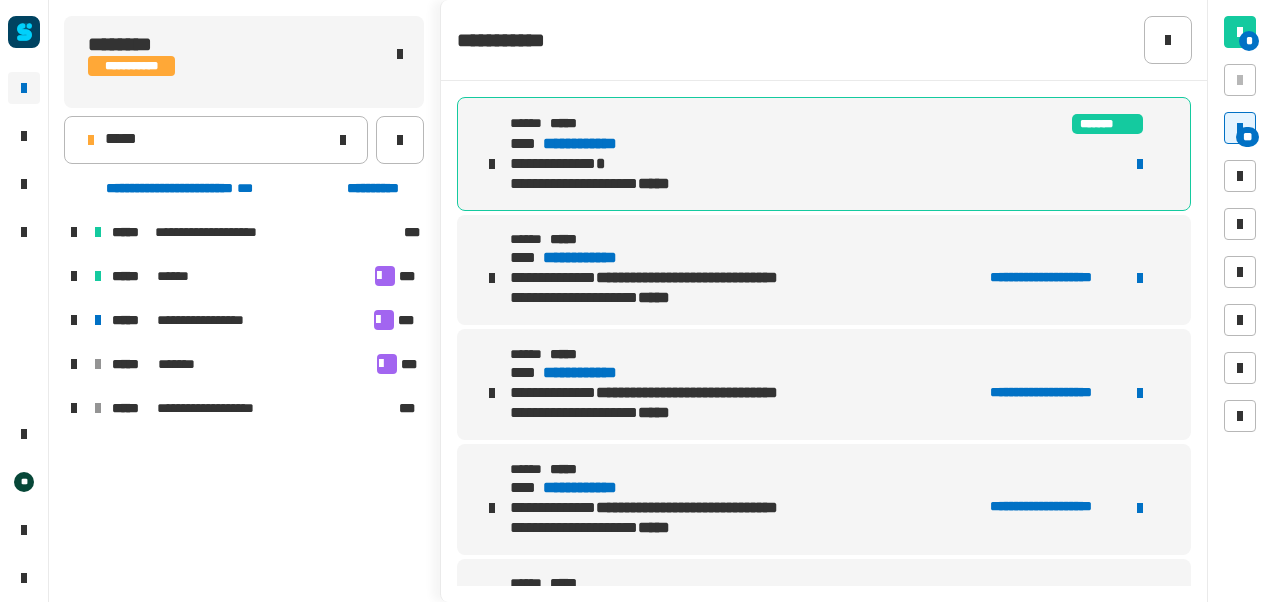click on "**********" at bounding box center [598, 144] 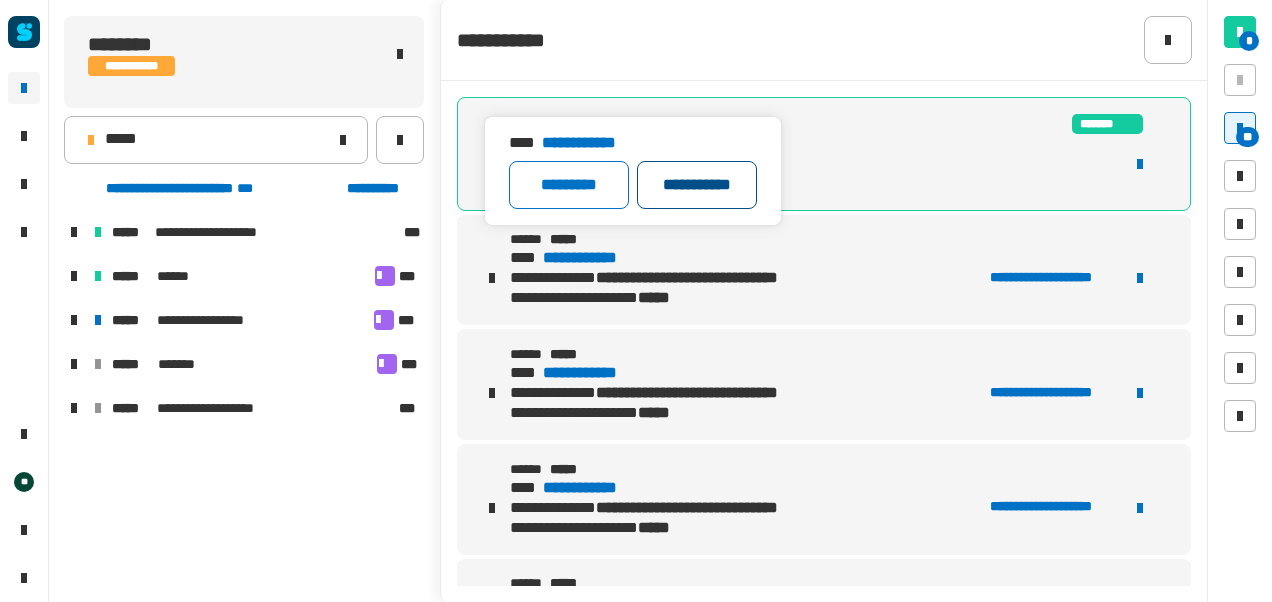 click on "**********" at bounding box center [697, 185] 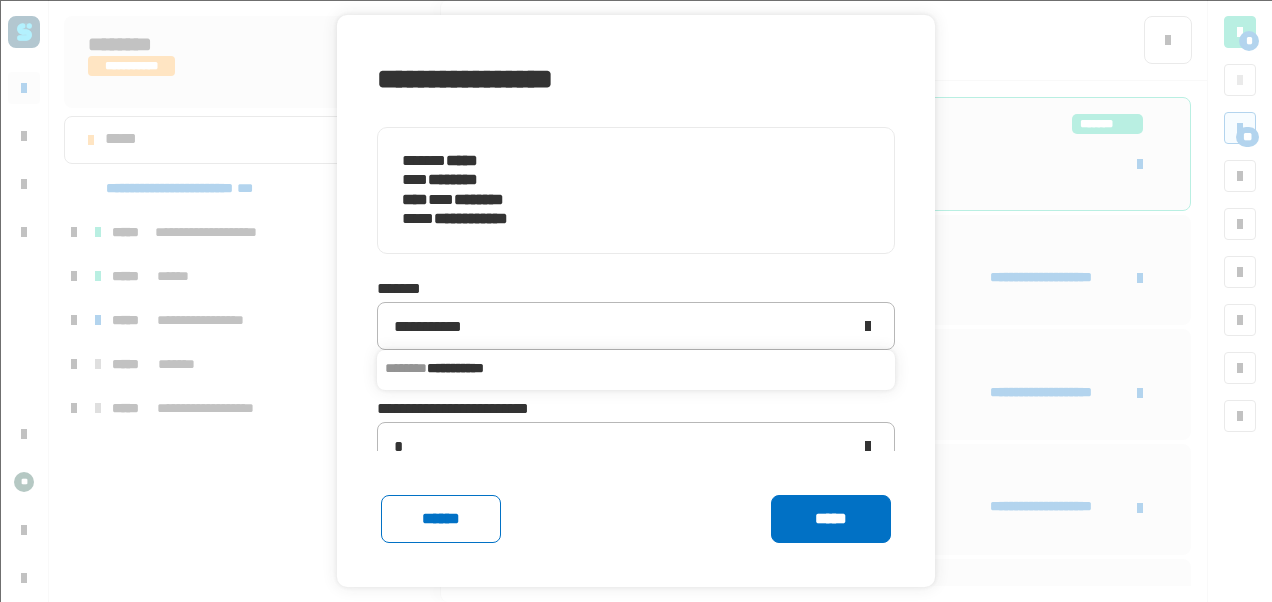 click on "**********" at bounding box center [636, 368] 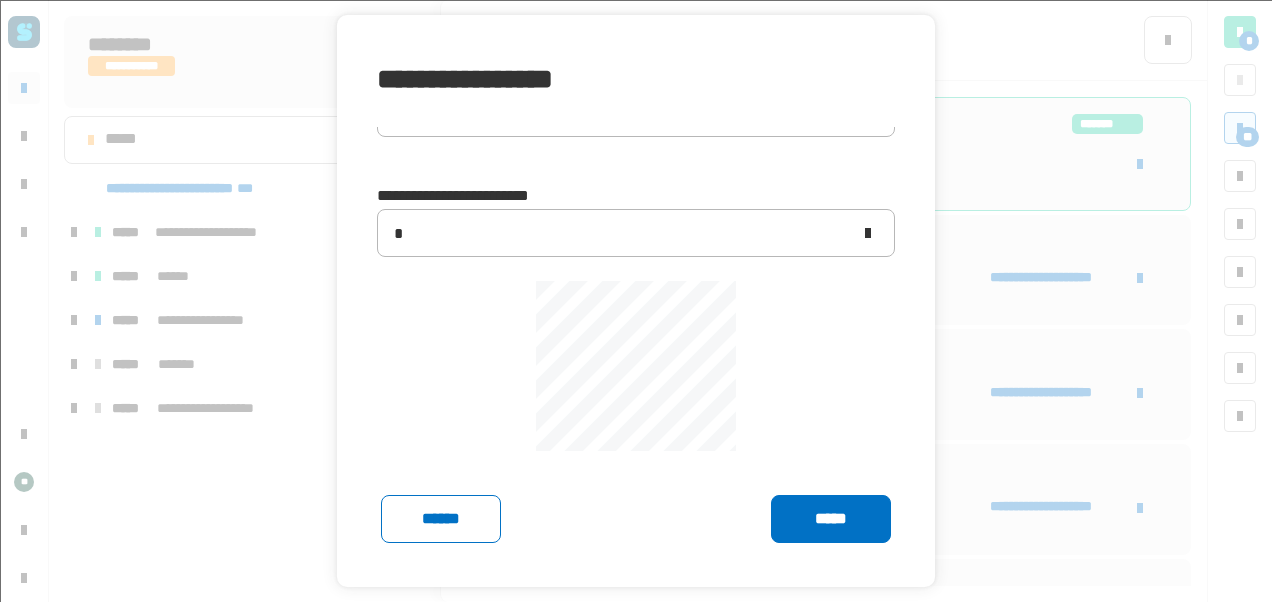 scroll, scrollTop: 236, scrollLeft: 0, axis: vertical 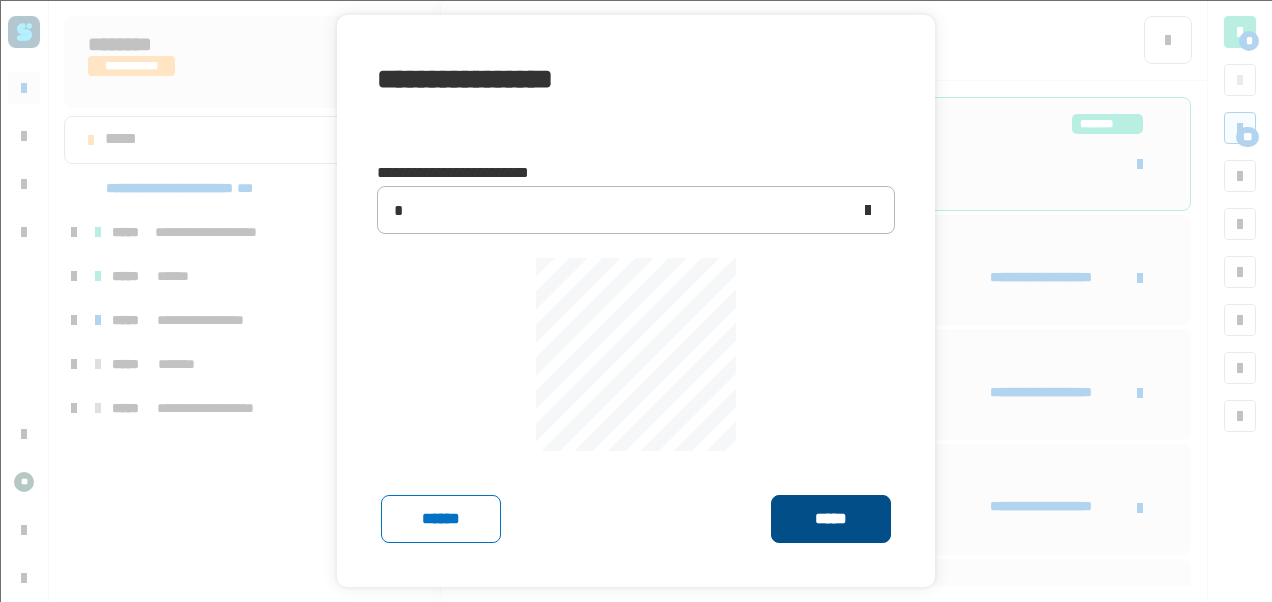 click on "*****" 